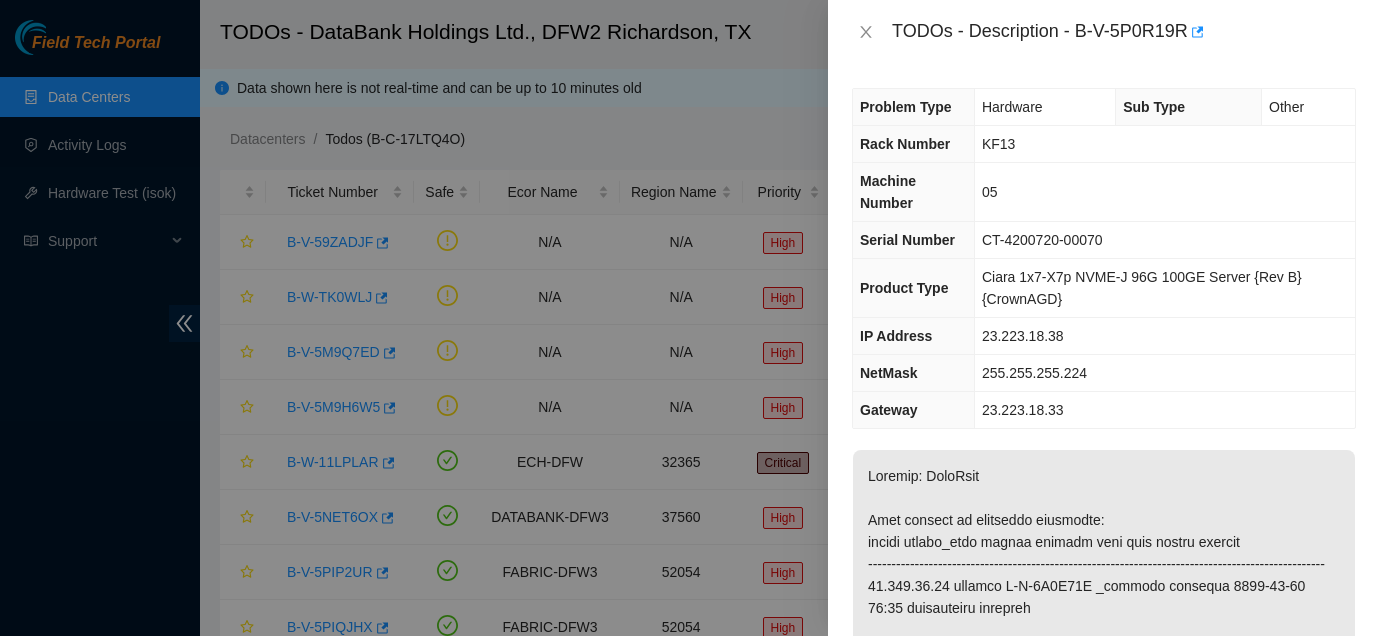 scroll, scrollTop: 858, scrollLeft: 0, axis: vertical 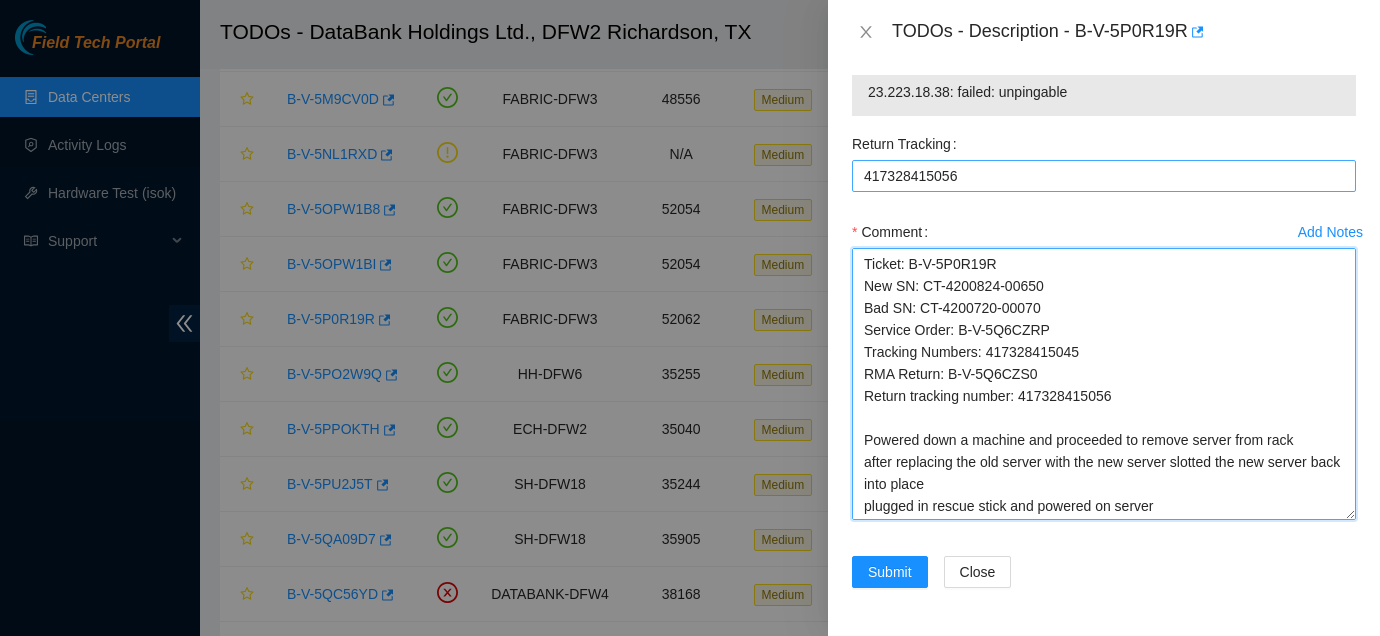 drag, startPoint x: 1053, startPoint y: 514, endPoint x: 911, endPoint y: 169, distance: 373.0804 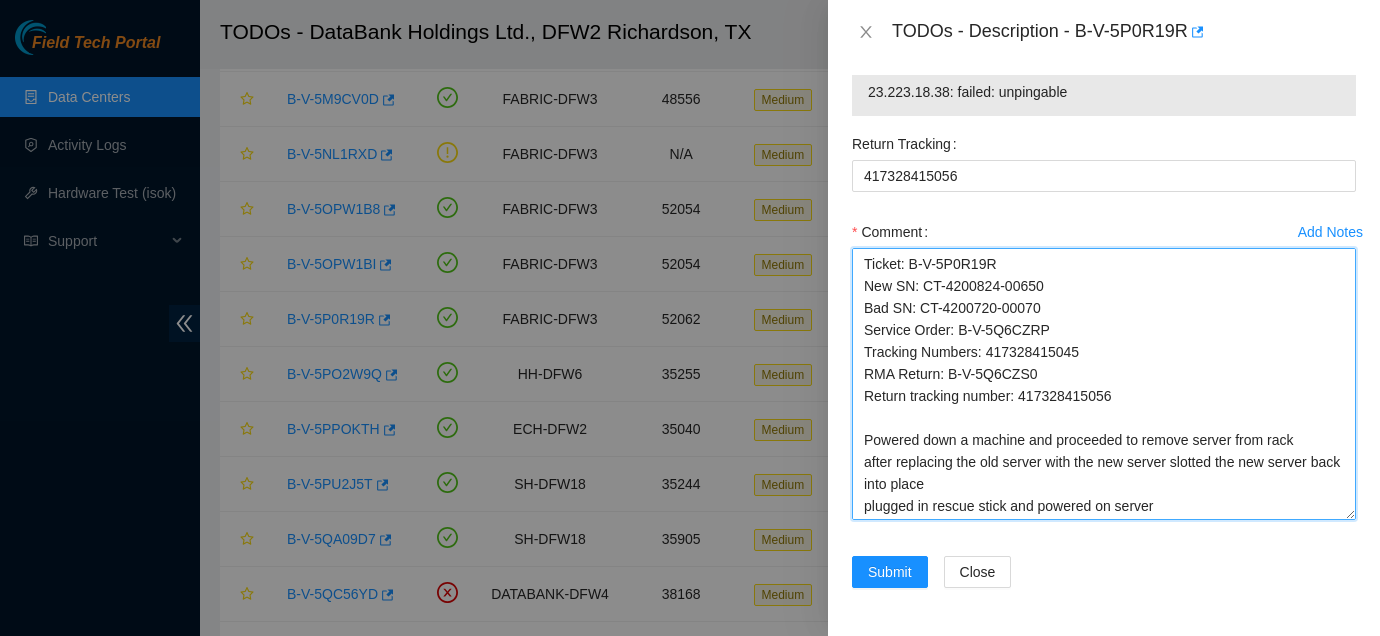 click on "Ticket: B-V-5P0R19R
New SN: CT-4200824-00650
Bad SN: CT-4200720-00070
Service Order: B-V-5Q6CZRP
Tracking Numbers: 417328415045
RMA Return: B-V-5Q6CZS0
Return tracking number: 417328415056
Powered down a machine and proceeded to remove server from rack
after replacing the old server with the new server slotted the new server back into place
plugged in rescue stick and powered on server
ISOK:" at bounding box center (1104, 384) 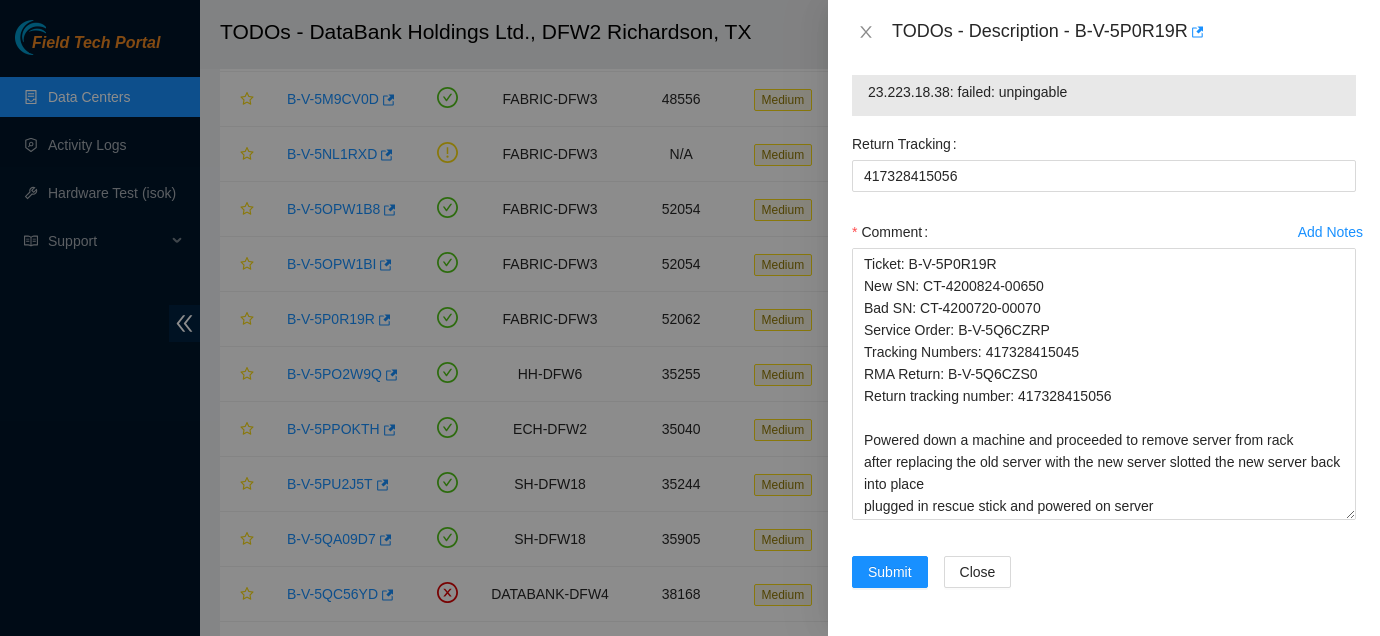 click on "Return Tracking 417328415056" at bounding box center [1104, 172] 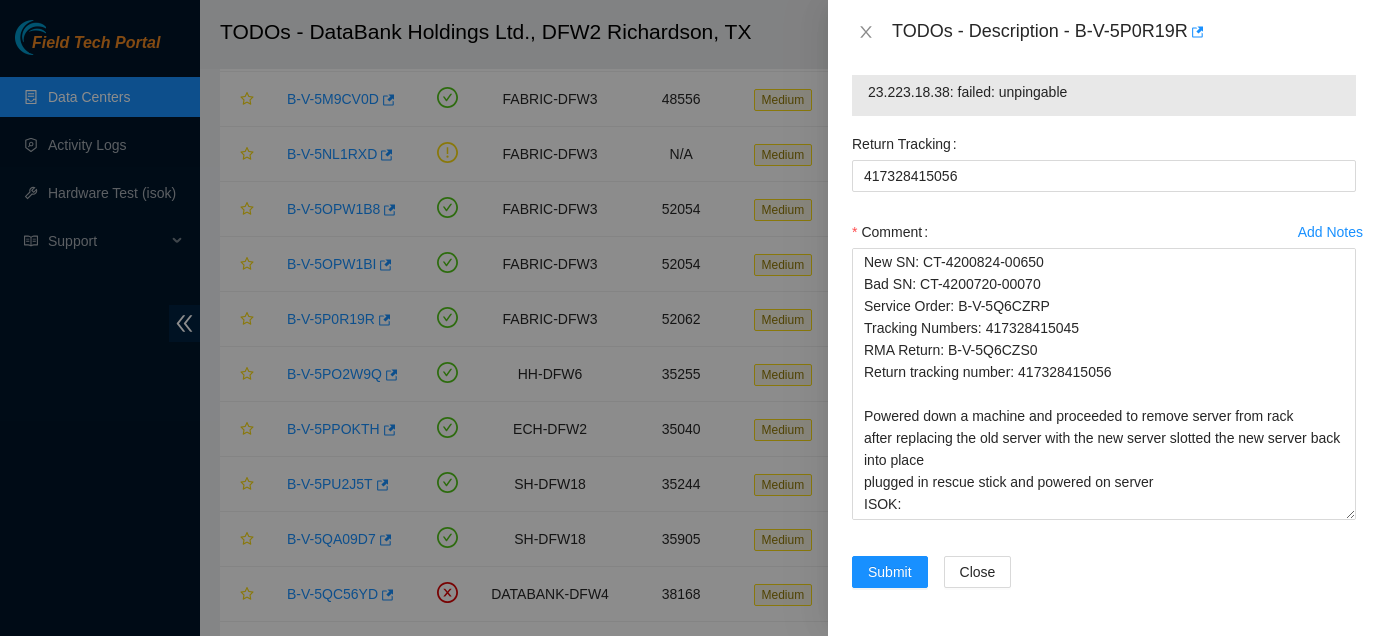scroll, scrollTop: 2050, scrollLeft: 0, axis: vertical 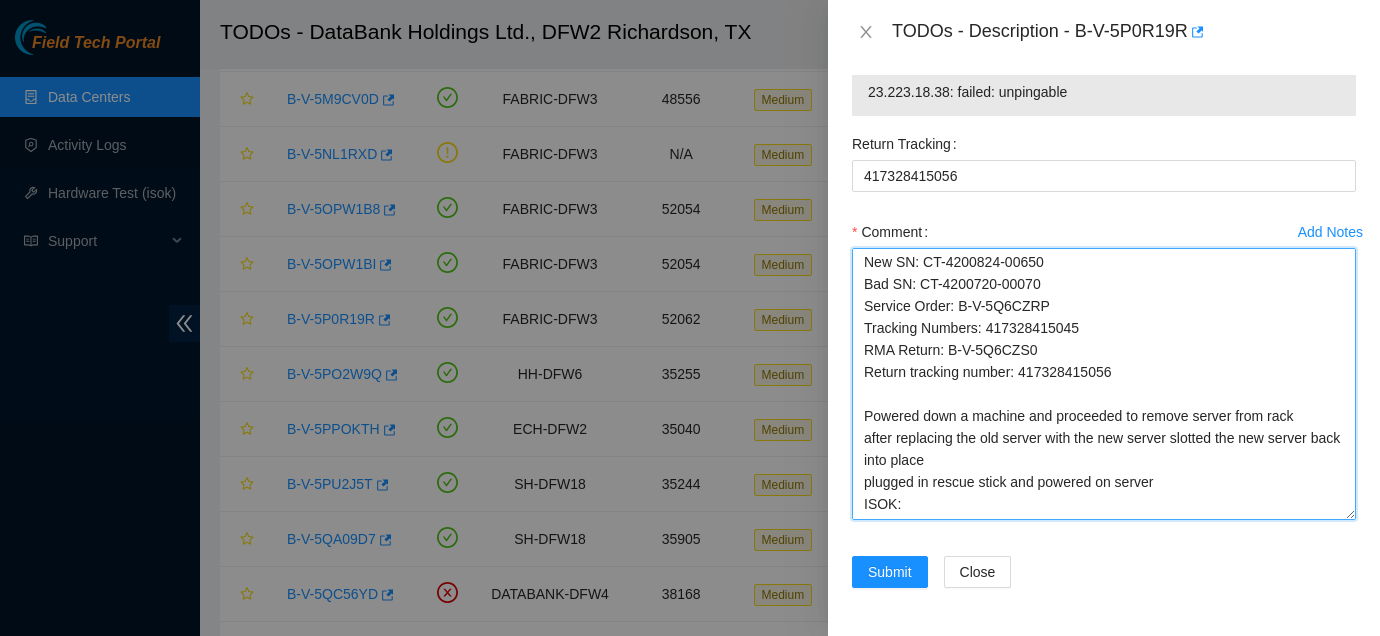 click on "Ticket: B-V-5P0R19R
New SN: CT-4200824-00650
Bad SN: CT-4200720-00070
Service Order: B-V-5Q6CZRP
Tracking Numbers: 417328415045
RMA Return: B-V-5Q6CZS0
Return tracking number: 417328415056
Powered down a machine and proceeded to remove server from rack
after replacing the old server with the new server slotted the new server back into place
plugged in rescue stick and powered on server
ISOK:" at bounding box center [1104, 384] 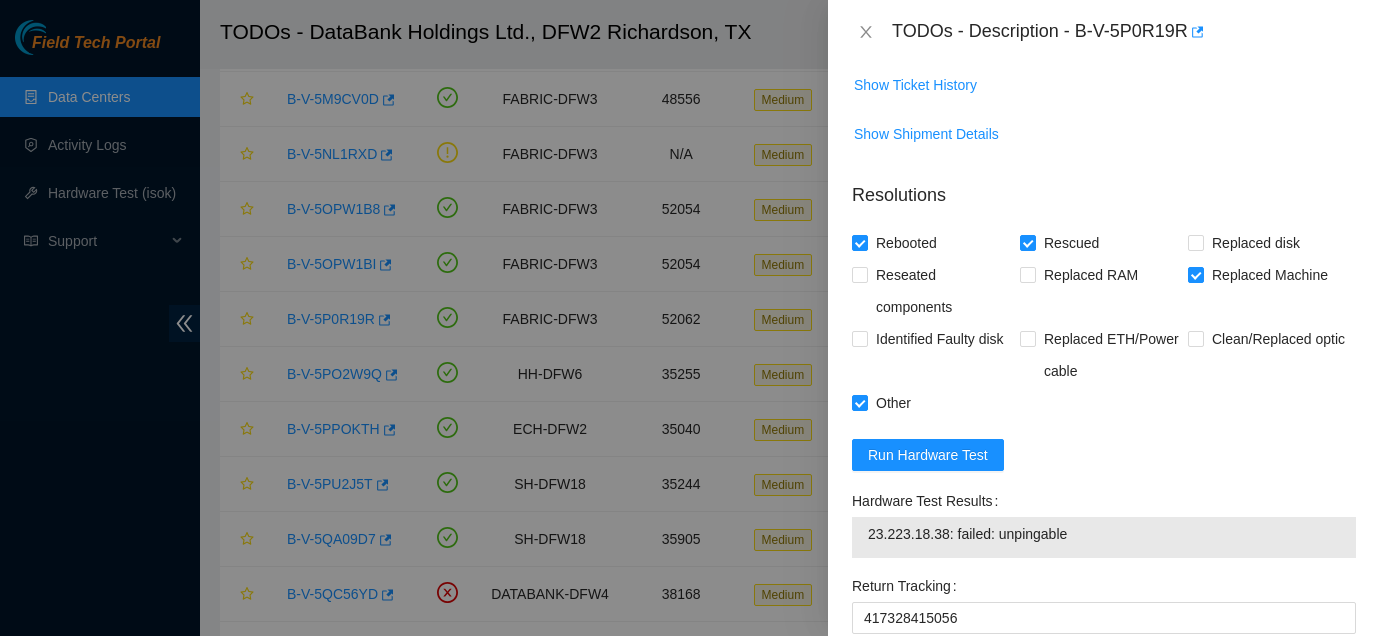 scroll, scrollTop: 2050, scrollLeft: 0, axis: vertical 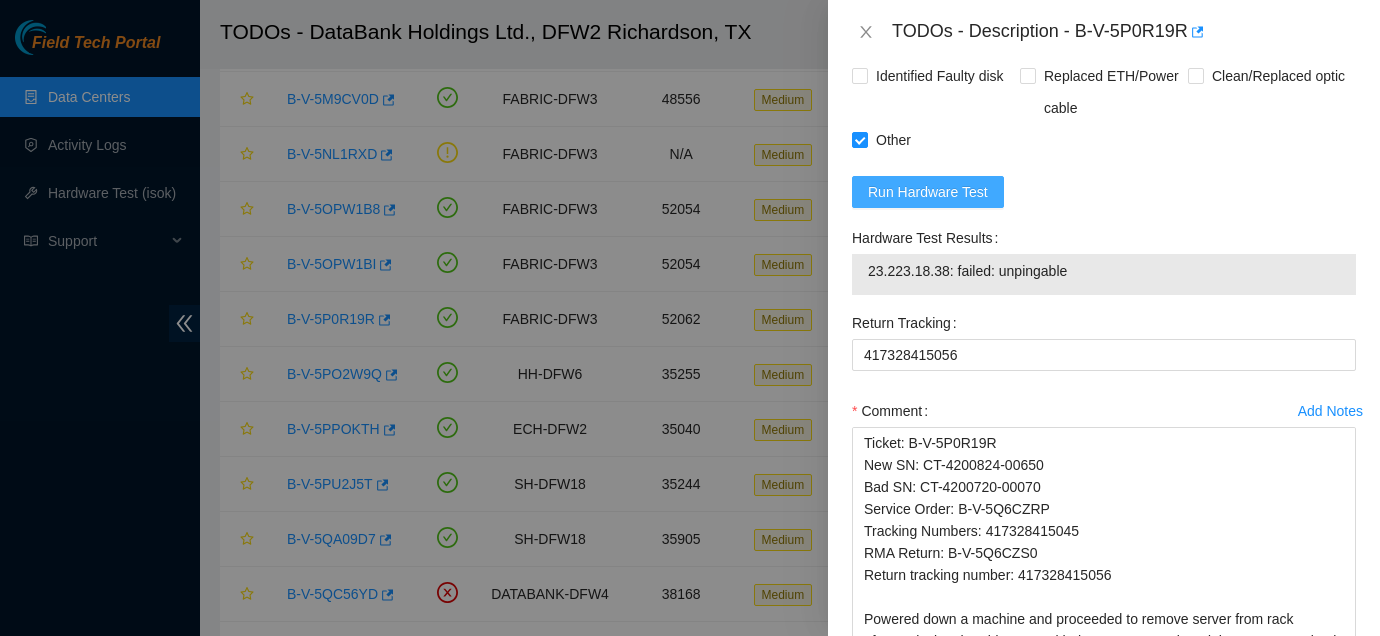 click on "Run Hardware Test" at bounding box center (928, 192) 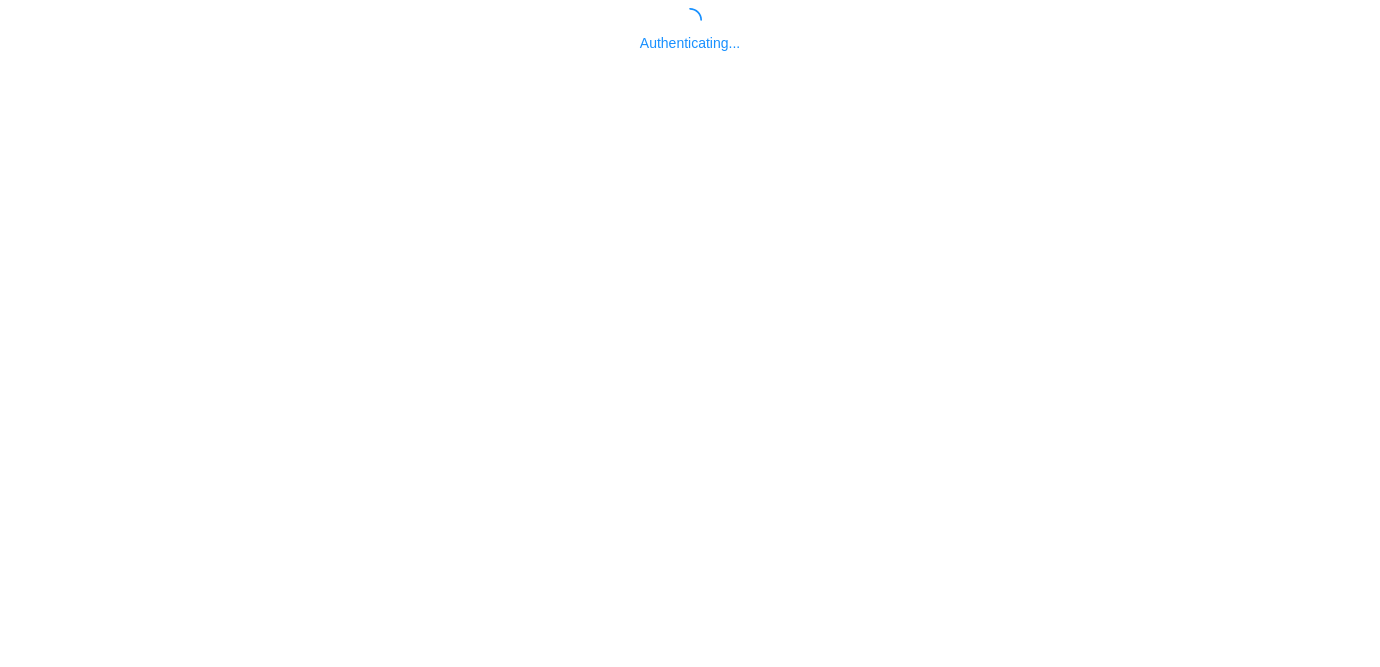 scroll, scrollTop: 0, scrollLeft: 0, axis: both 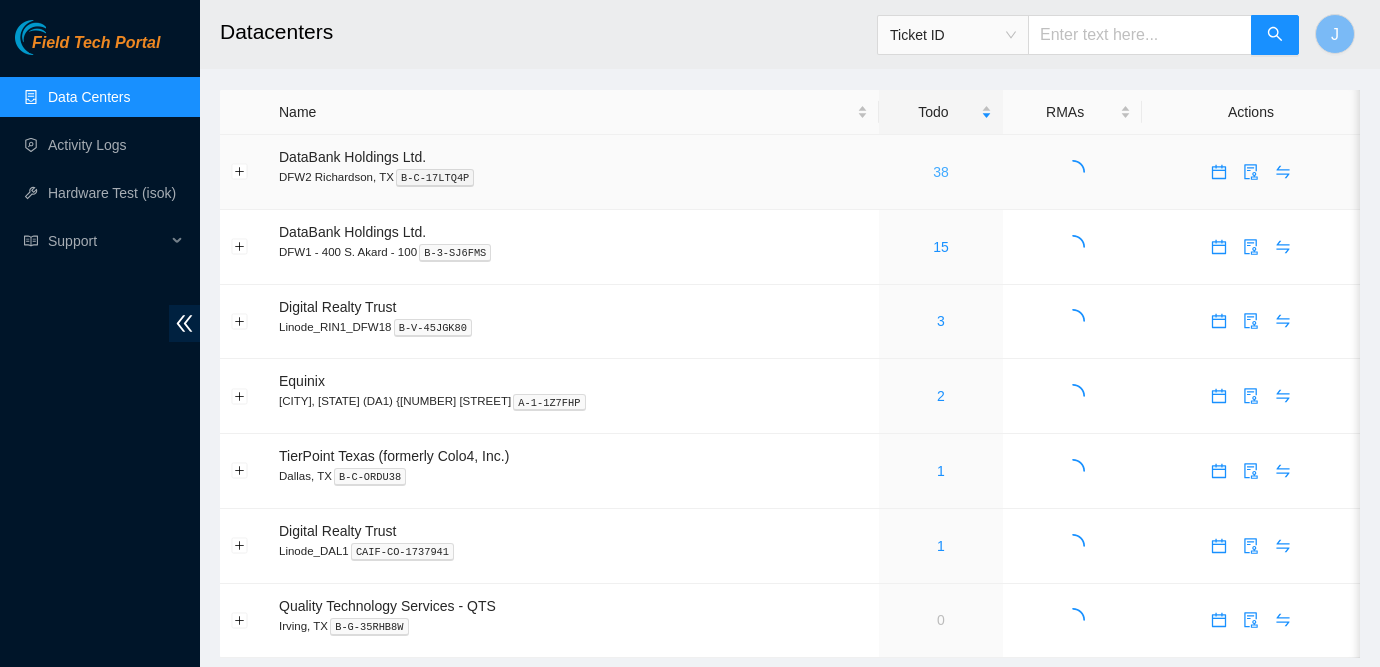 click on "38" at bounding box center (941, 172) 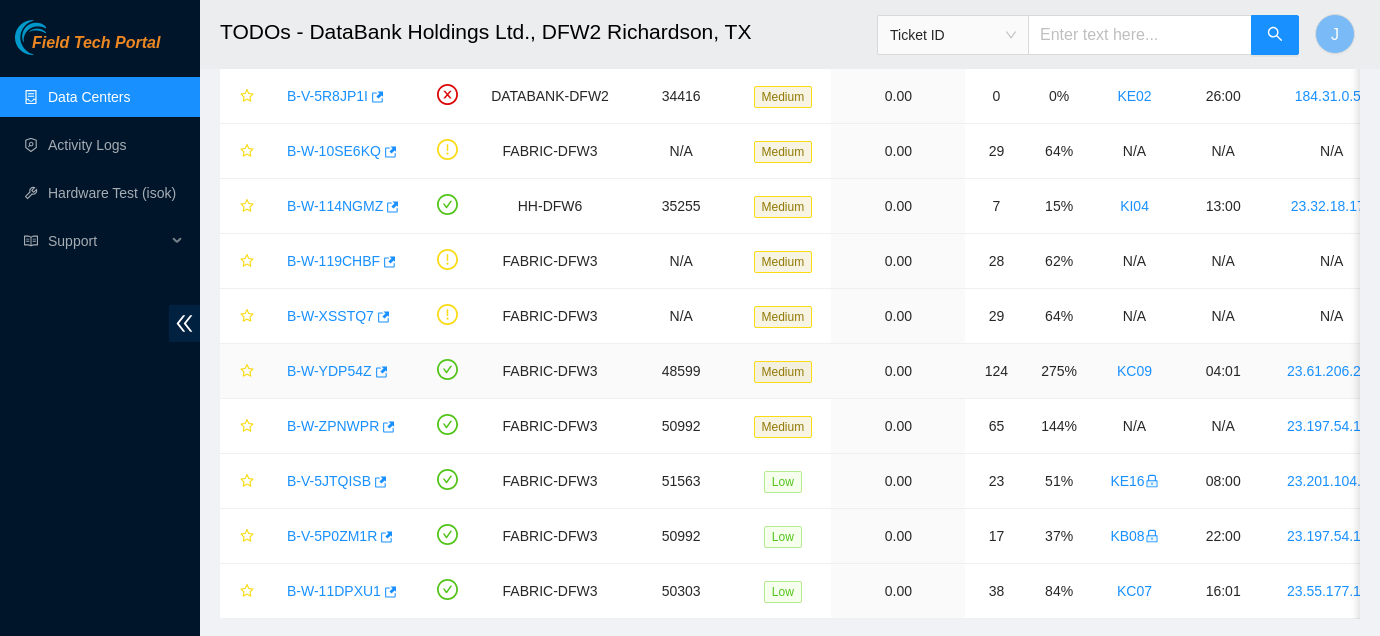 scroll, scrollTop: 858, scrollLeft: 0, axis: vertical 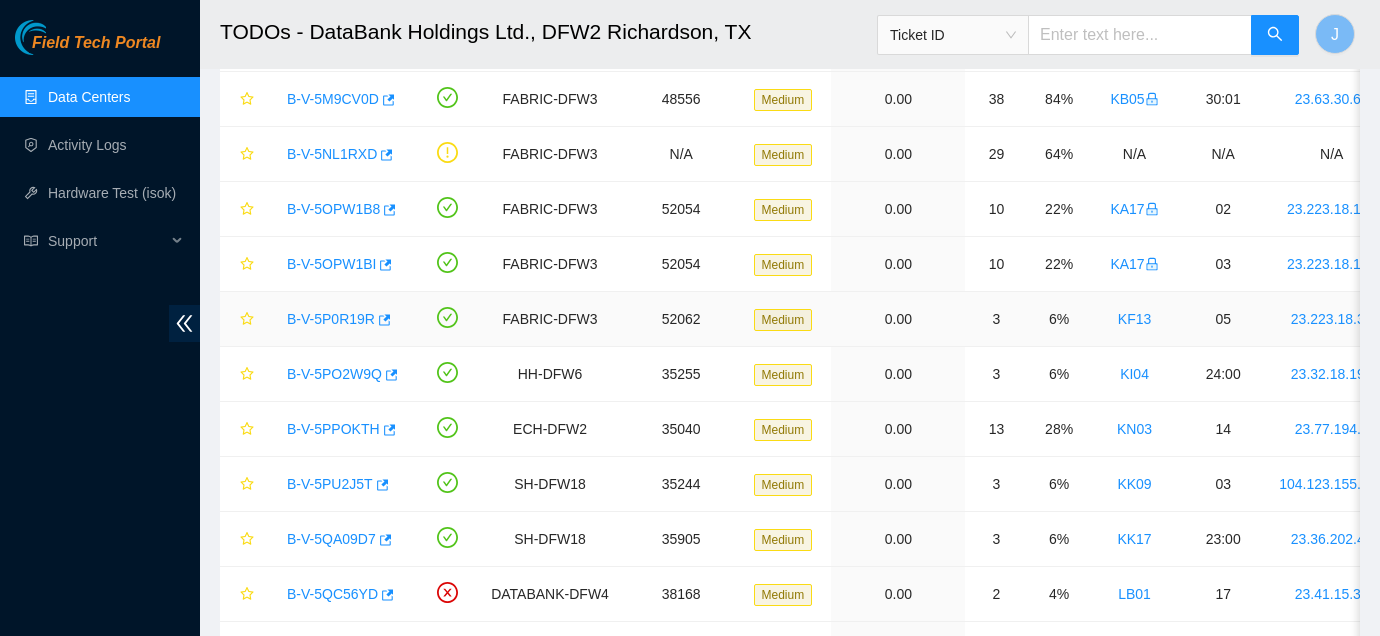 click on "B-V-5P0R19R" at bounding box center [331, 319] 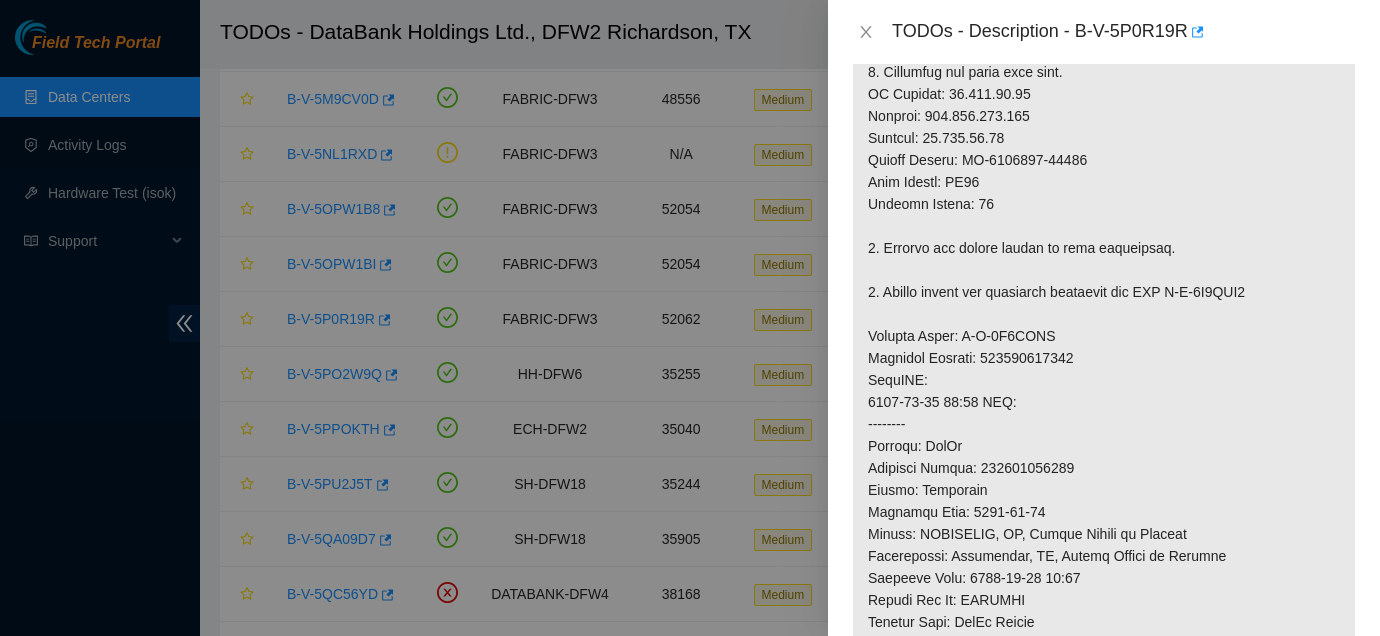 scroll, scrollTop: 1882, scrollLeft: 0, axis: vertical 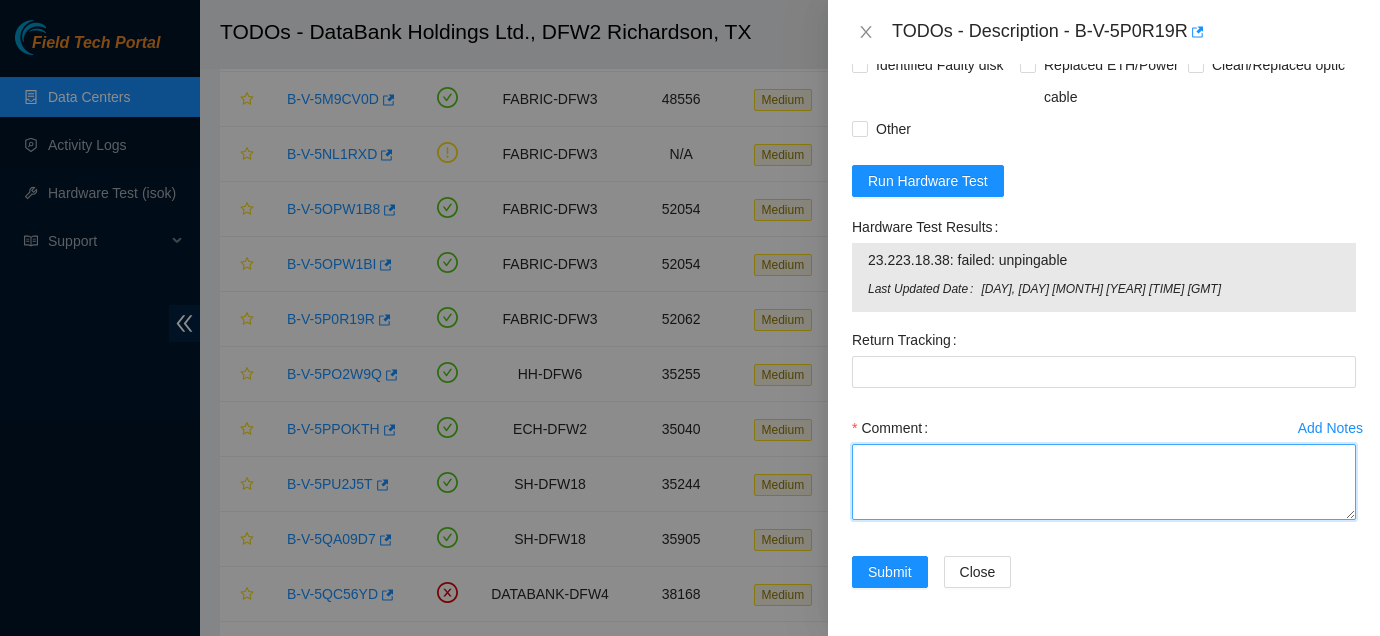 click on "Comment" at bounding box center (1104, 482) 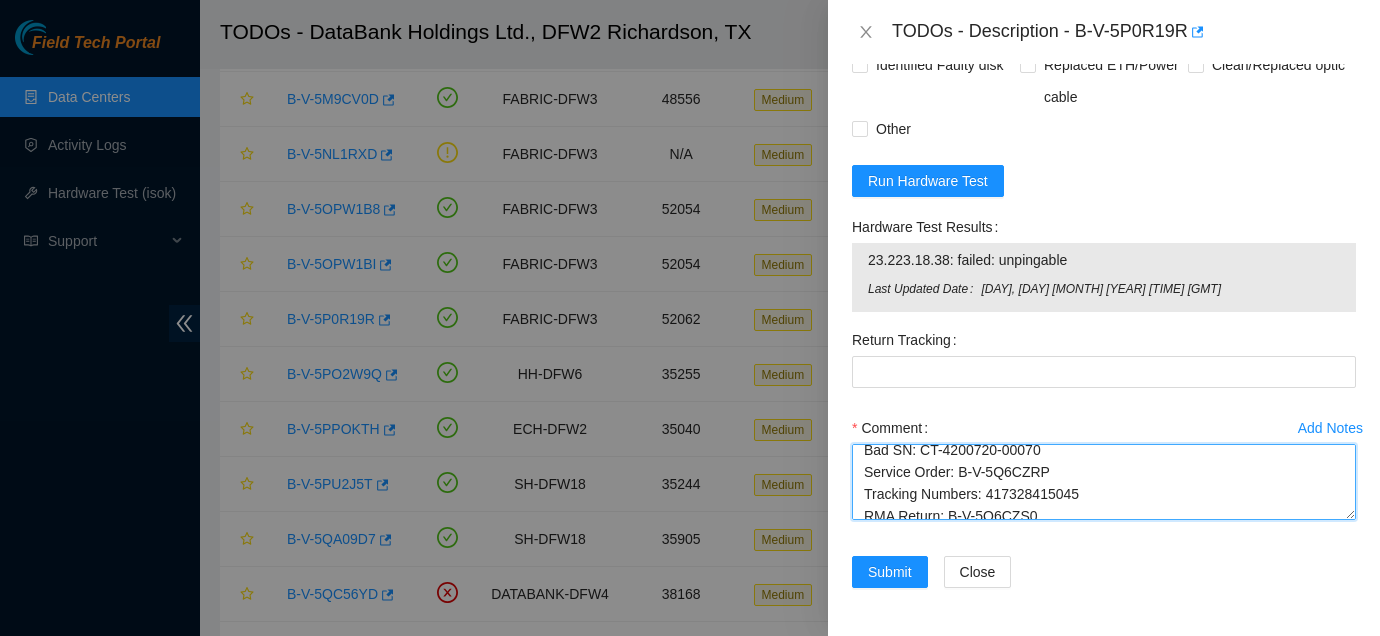 scroll, scrollTop: 0, scrollLeft: 0, axis: both 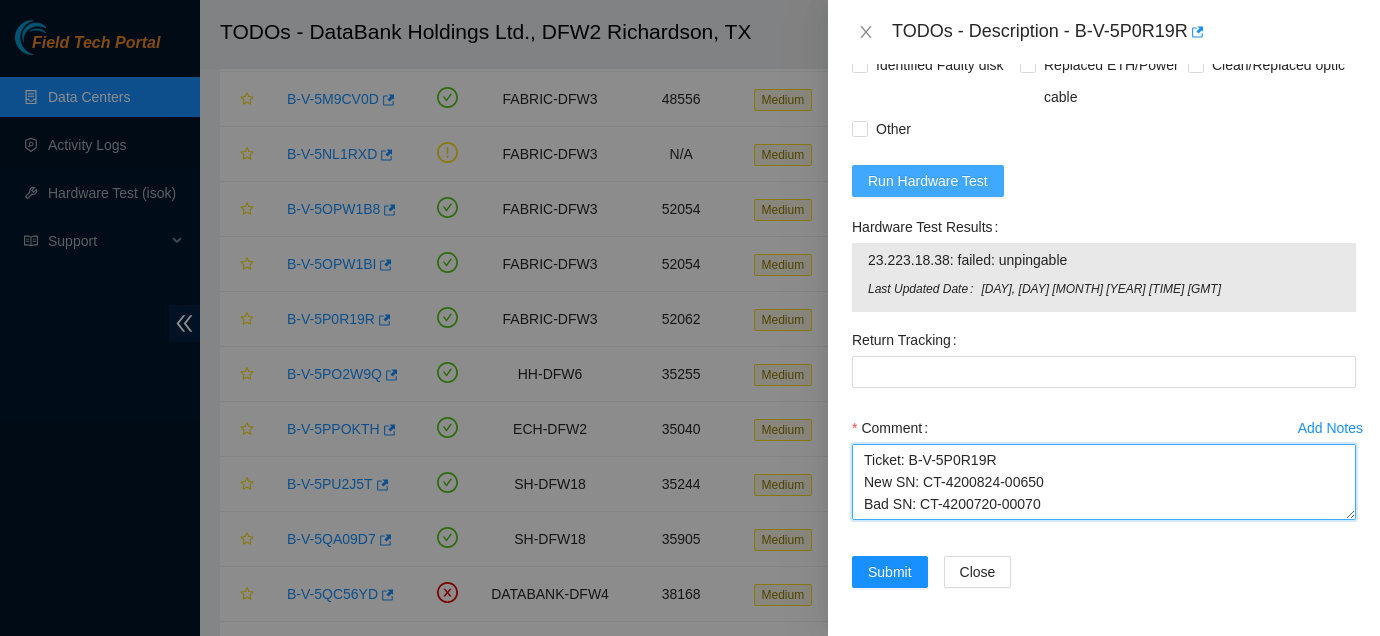 type on "Ticket: B-V-5P0R19R
New SN: CT-4200824-00650
Bad SN: CT-4200720-00070
Service Order: B-V-5Q6CZRP
Tracking Numbers: 417328415045
RMA Return: B-V-5Q6CZS0
Return tracking number: 417328415056
Powered down a machine and proceeded to remove server from rack
after replacing the old server with the new server slotted the new server back into place
plugged in rescue stick and powered on server
ISOK:" 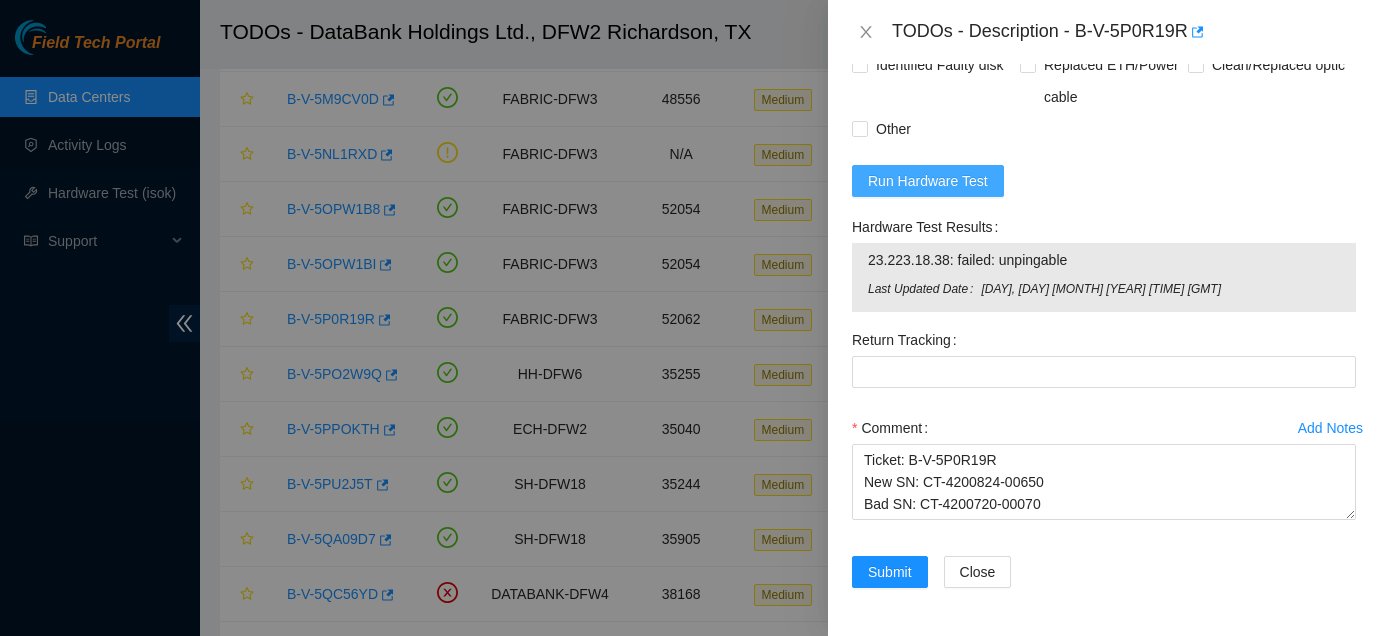 click on "Run Hardware Test" at bounding box center [928, 181] 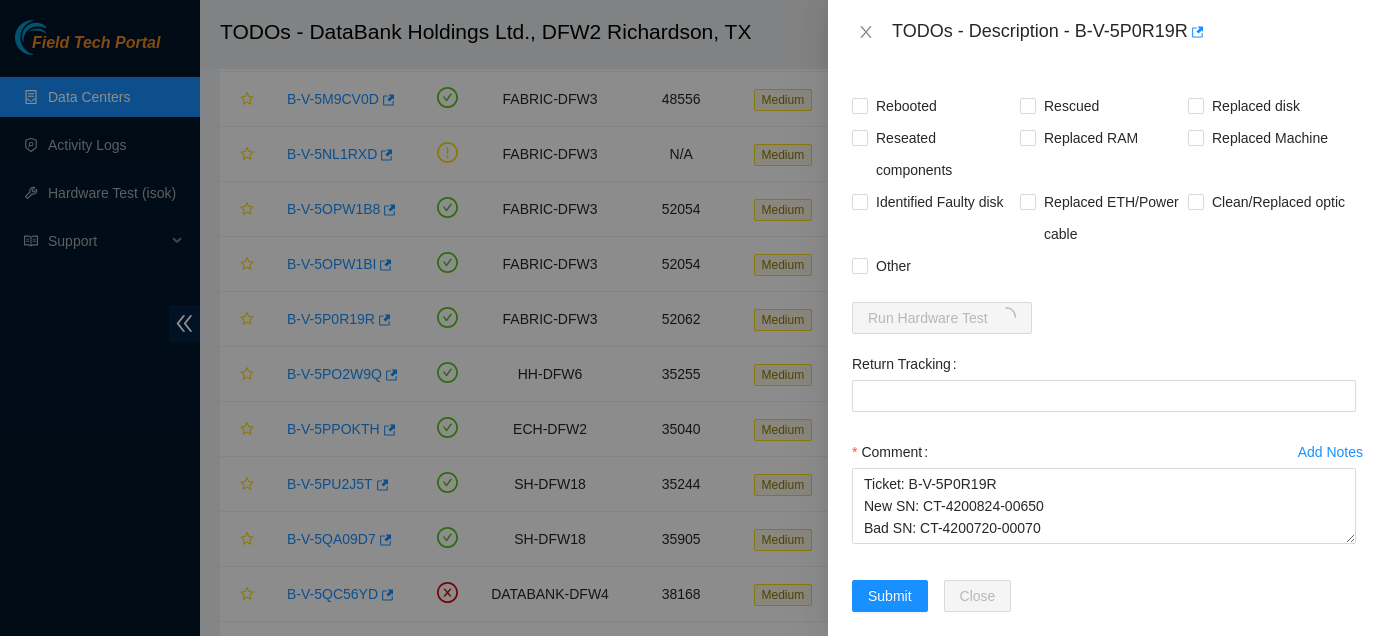 scroll, scrollTop: 1571, scrollLeft: 0, axis: vertical 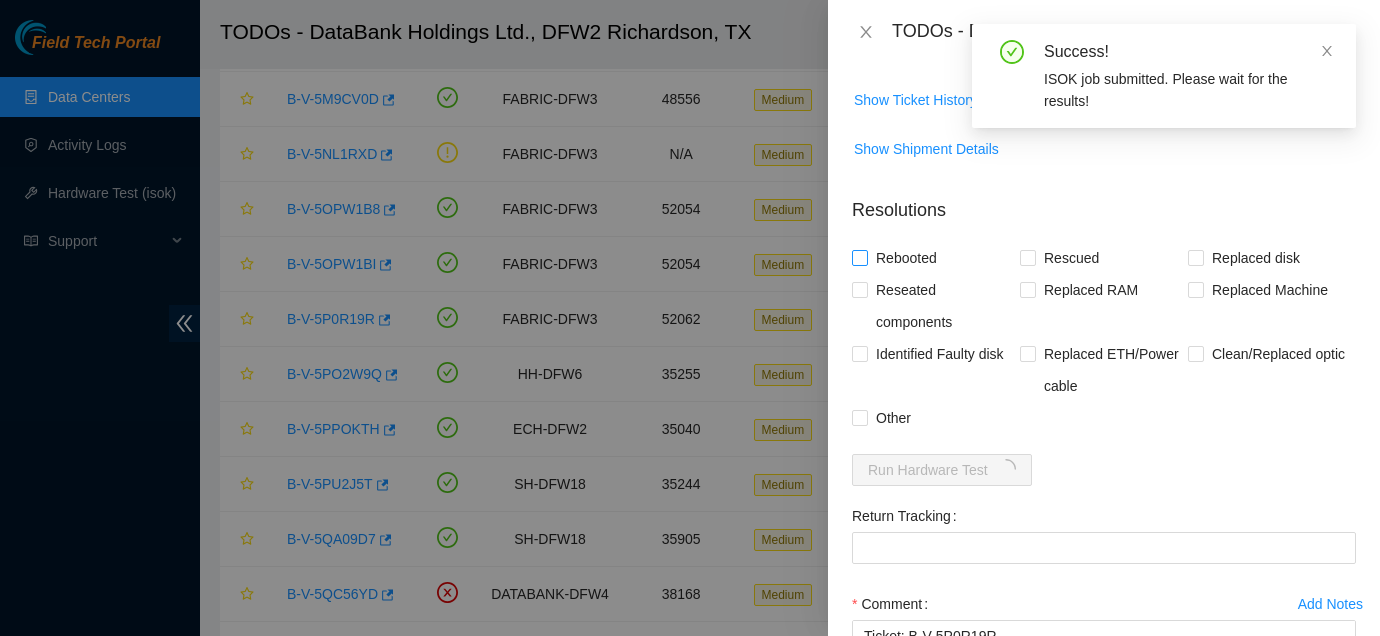 click on "Rebooted" at bounding box center [906, 258] 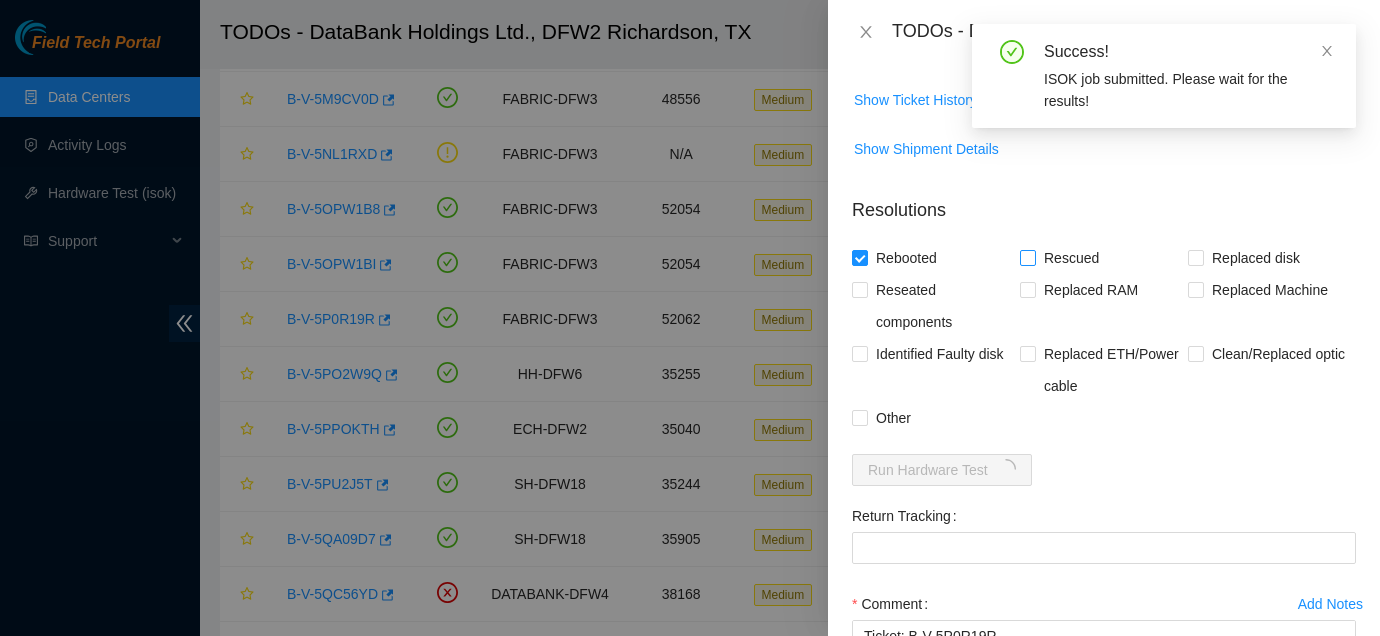 click on "Rescued" at bounding box center (1071, 258) 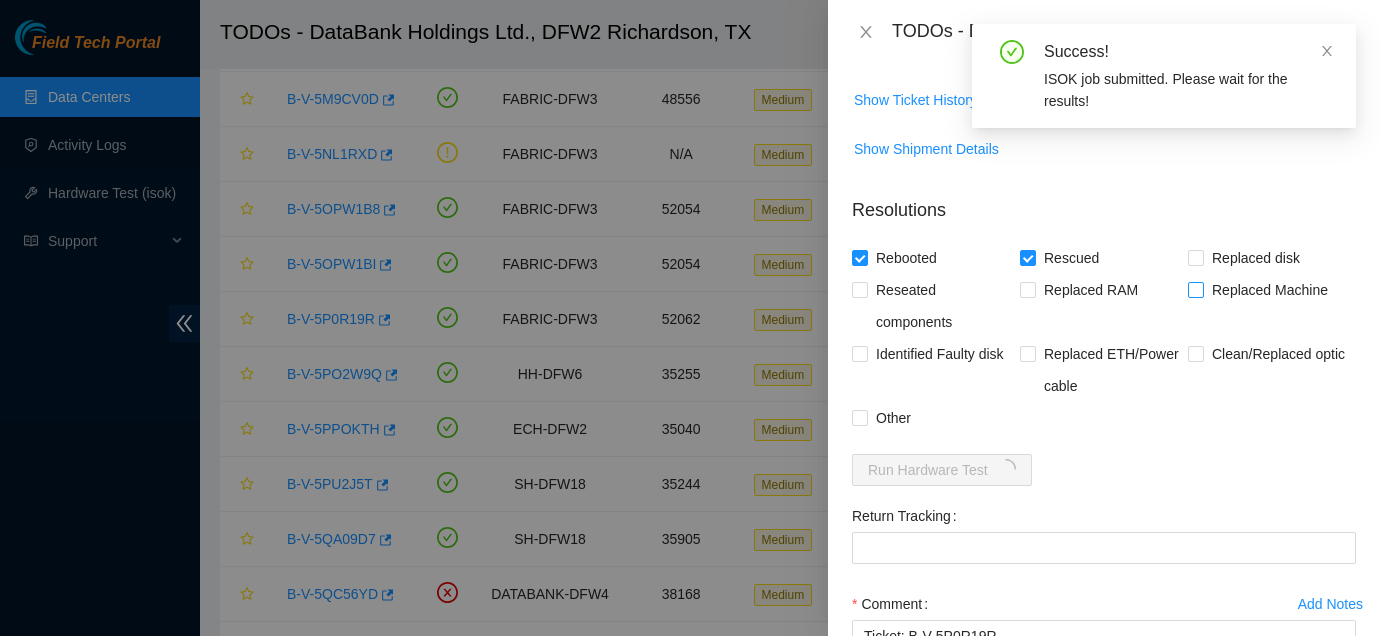 click on "Replaced Machine" at bounding box center [1270, 290] 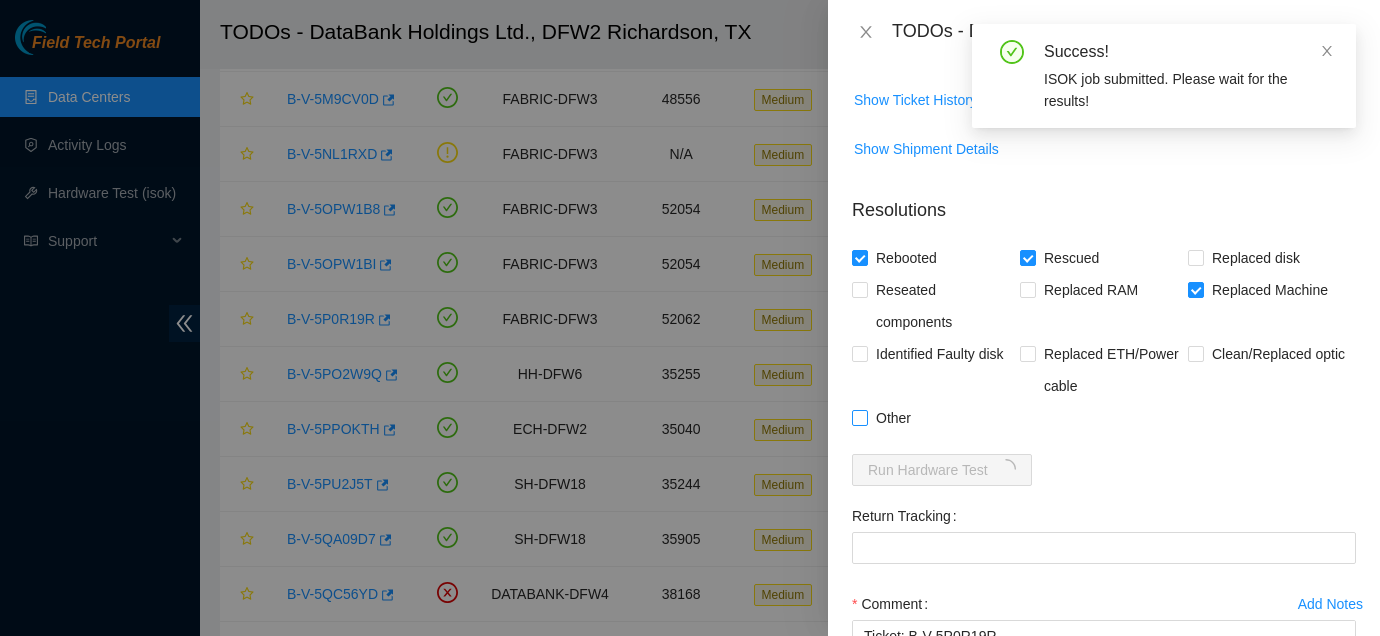 click on "Other" at bounding box center [893, 418] 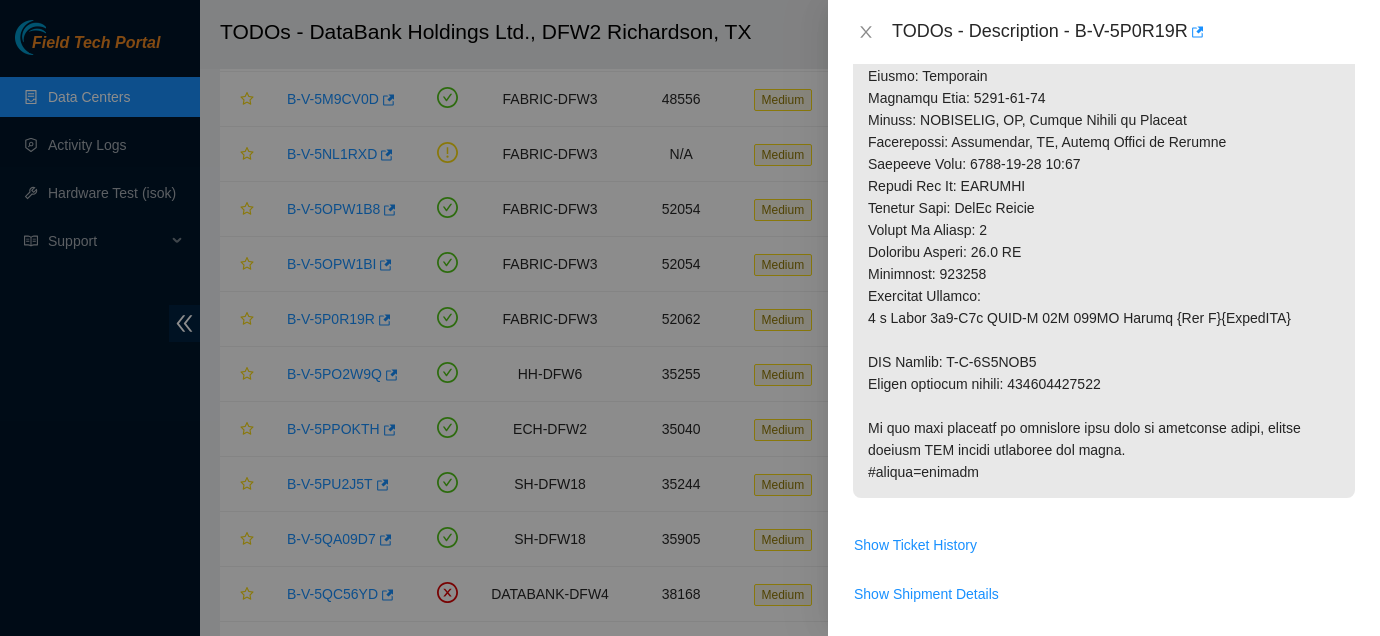 scroll, scrollTop: 1854, scrollLeft: 0, axis: vertical 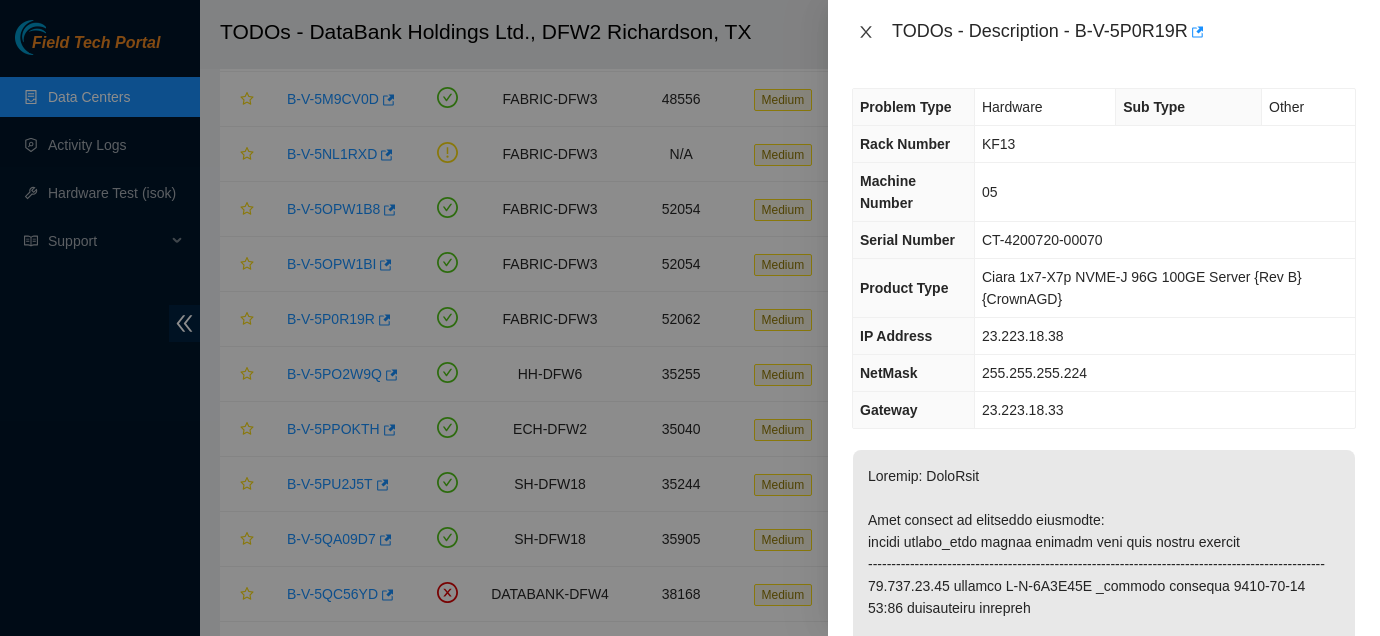 click 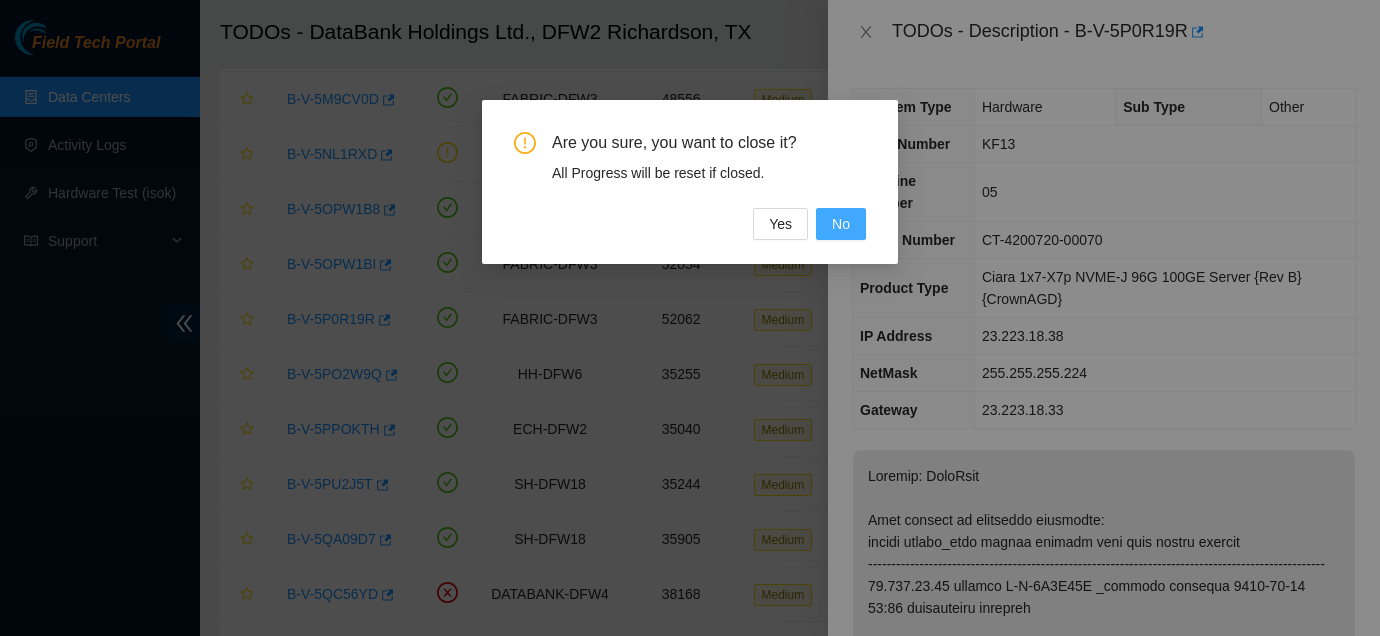 click on "No" at bounding box center (841, 224) 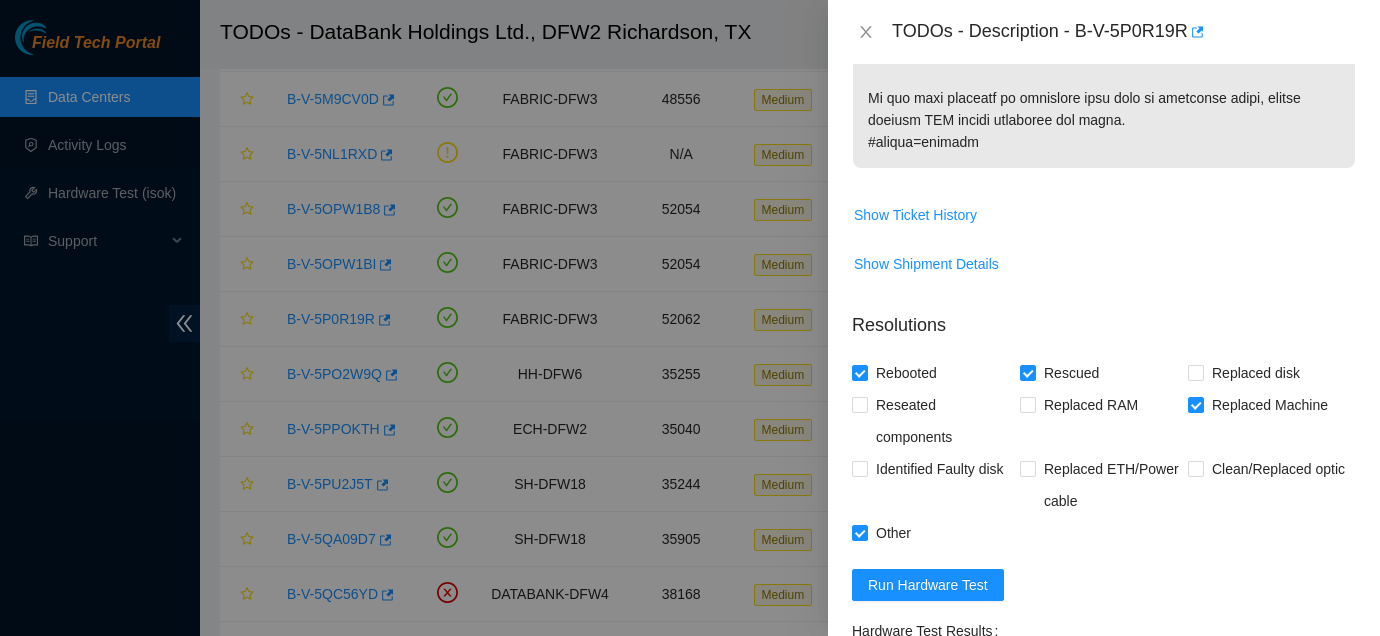 scroll, scrollTop: 1854, scrollLeft: 0, axis: vertical 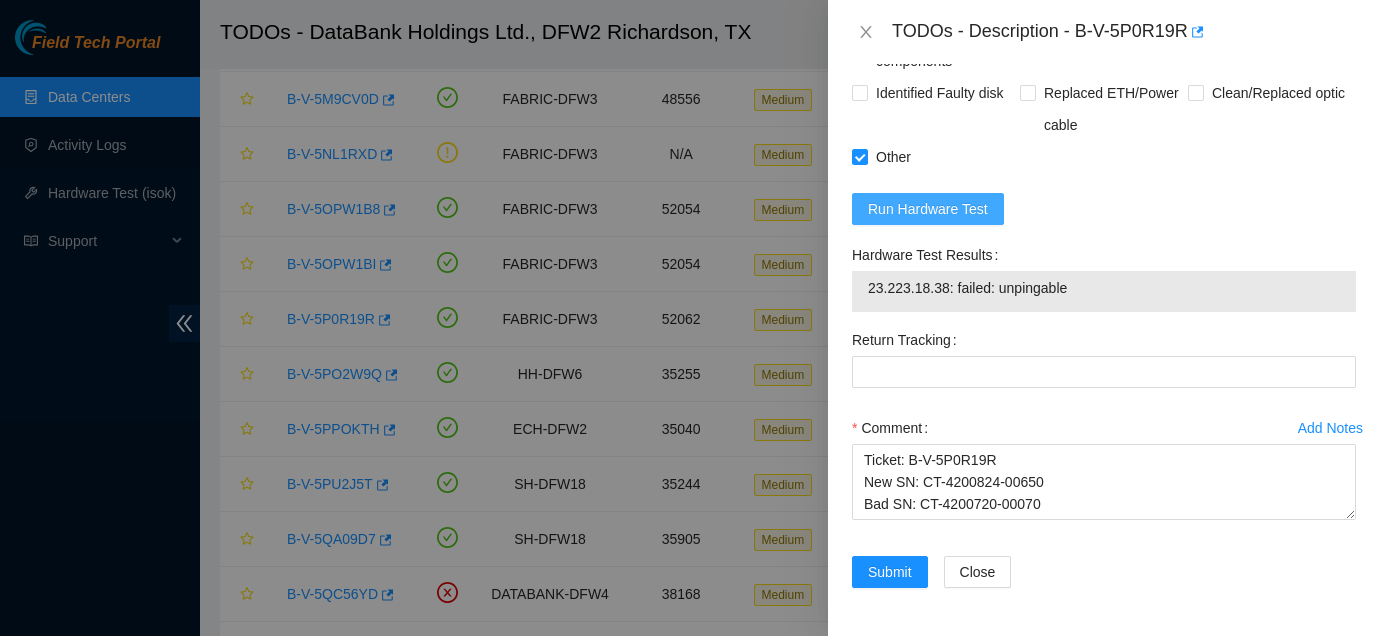 click on "Run Hardware Test" at bounding box center [928, 209] 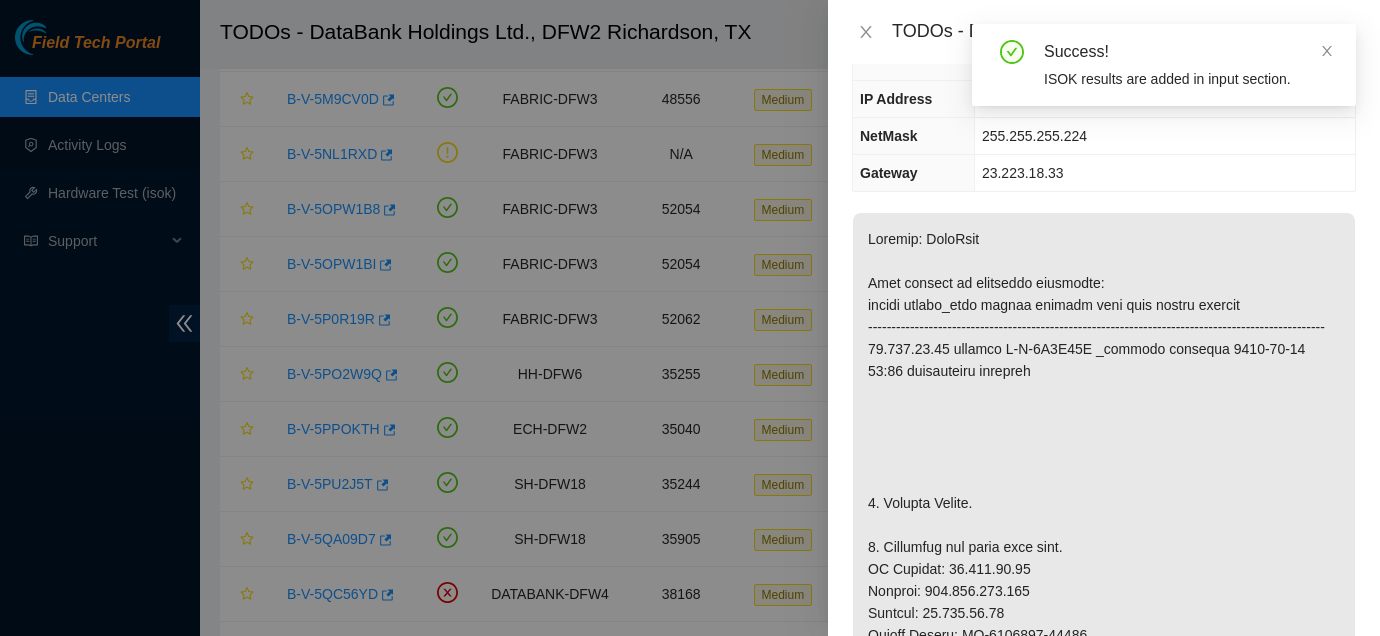 scroll, scrollTop: 115, scrollLeft: 0, axis: vertical 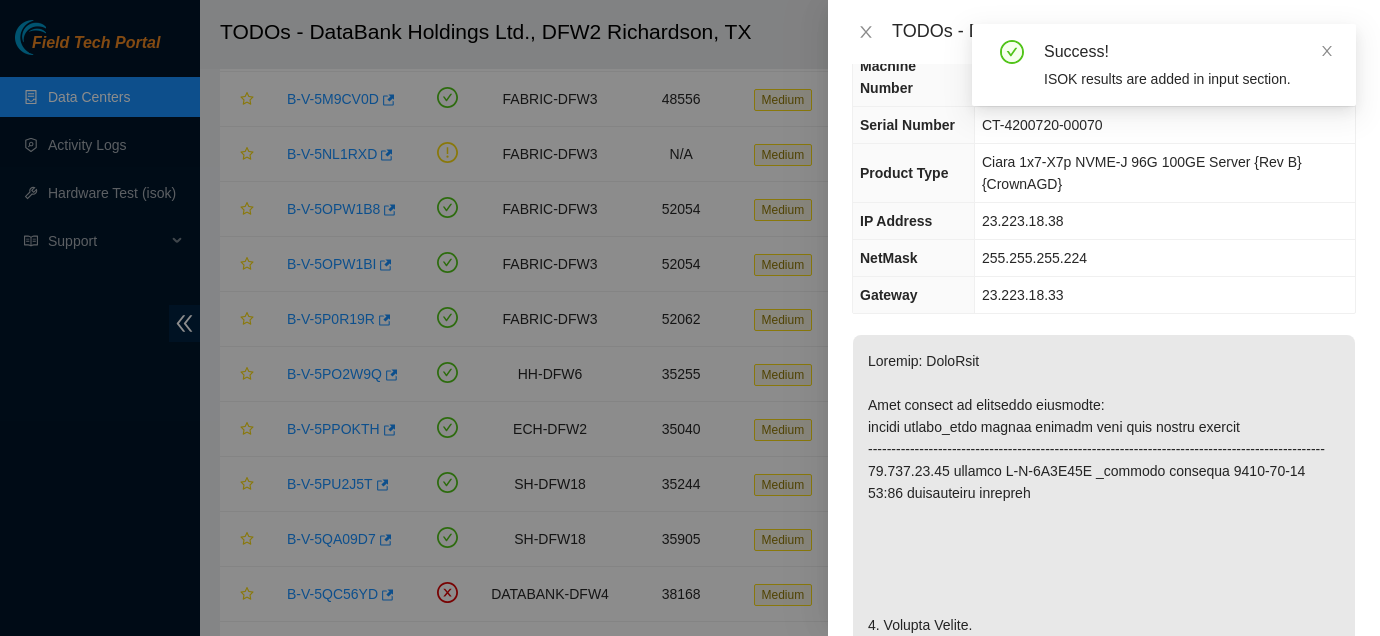 click on "Success! ISOK results are added in input section." at bounding box center [1164, 65] 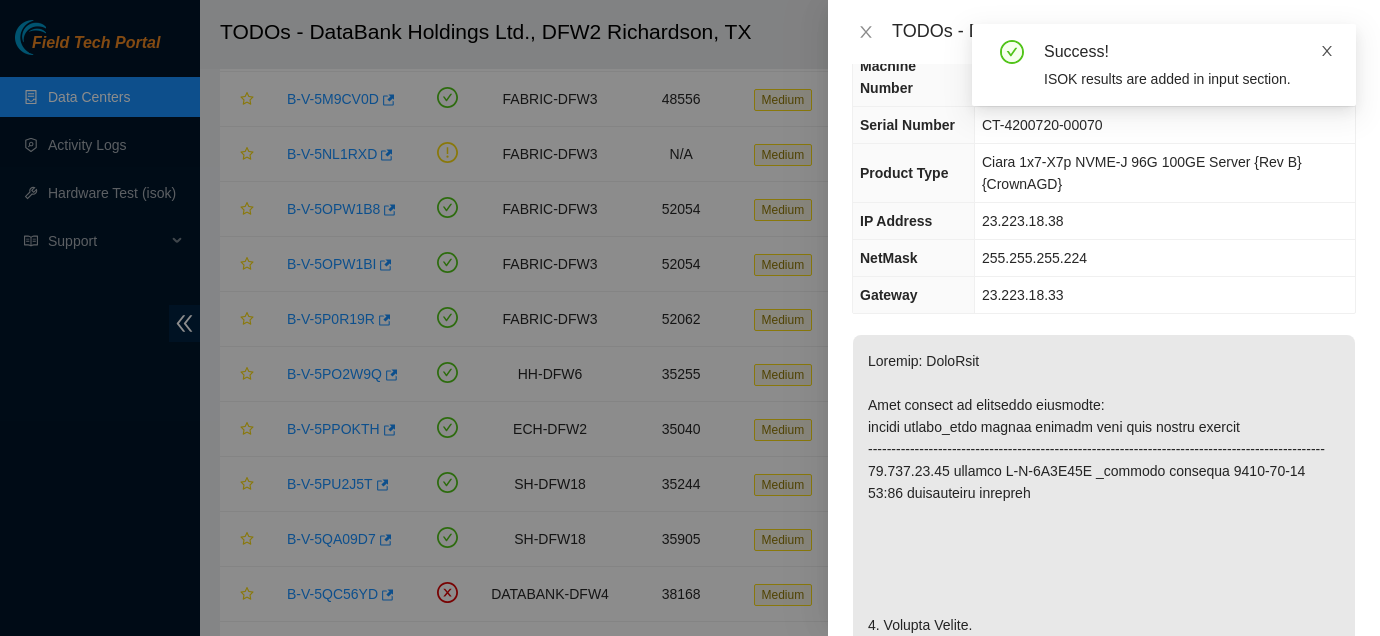 click 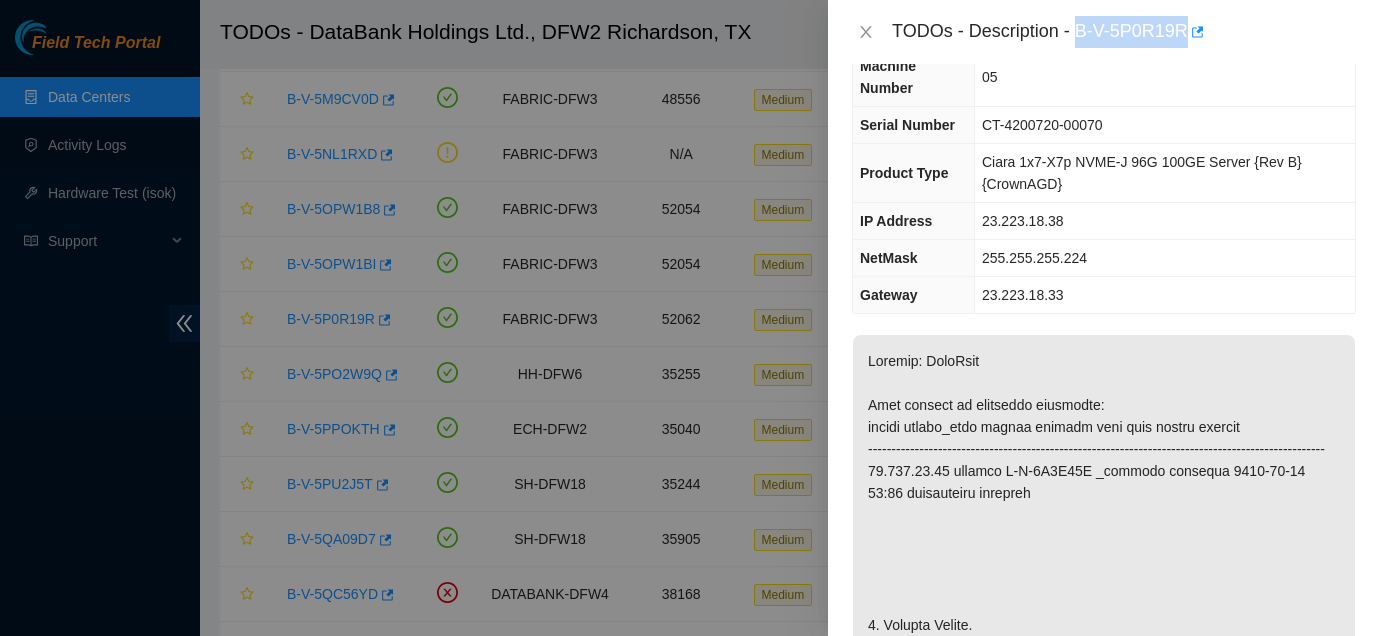 drag, startPoint x: 1082, startPoint y: 31, endPoint x: 1190, endPoint y: 40, distance: 108.37435 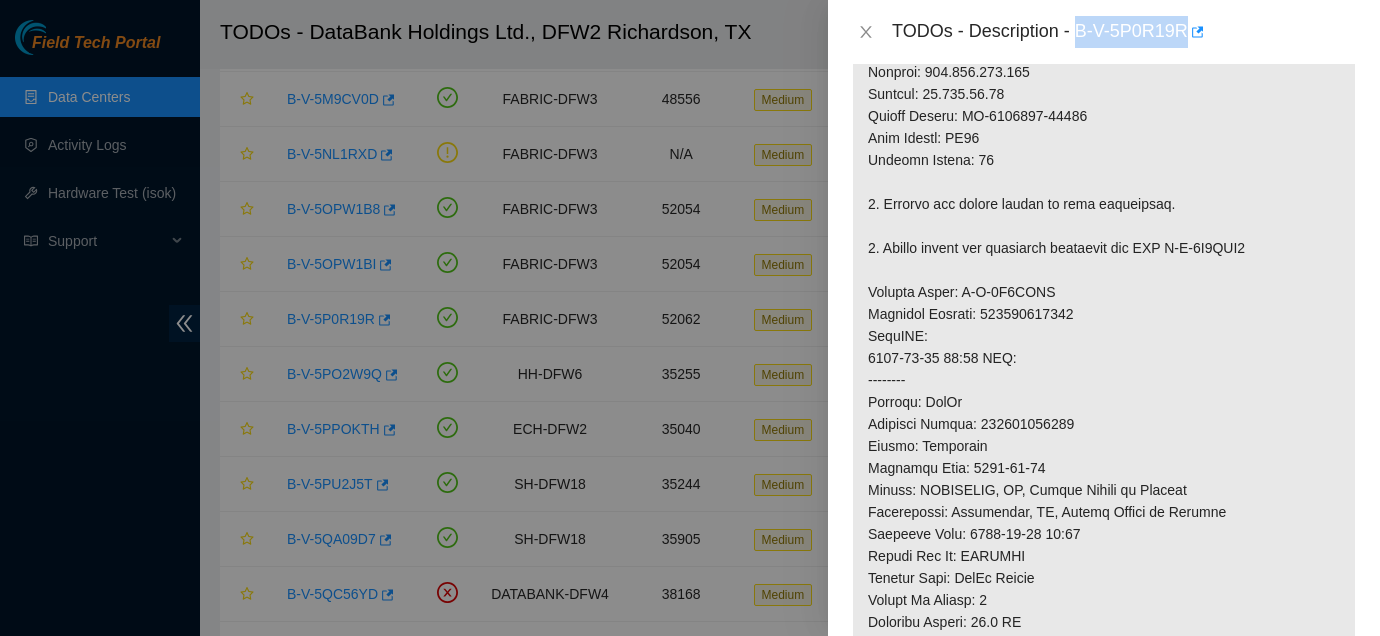 scroll, scrollTop: 835, scrollLeft: 0, axis: vertical 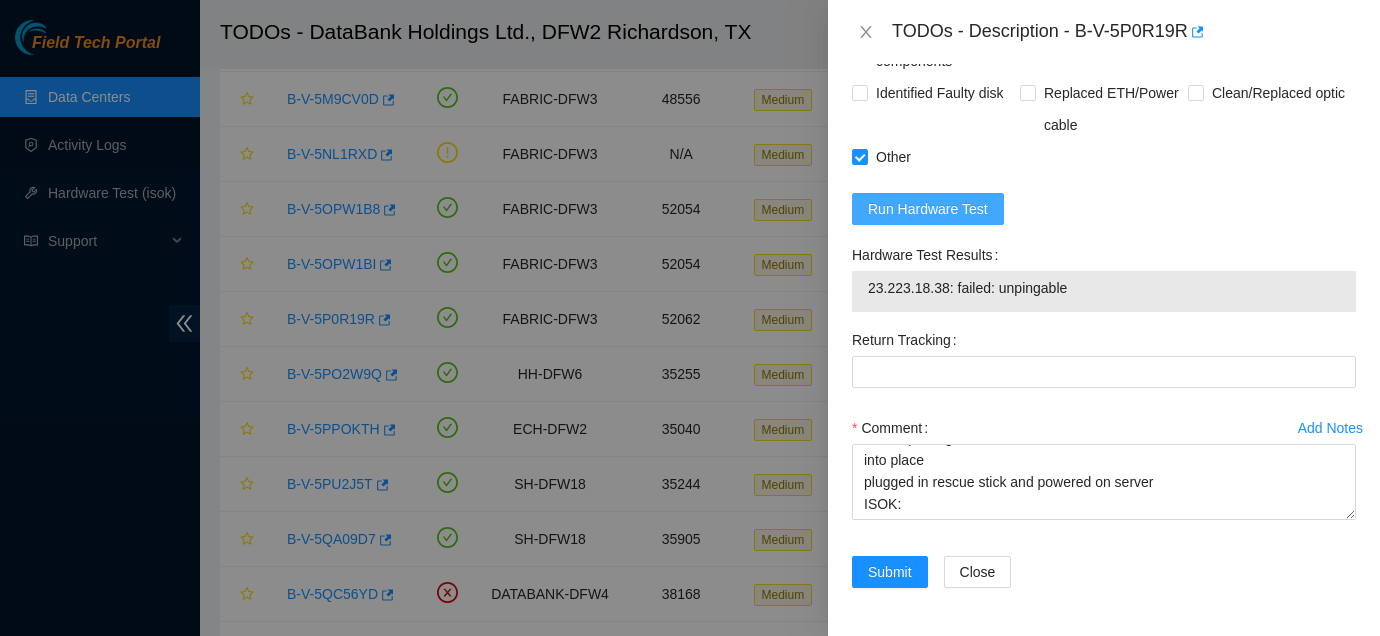 click on "Run Hardware Test" at bounding box center (928, 209) 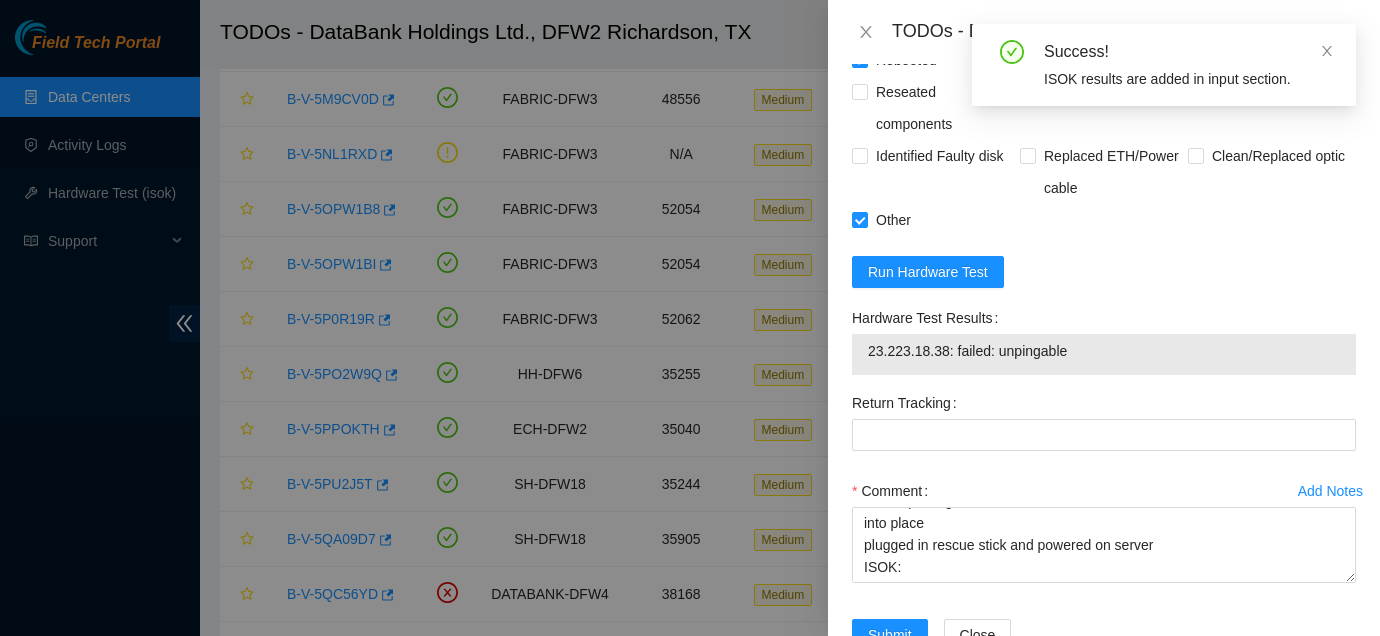 scroll, scrollTop: 1854, scrollLeft: 0, axis: vertical 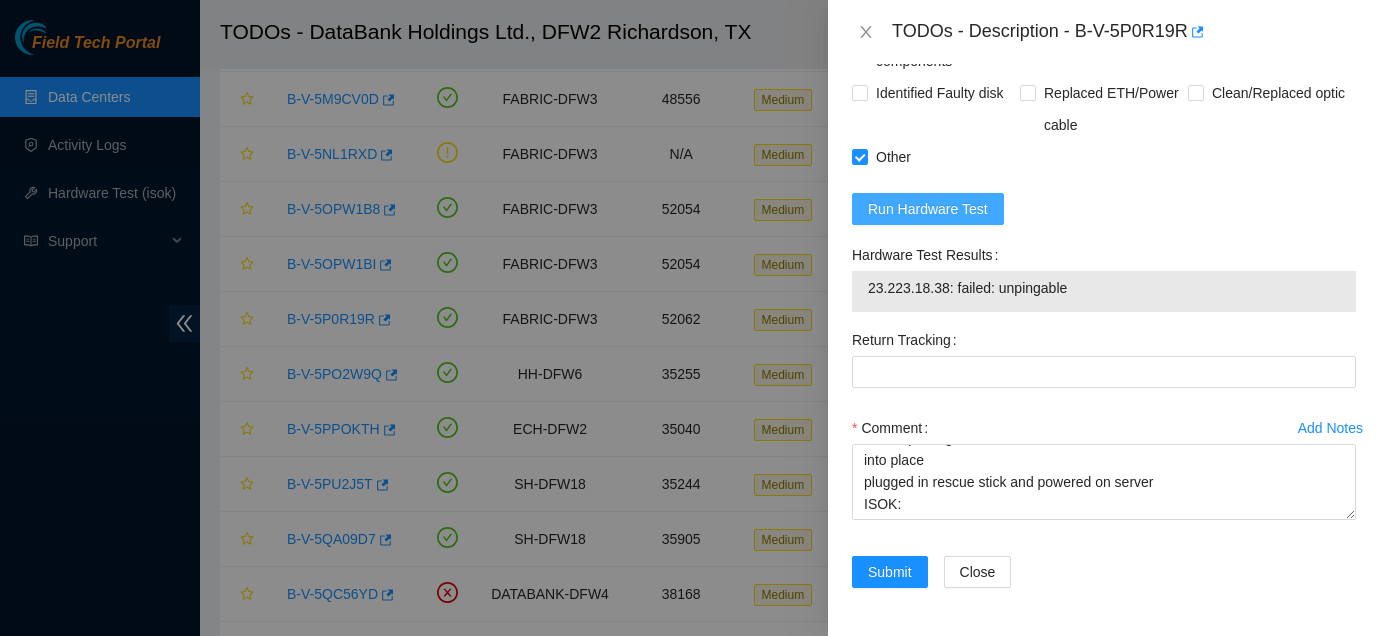 click on "Run Hardware Test" at bounding box center (928, 209) 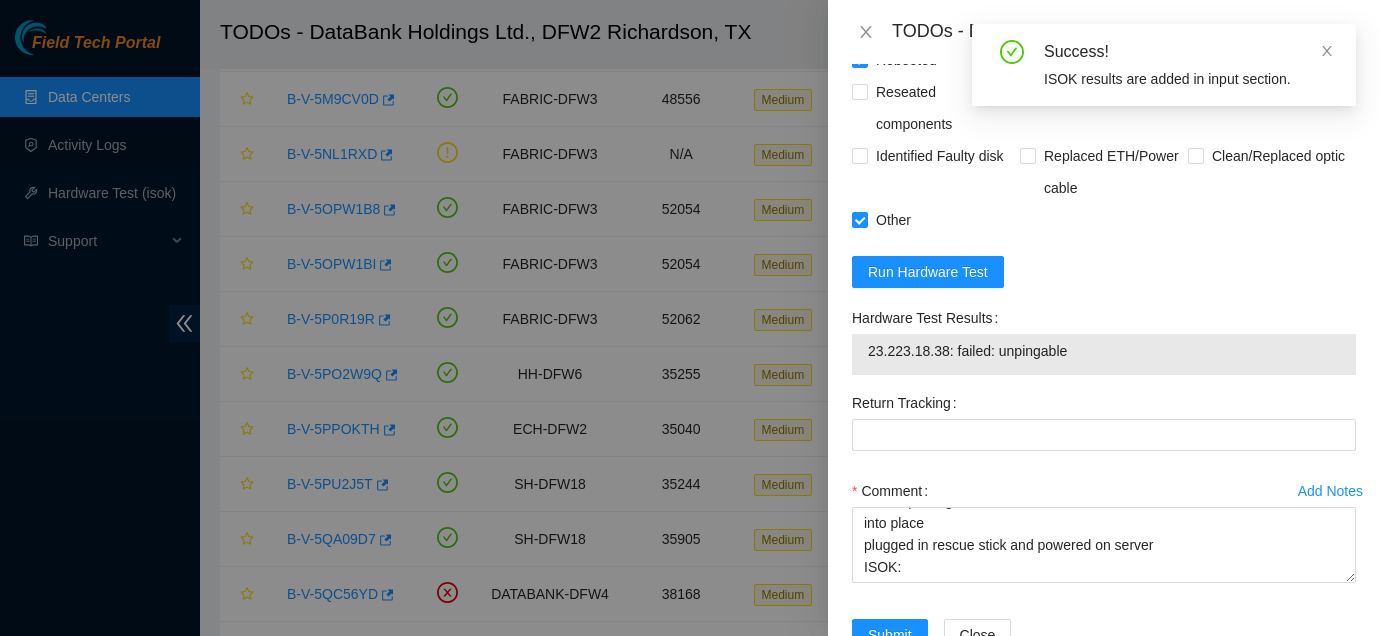 scroll, scrollTop: 1854, scrollLeft: 0, axis: vertical 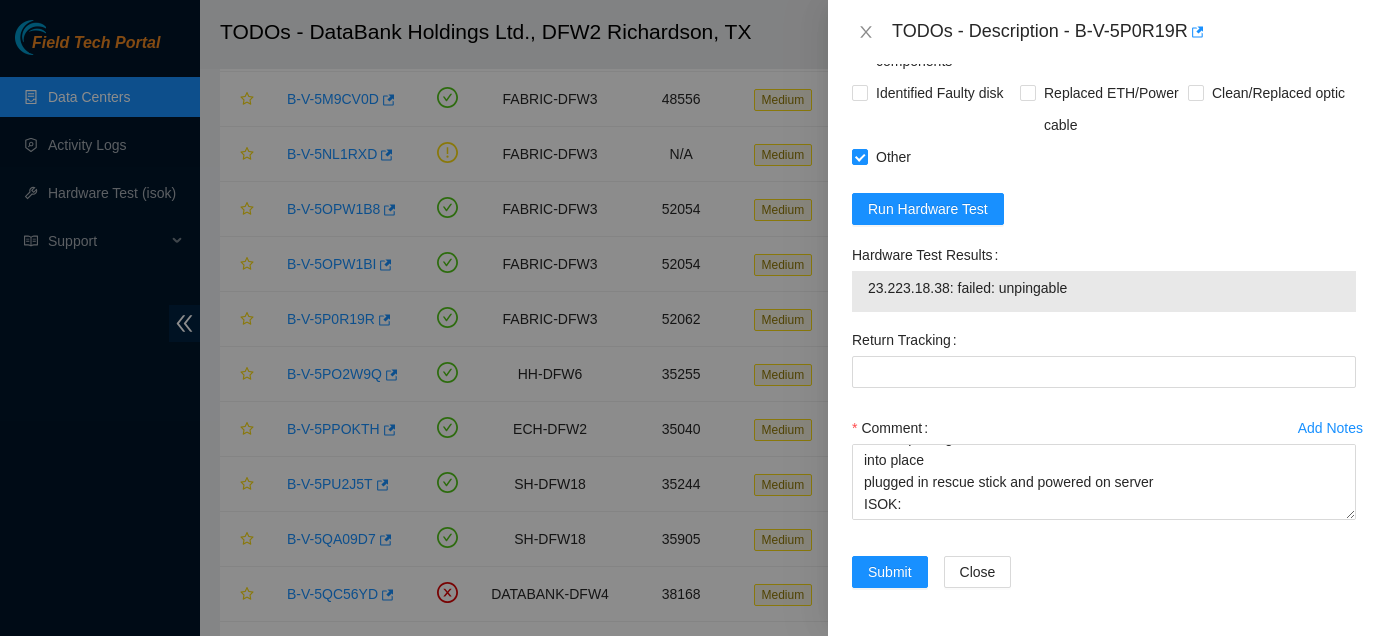 click on "Problem Type Hardware Sub Type Other Rack Number KF13 Machine Number 05 Serial Number CT-4200720-00070 Product Type Ciara 1x7-X7p NVME-J 96G 100GE Server {Rev B}{CrownAGD} IP Address 23.223.18.38 NetMask 255.255.255.224 Gateway 23.223.18.33 Show Ticket History Show Shipment Details Resolutions Rebooted Rescued Replaced disk Reseated components Replaced RAM Replaced Machine Identified Faulty disk Replaced ETH/Power cable Clean/Replaced optic Other Run Hardware Test Hardware Test Results 23.223.18.38: failed: unpingable Return Tracking Add Notes    Comment Ticket: B-V-5P0R19R
New SN: CT-4200824-00650
Bad SN: CT-4200720-00070
Service Order: B-V-5Q6CZRP
Tracking Numbers: 417328415045
RMA Return: B-V-5Q6CZS0
Return tracking number: 417328415056
Powered down a machine and proceeded to remove server from rack
after replacing the old server with the new server slotted the new server back into place
plugged in rescue stick and powered on server
ISOK:  Submit Close" at bounding box center [1104, 350] 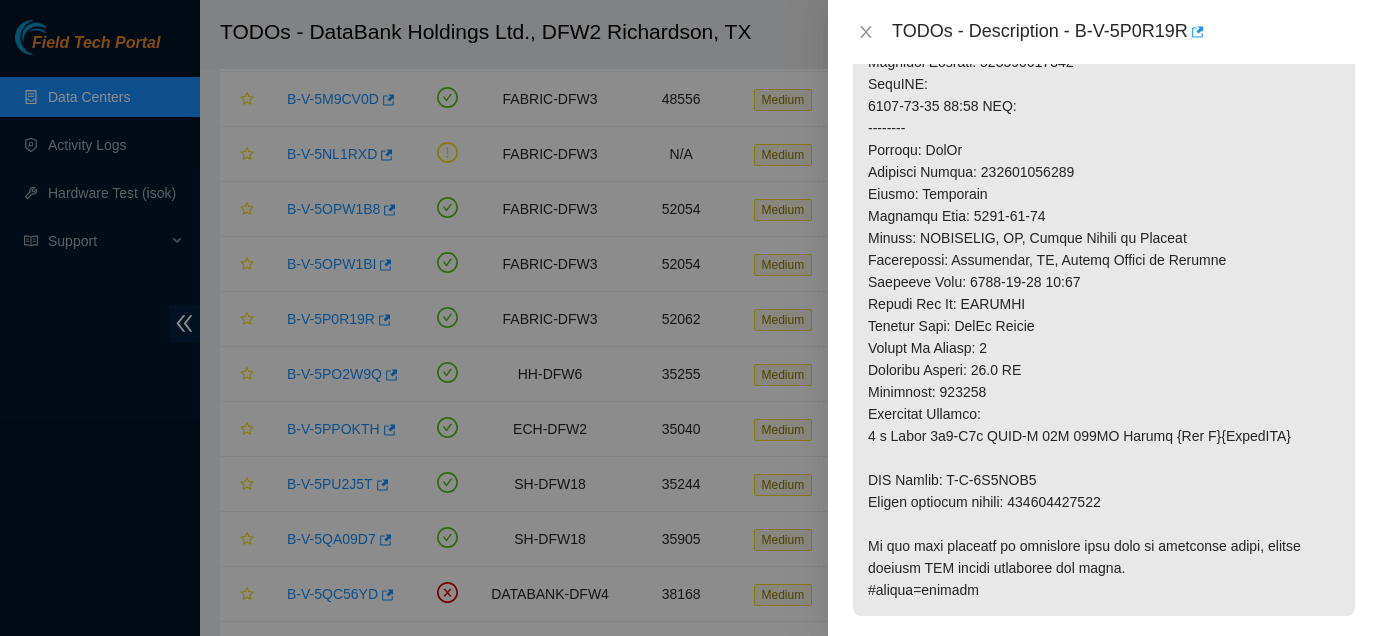 scroll, scrollTop: 1089, scrollLeft: 0, axis: vertical 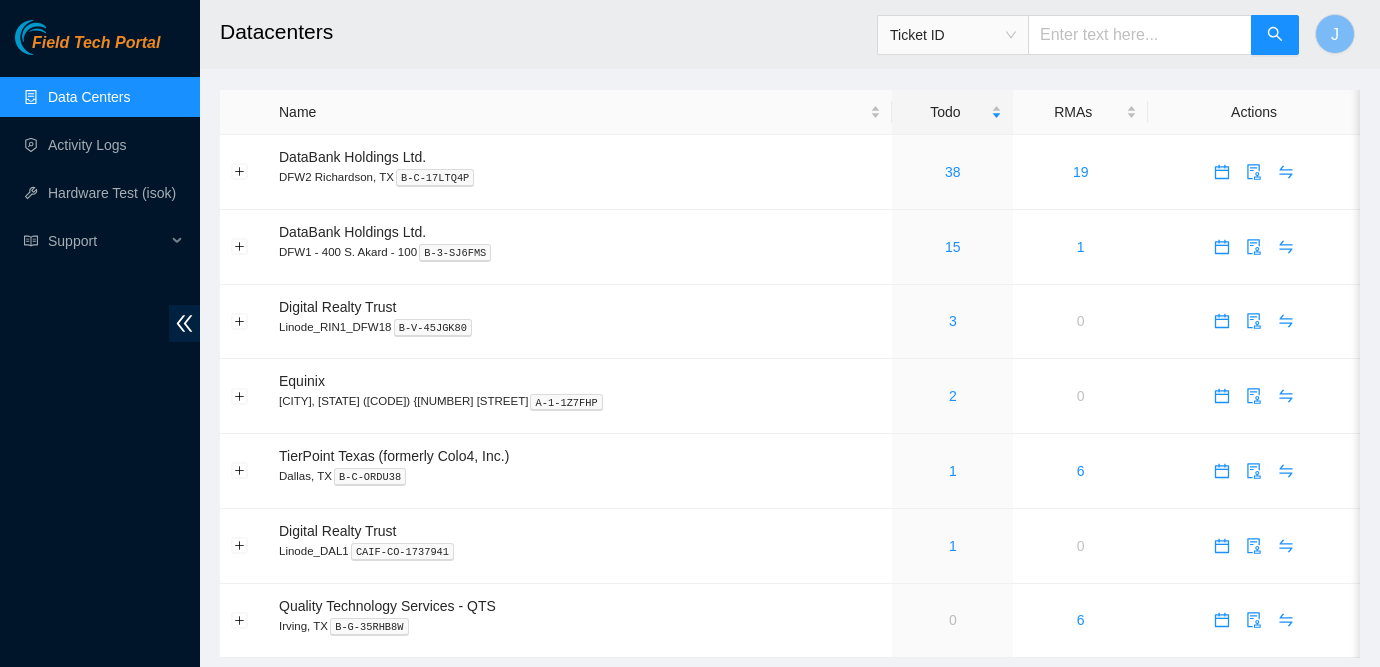 click at bounding box center [1140, 35] 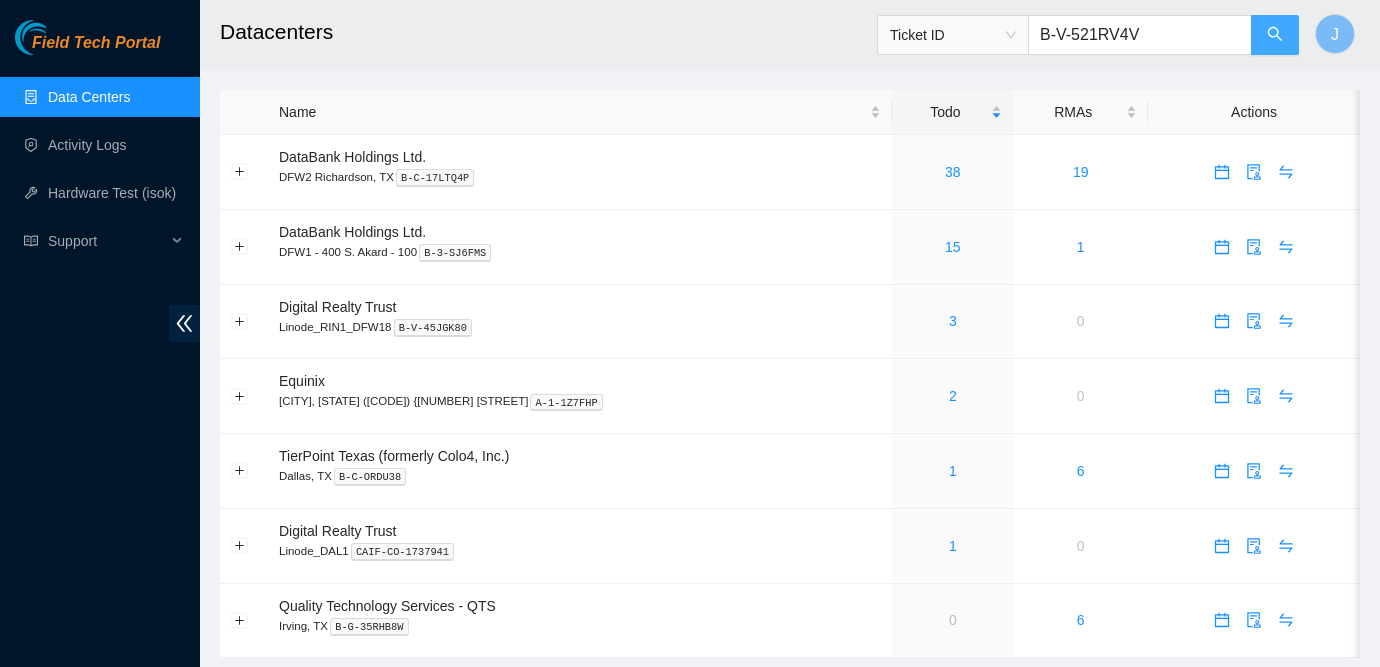 type on "B-V-521RV4V" 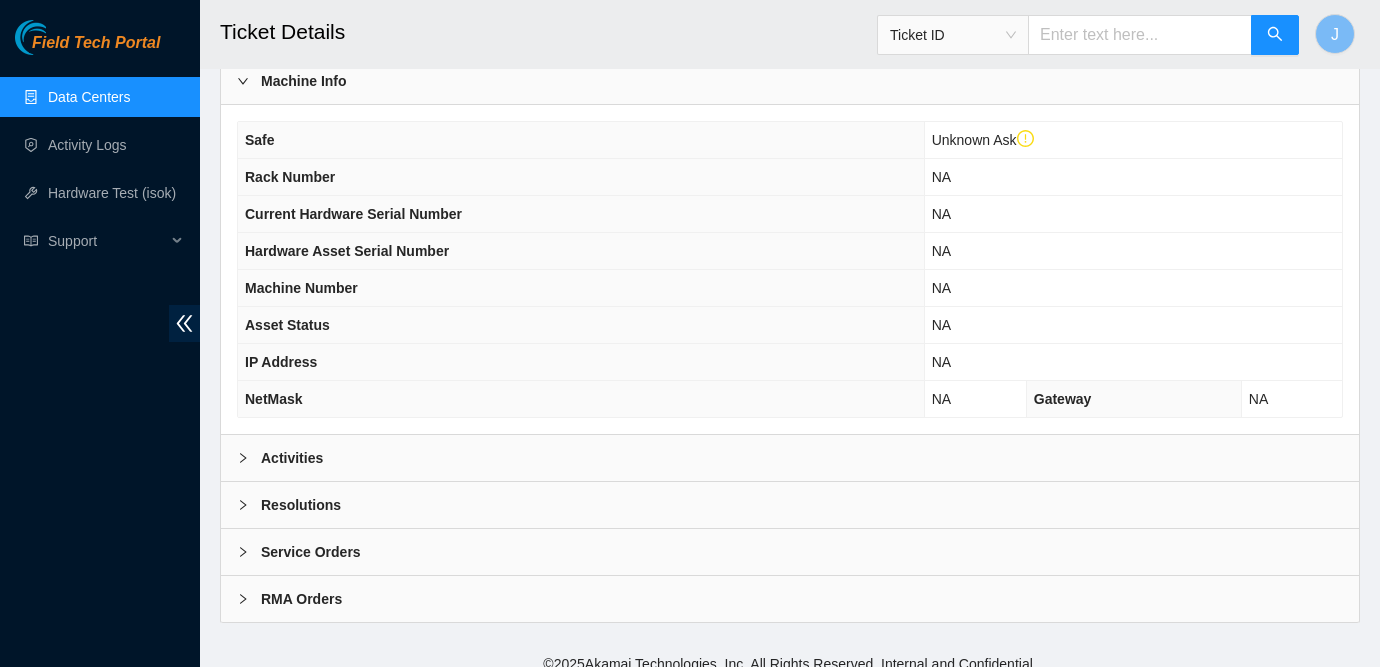 scroll, scrollTop: 640, scrollLeft: 0, axis: vertical 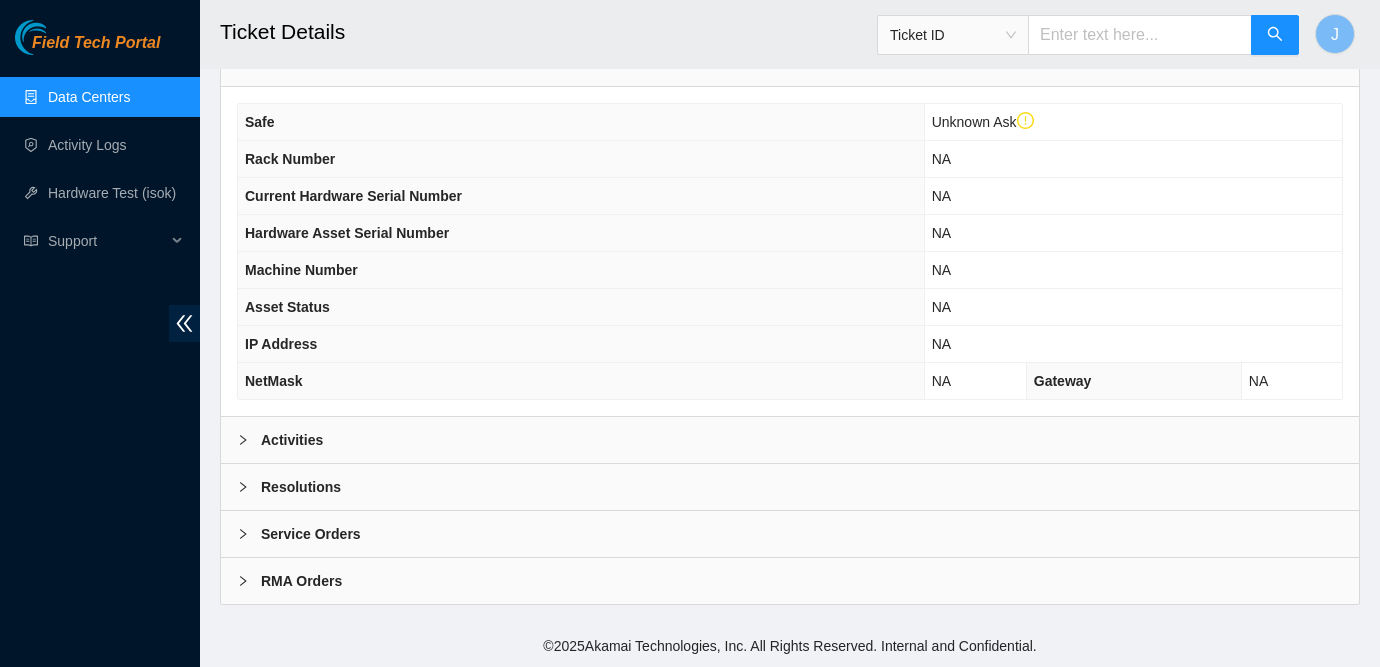 click on "Activities" at bounding box center [790, 440] 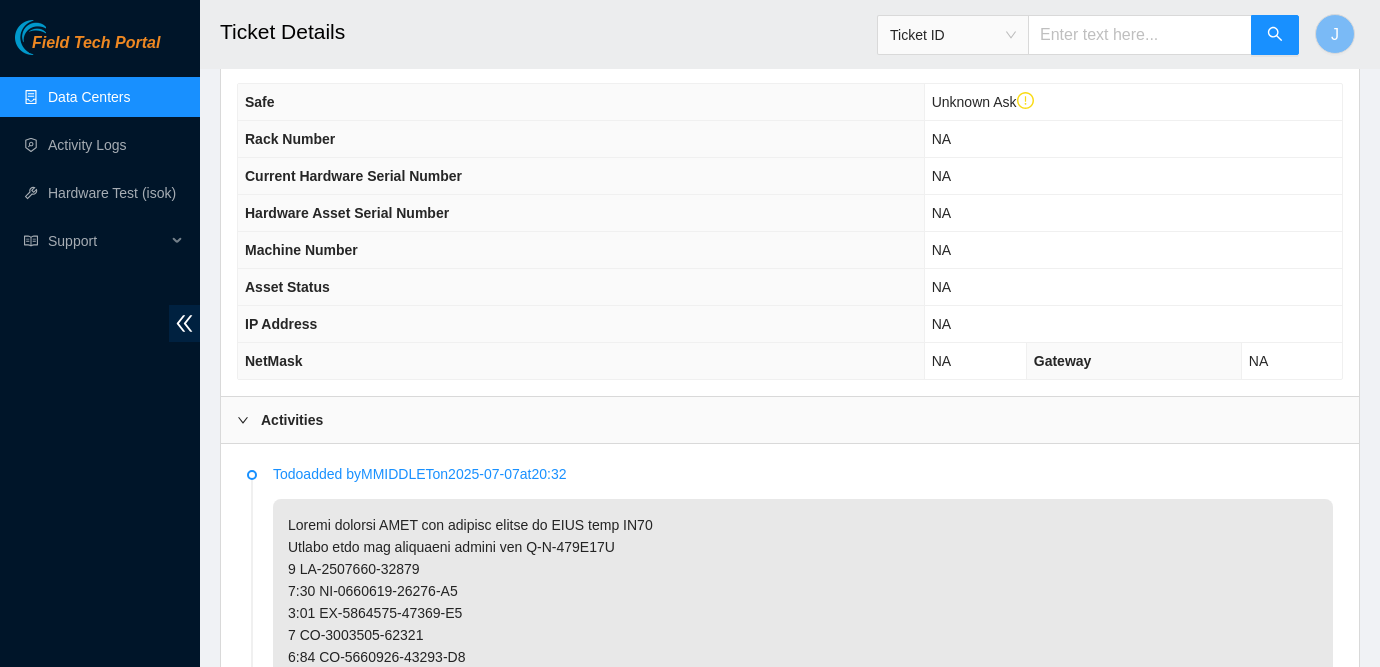 scroll, scrollTop: 0, scrollLeft: 0, axis: both 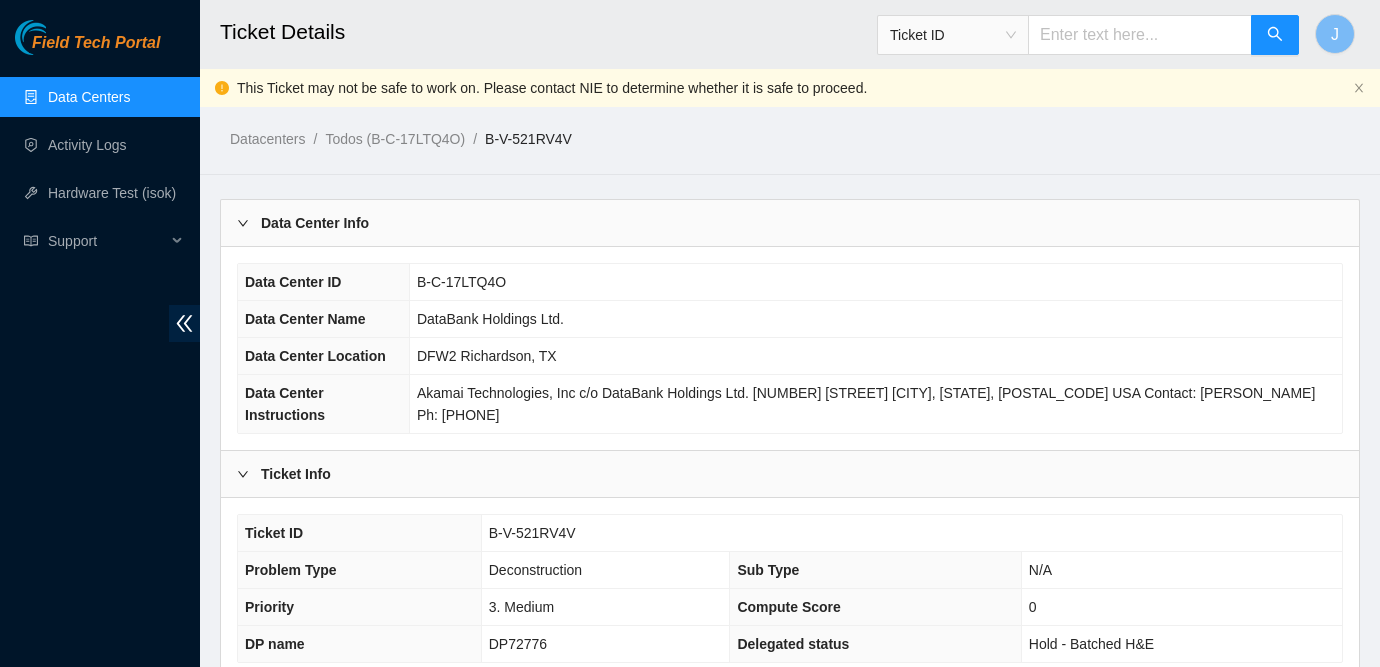 click on "Data Centers" at bounding box center [89, 97] 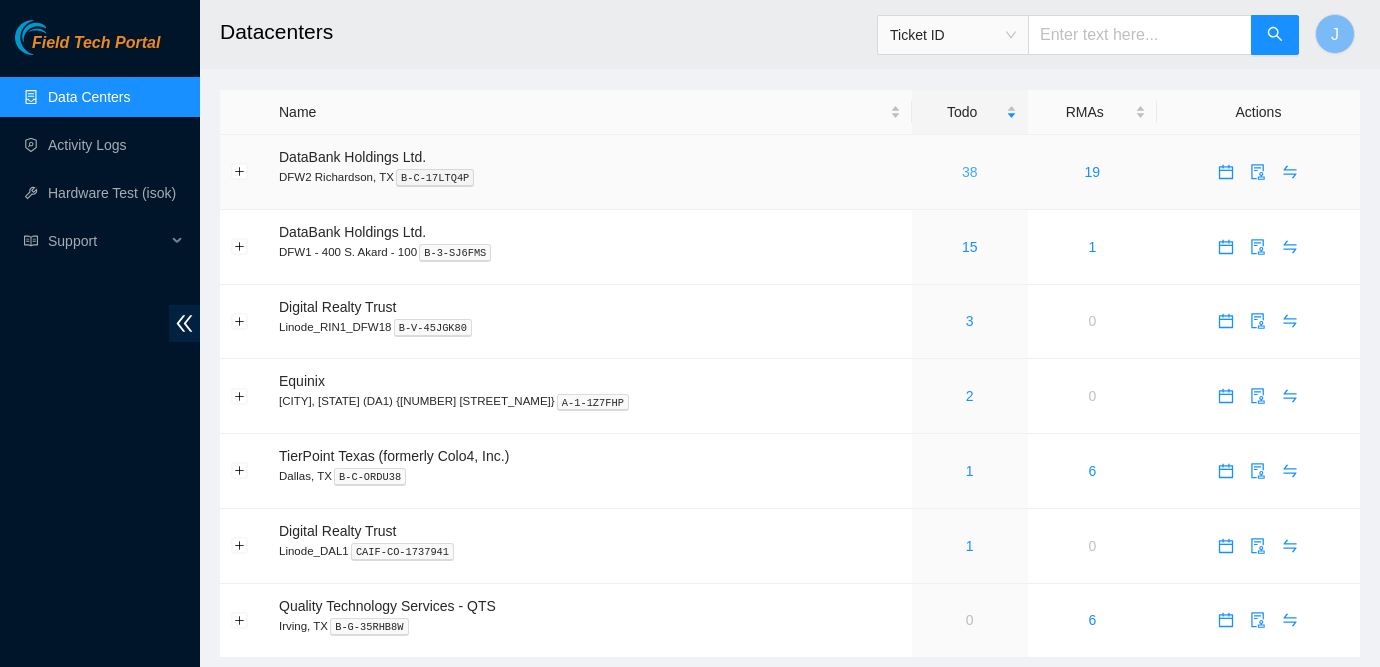click on "38" at bounding box center (970, 172) 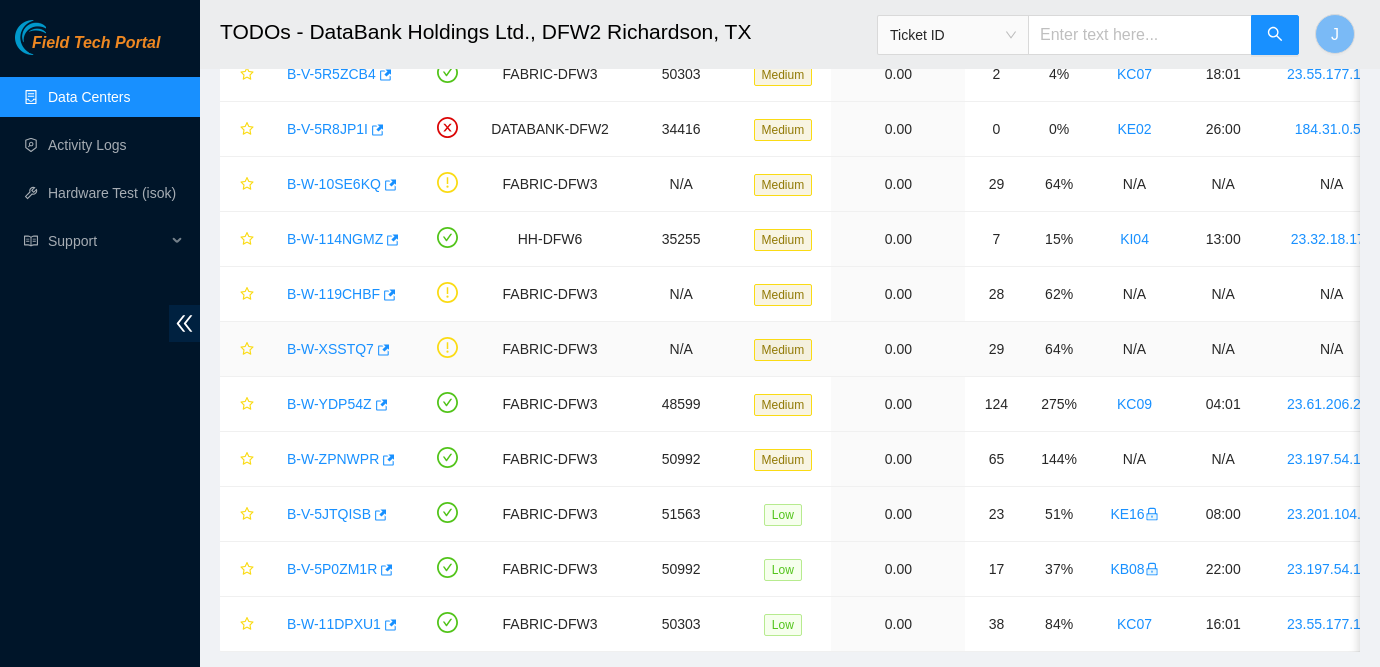 scroll, scrollTop: 1641, scrollLeft: 0, axis: vertical 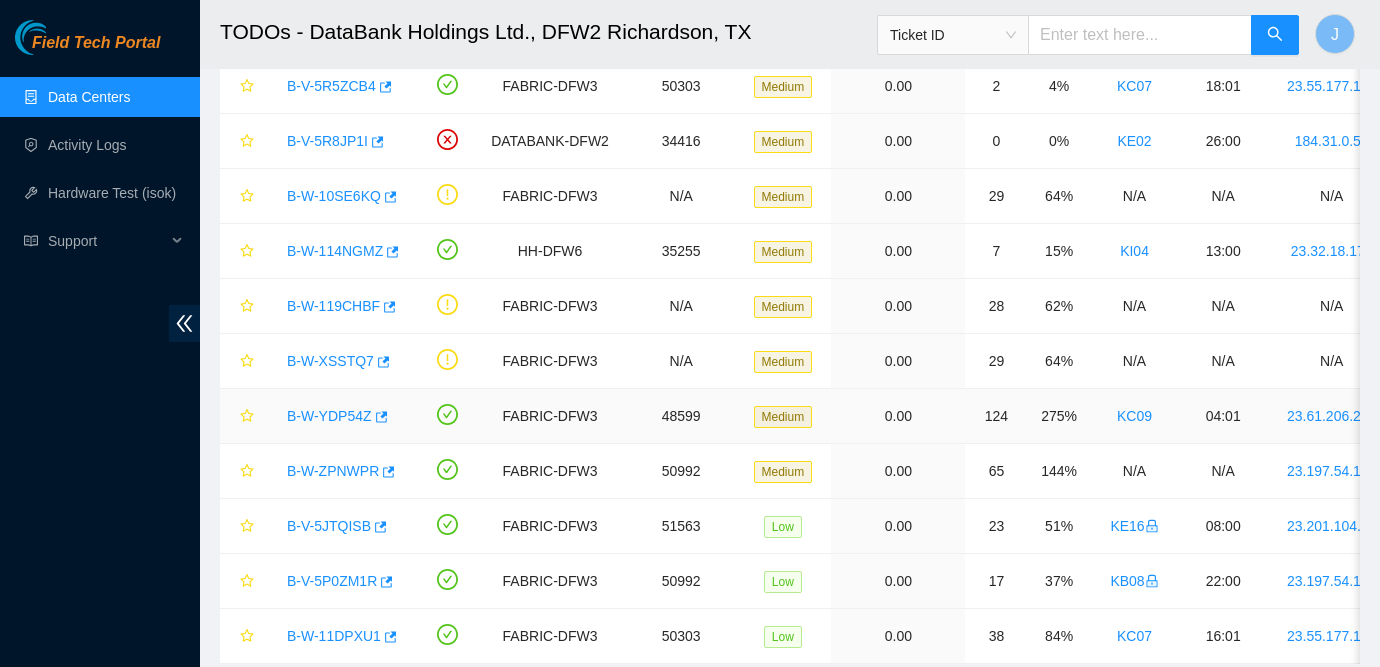click on "B-W-YDP54Z" at bounding box center [329, 416] 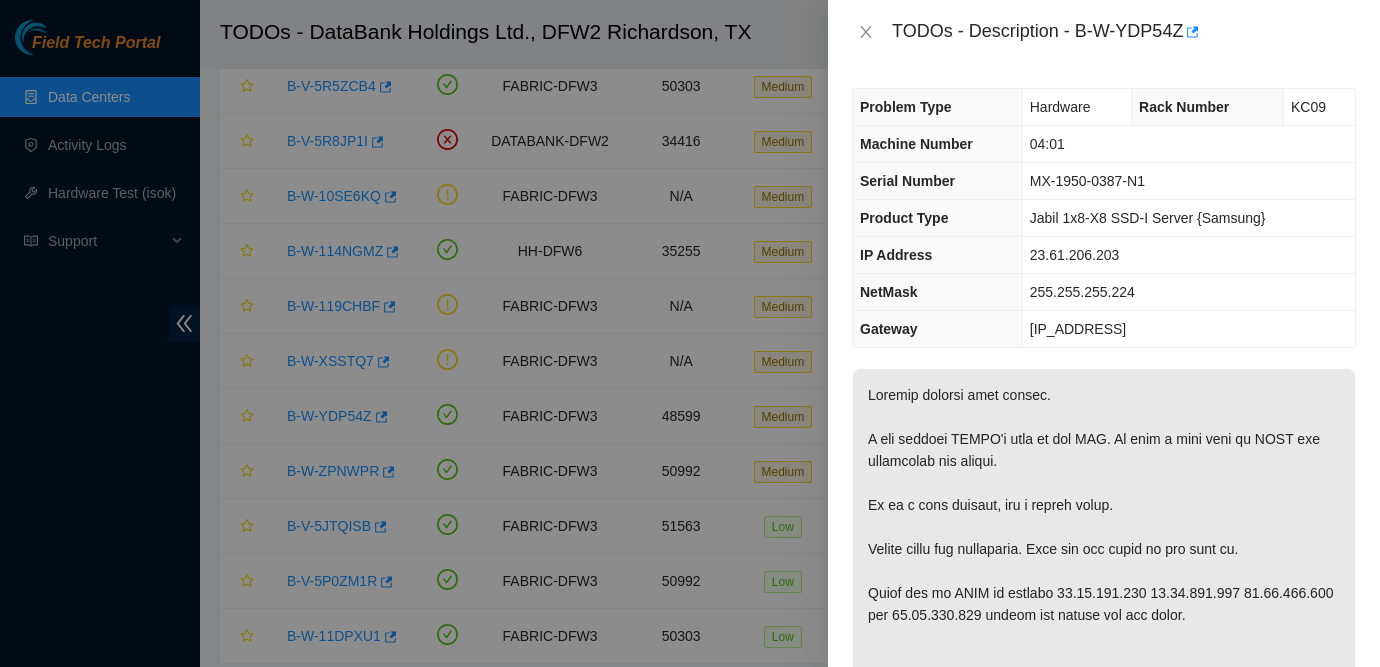 scroll, scrollTop: 298, scrollLeft: 0, axis: vertical 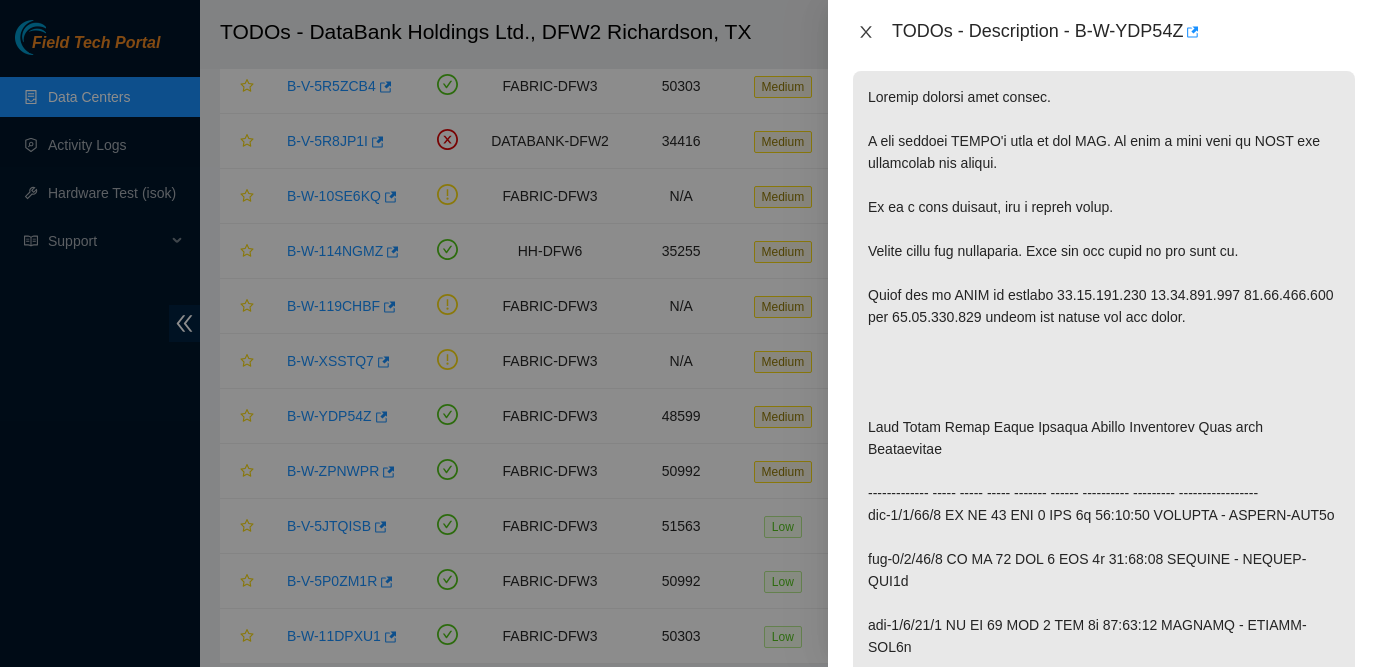 click at bounding box center (866, 32) 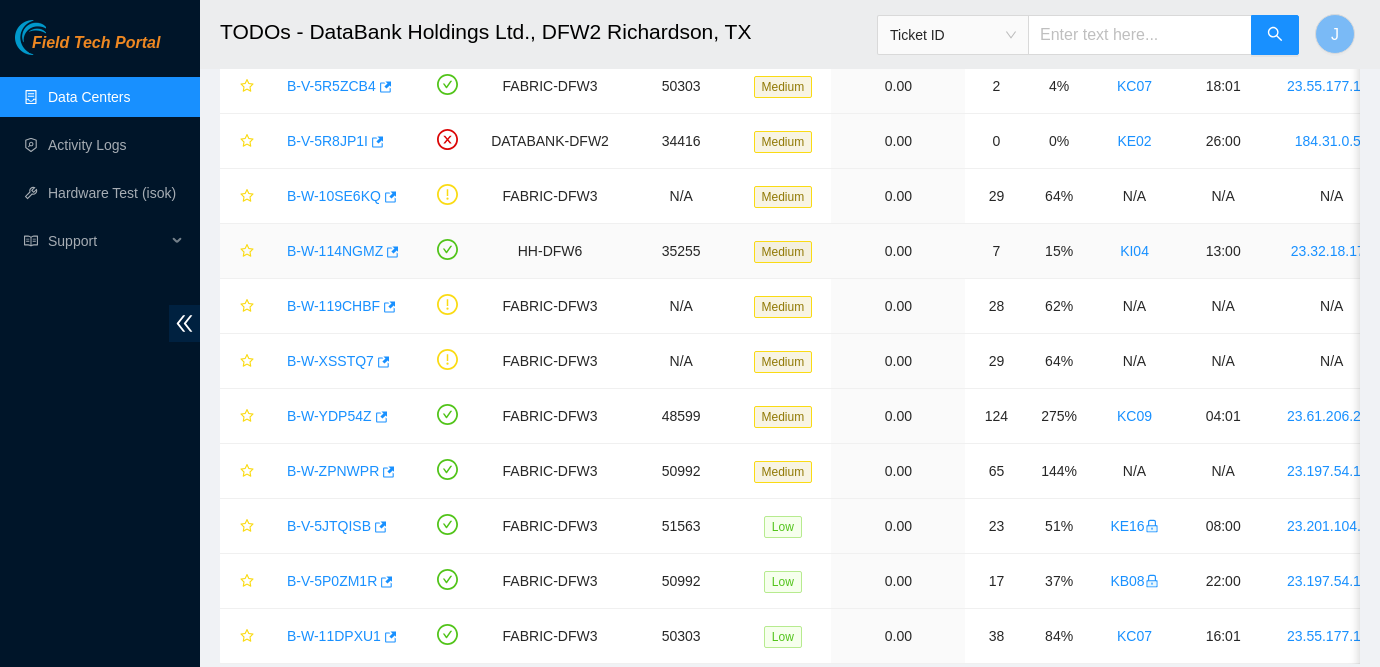 scroll, scrollTop: 364, scrollLeft: 0, axis: vertical 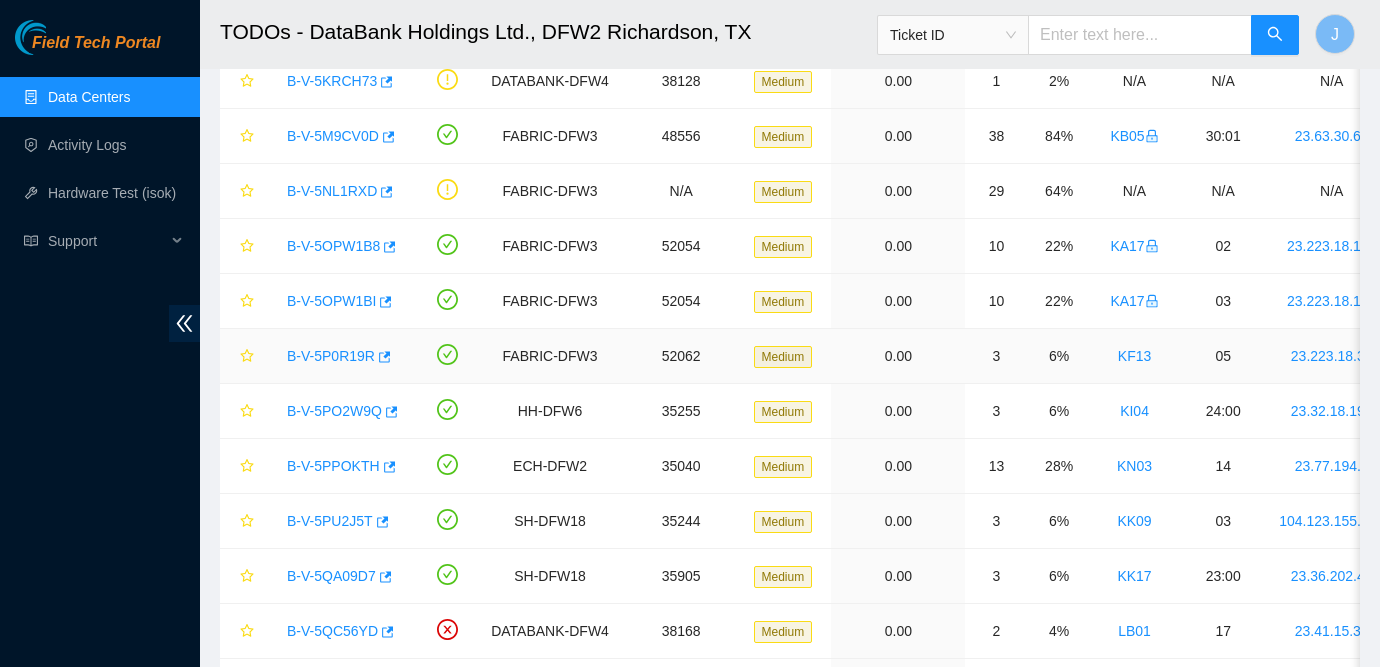 click on "B-V-5P0R19R" at bounding box center (331, 356) 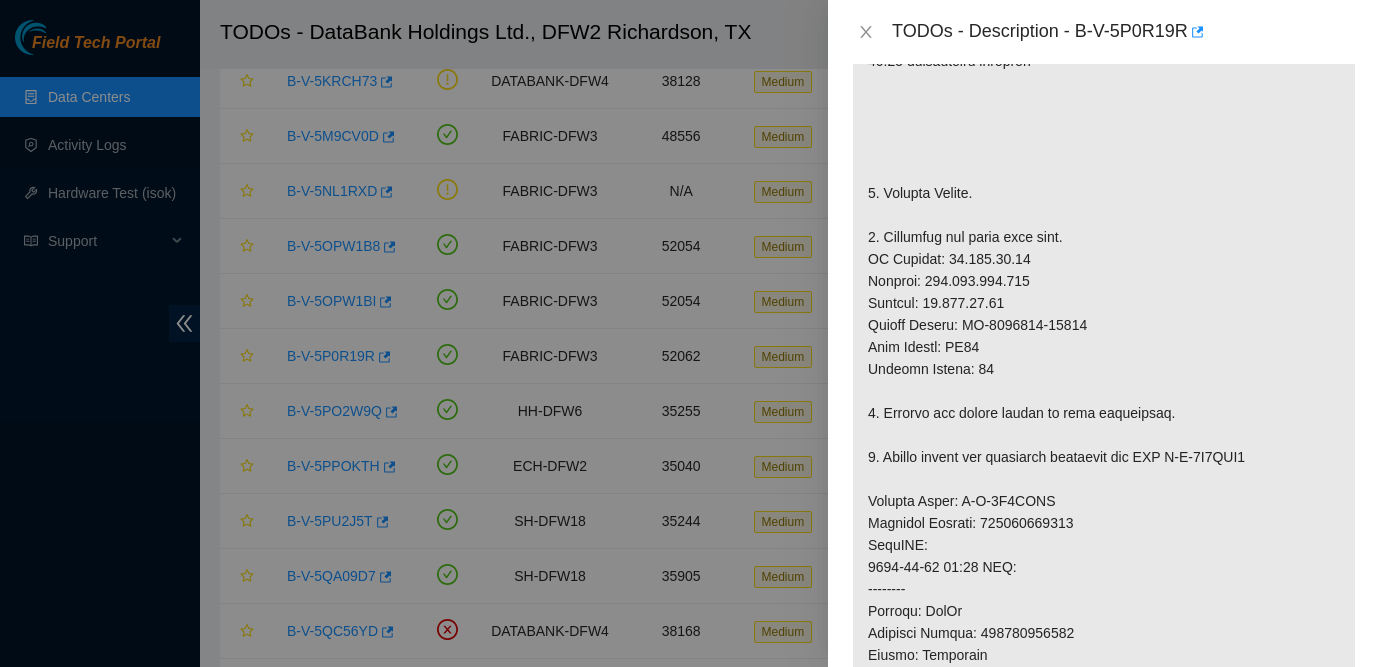 scroll, scrollTop: 672, scrollLeft: 0, axis: vertical 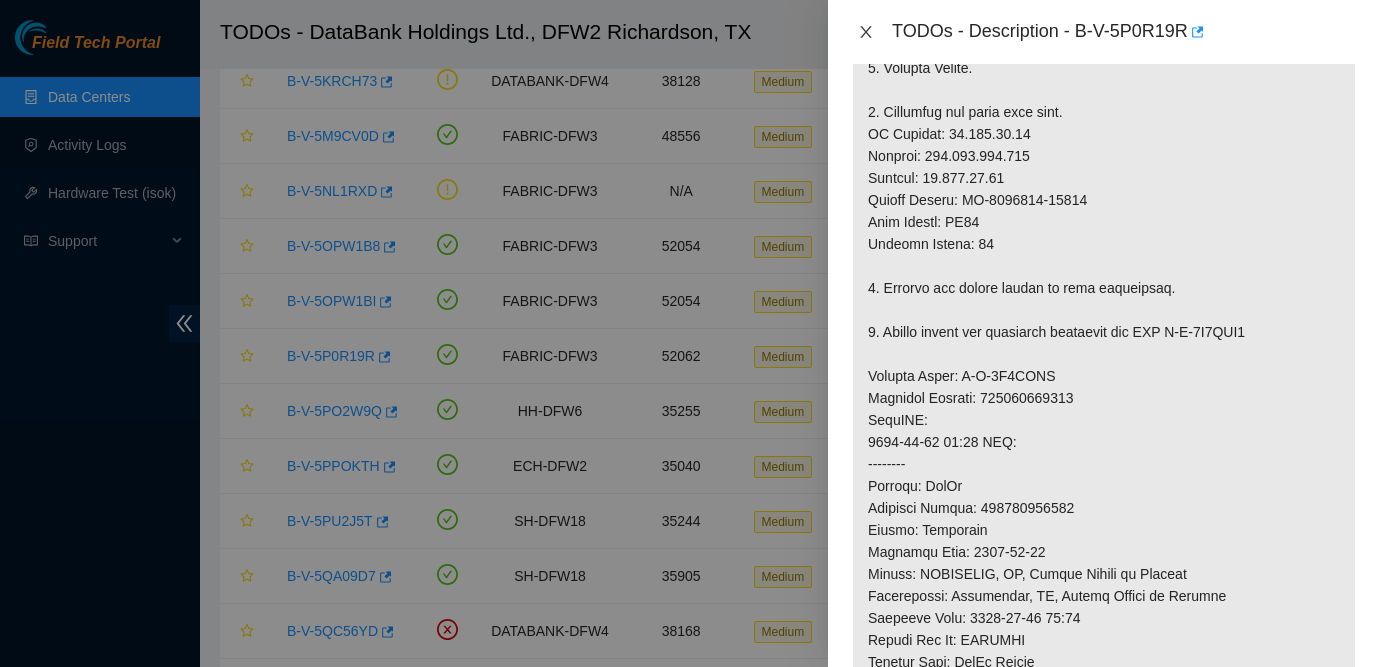 click 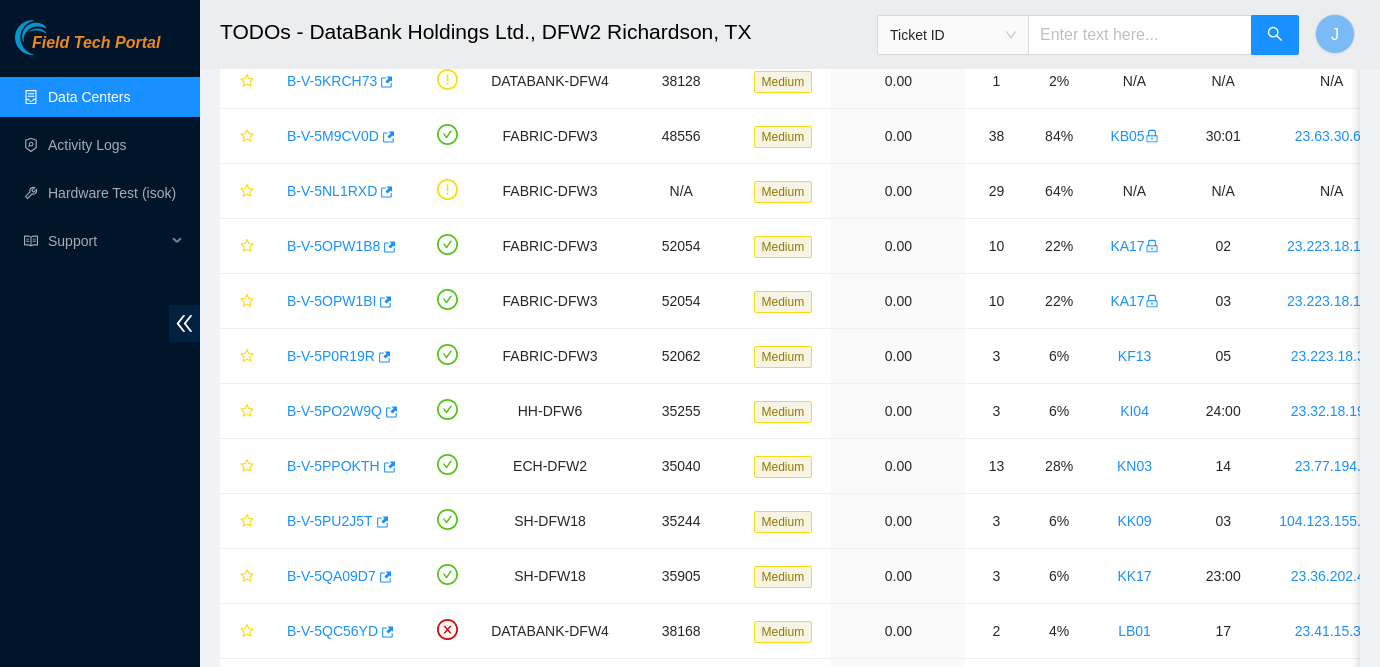 scroll, scrollTop: 623, scrollLeft: 0, axis: vertical 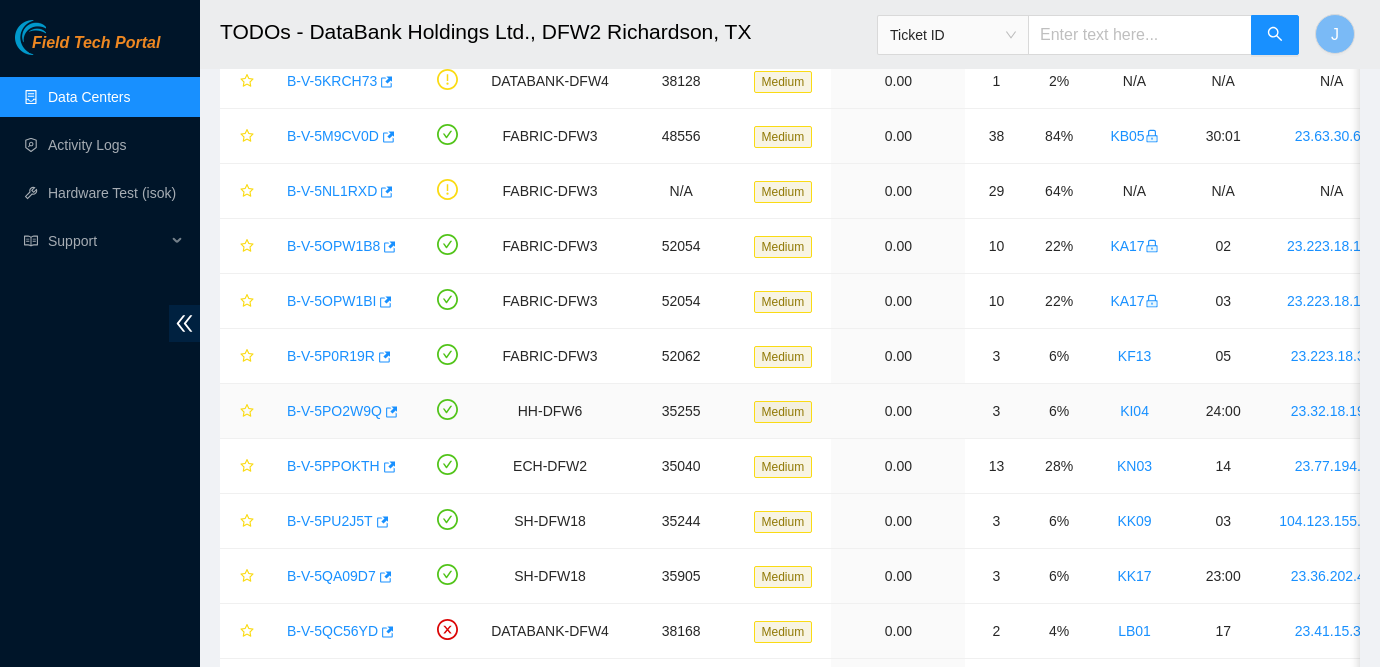 click on "B-V-5PO2W9Q" at bounding box center (334, 411) 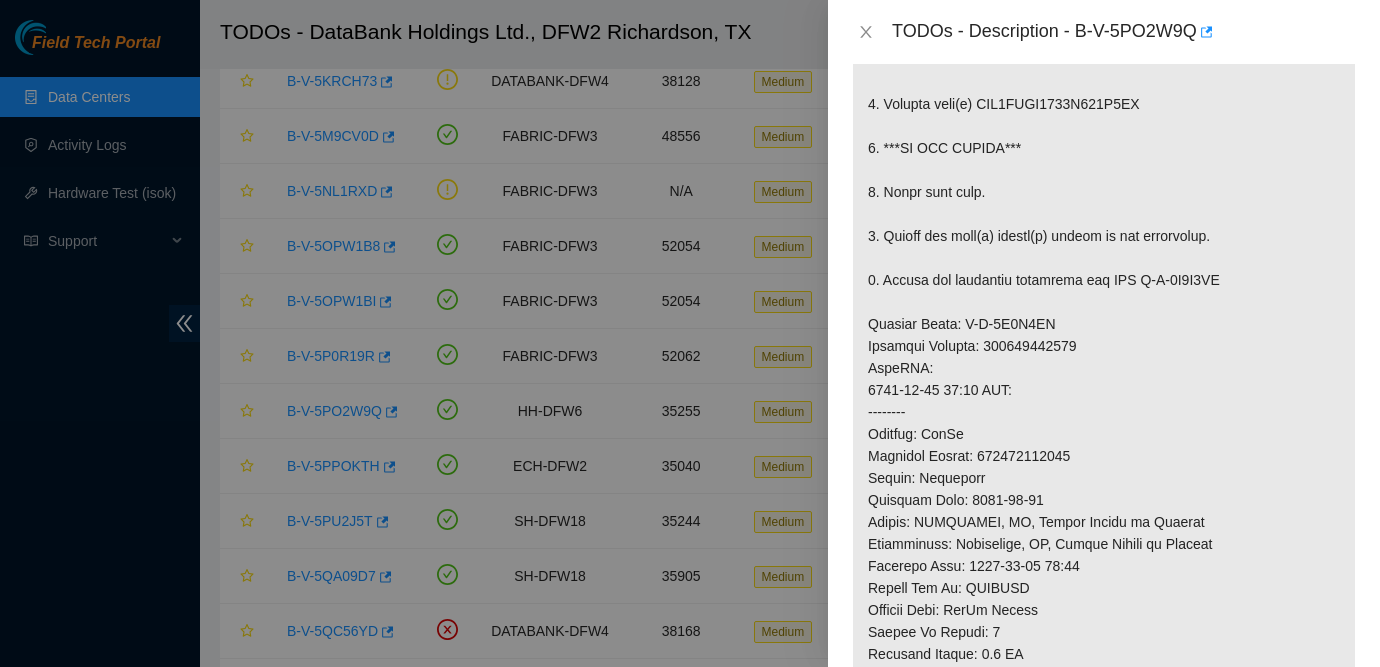 scroll, scrollTop: 611, scrollLeft: 0, axis: vertical 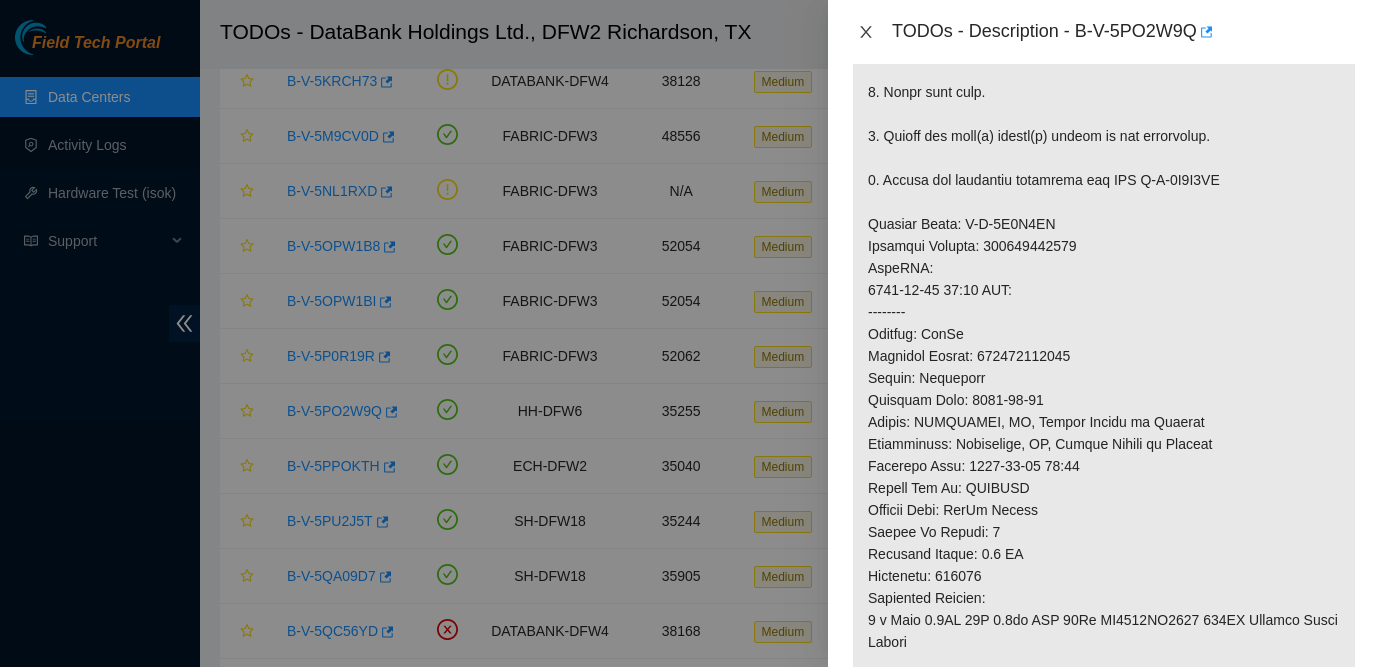 click 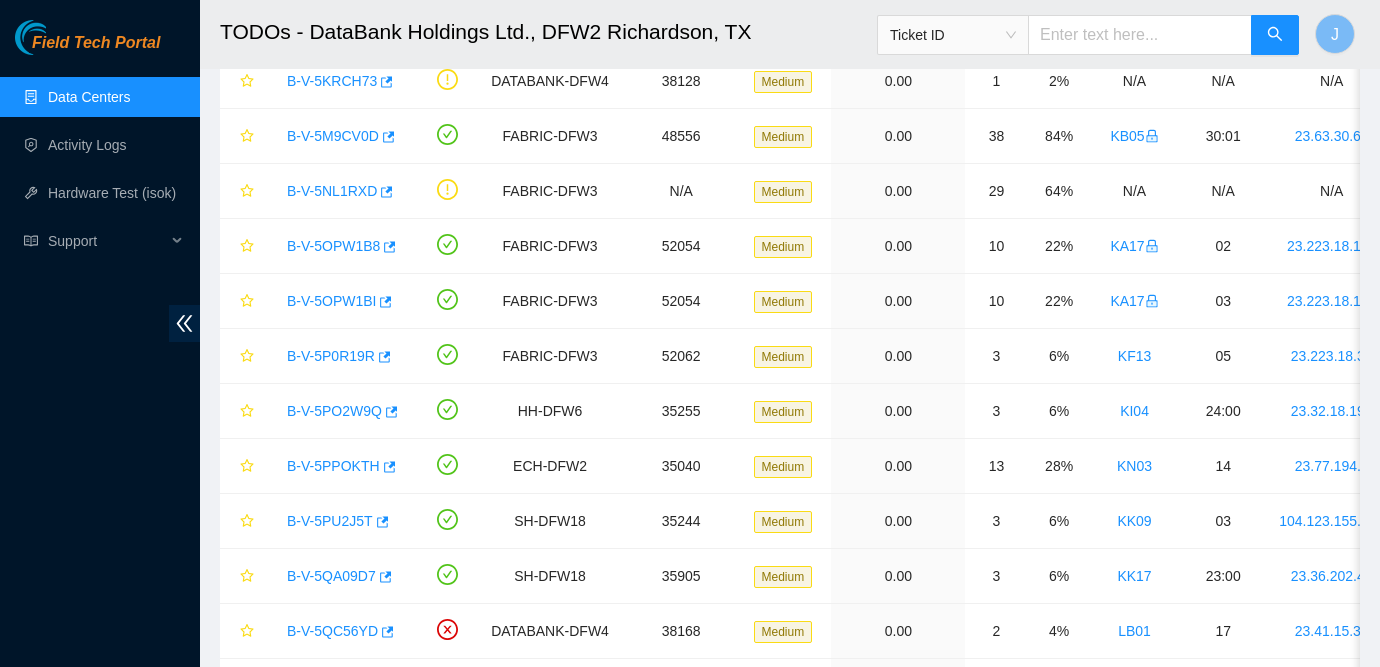 scroll, scrollTop: 623, scrollLeft: 0, axis: vertical 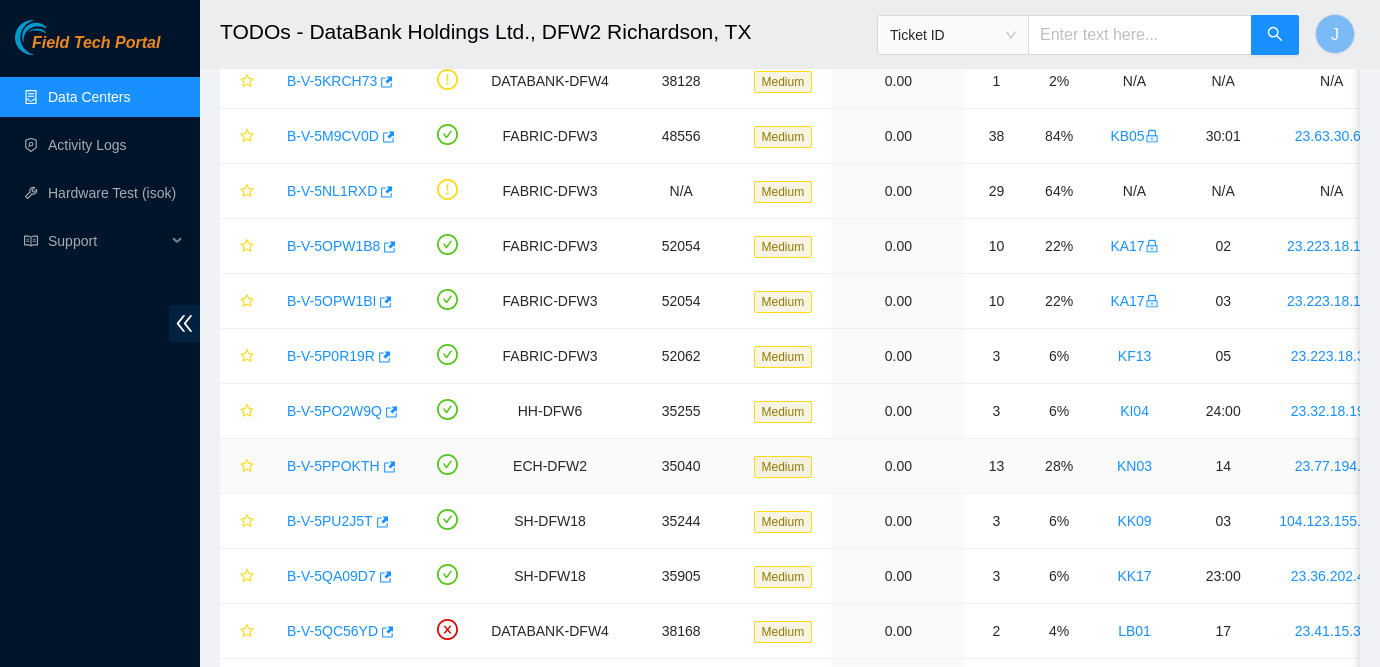 click on "B-V-5PPOKTH" at bounding box center [333, 466] 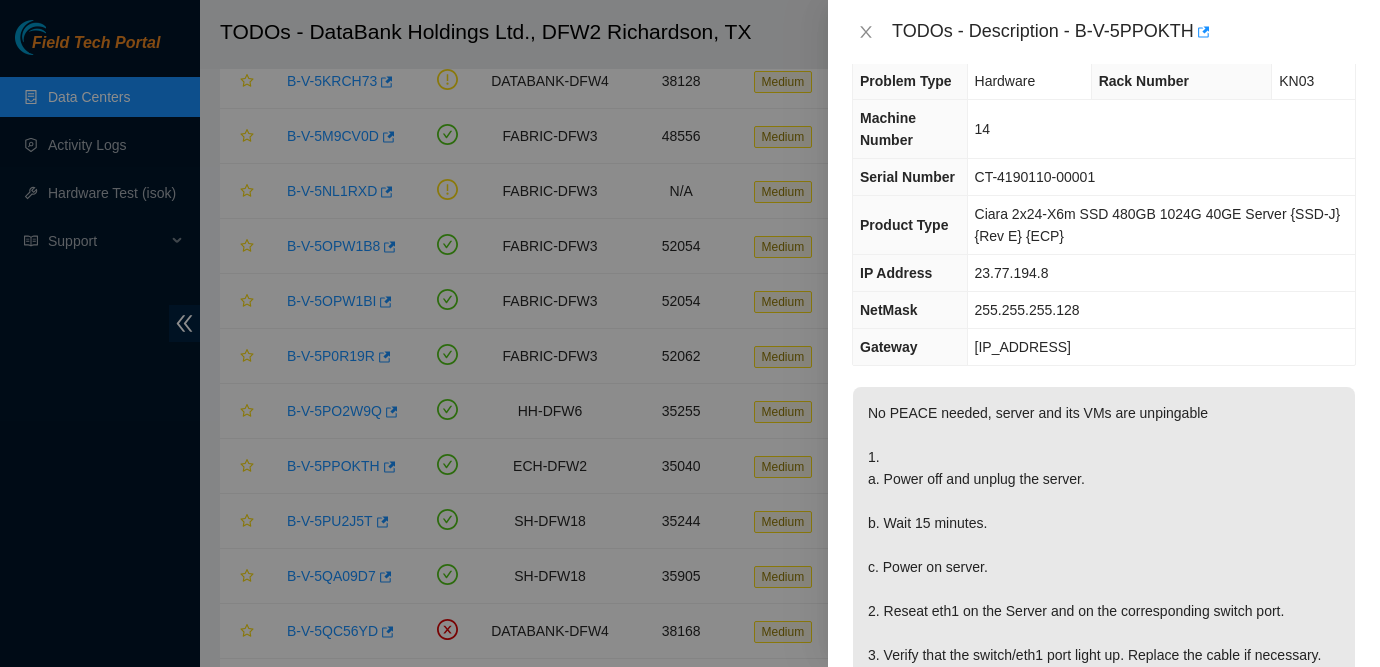 scroll, scrollTop: 23, scrollLeft: 0, axis: vertical 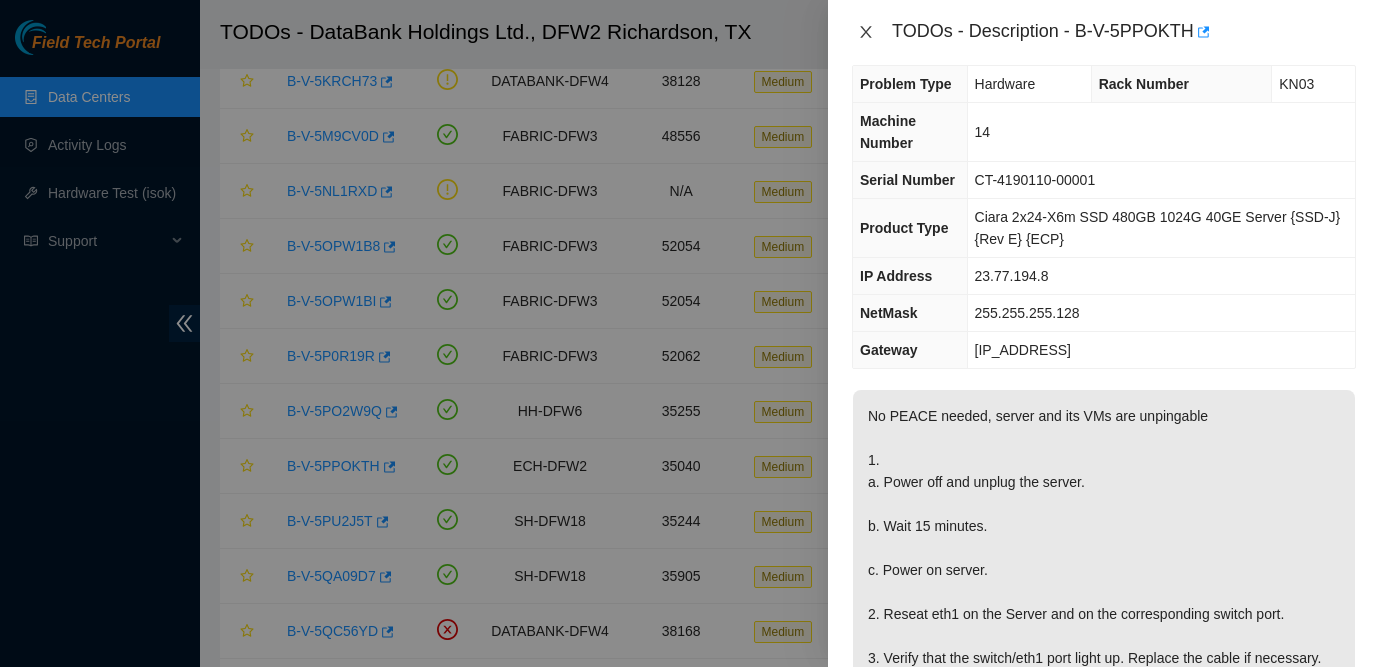 click 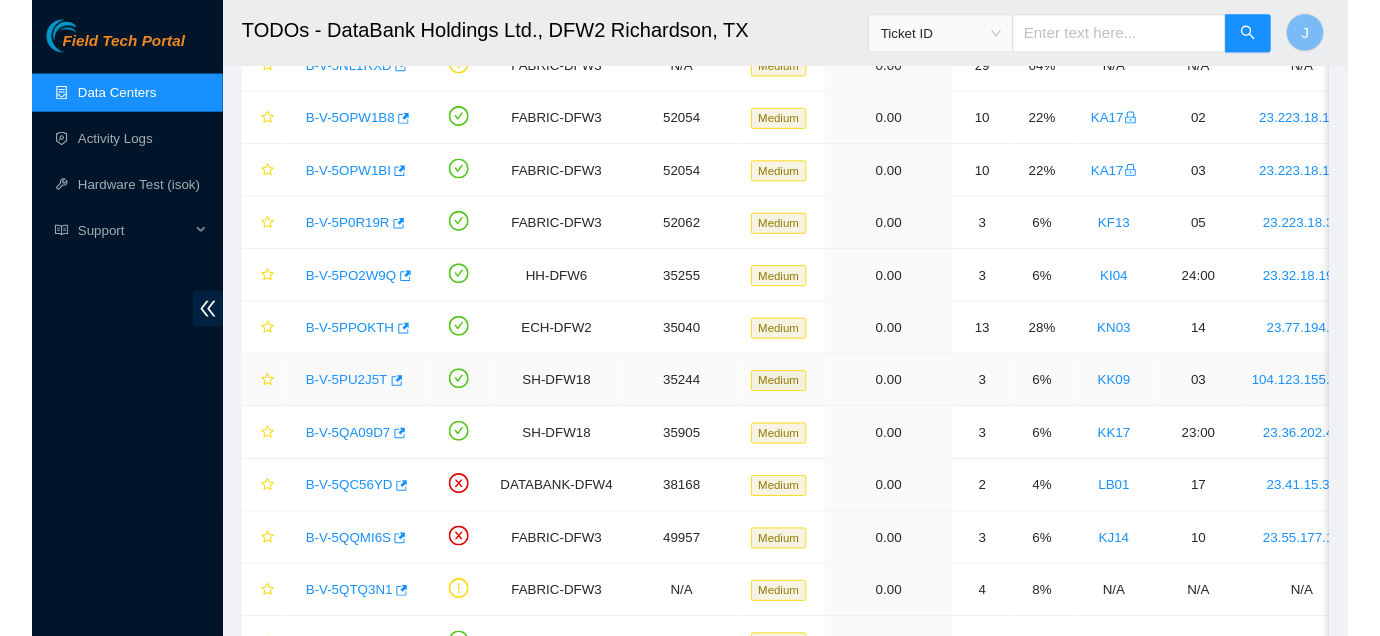 scroll, scrollTop: 982, scrollLeft: 0, axis: vertical 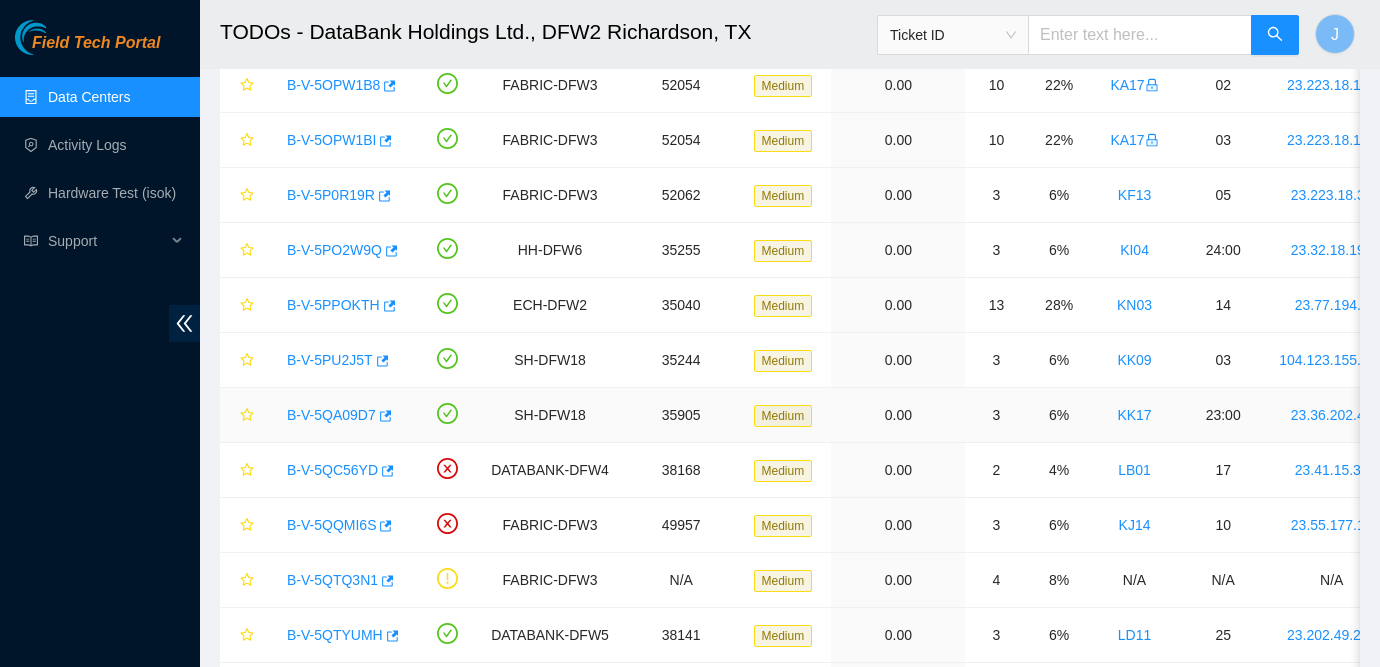 type 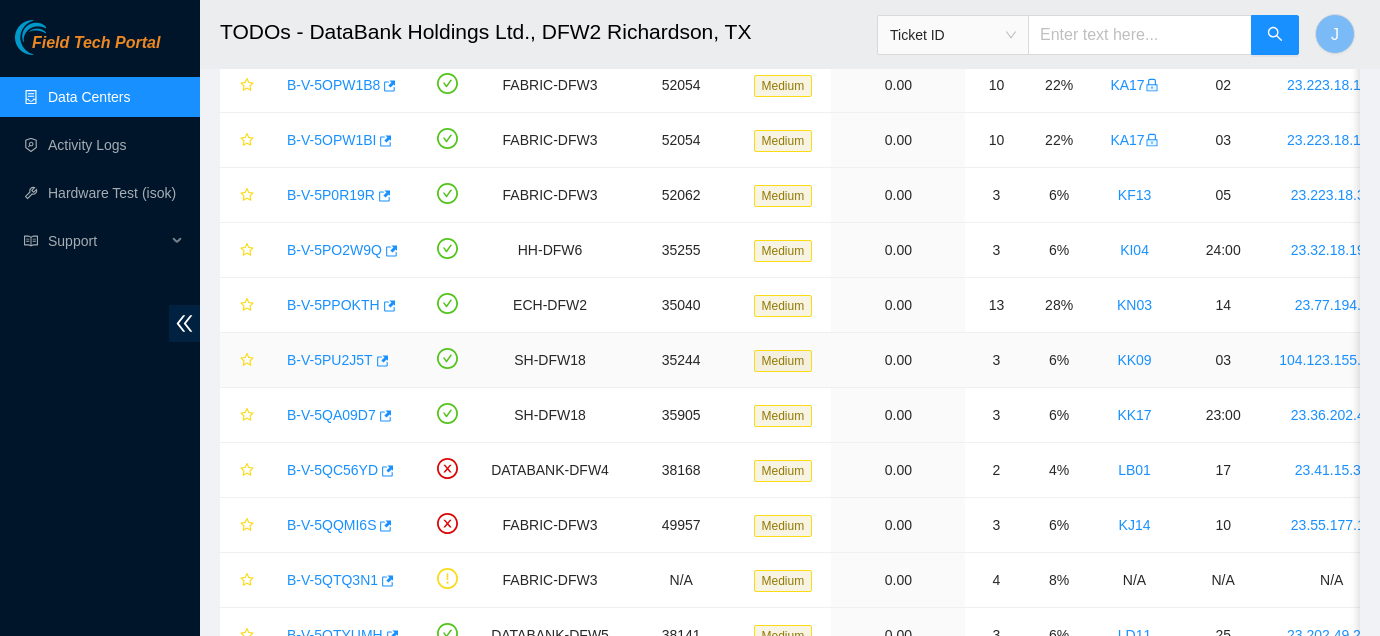 click on "B-V-5PU2J5T" at bounding box center [330, 360] 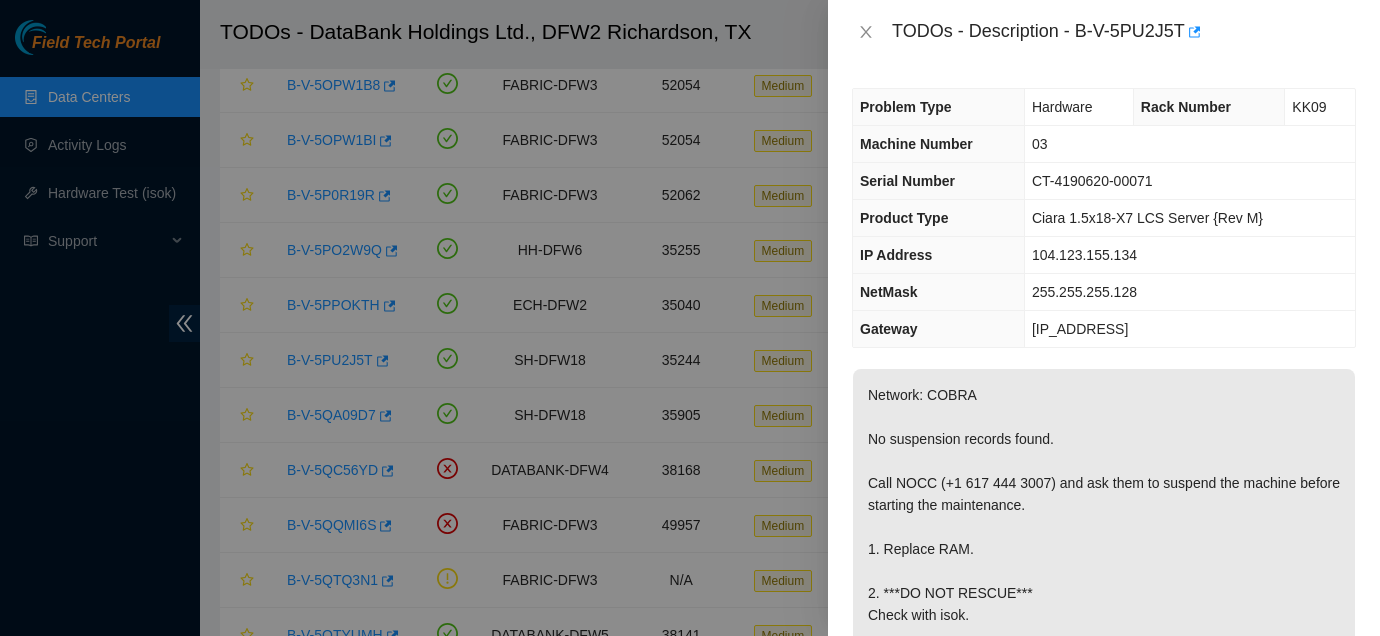 scroll, scrollTop: 20, scrollLeft: 0, axis: vertical 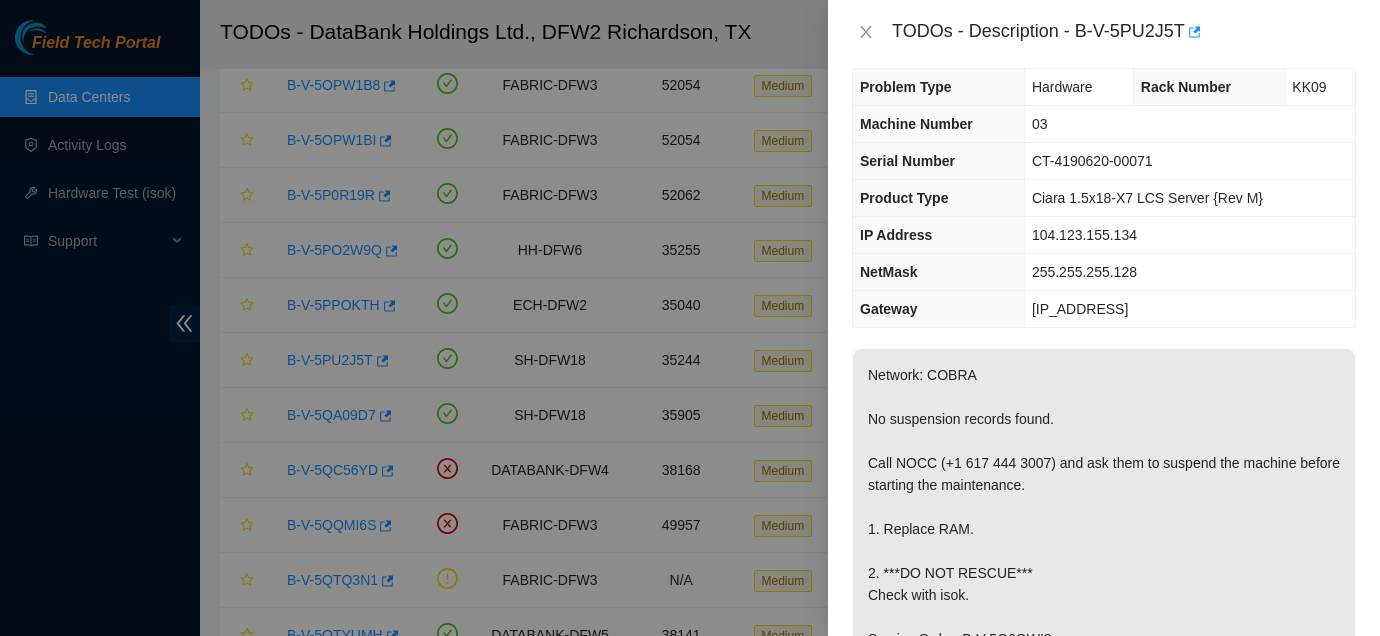 click at bounding box center [690, 318] 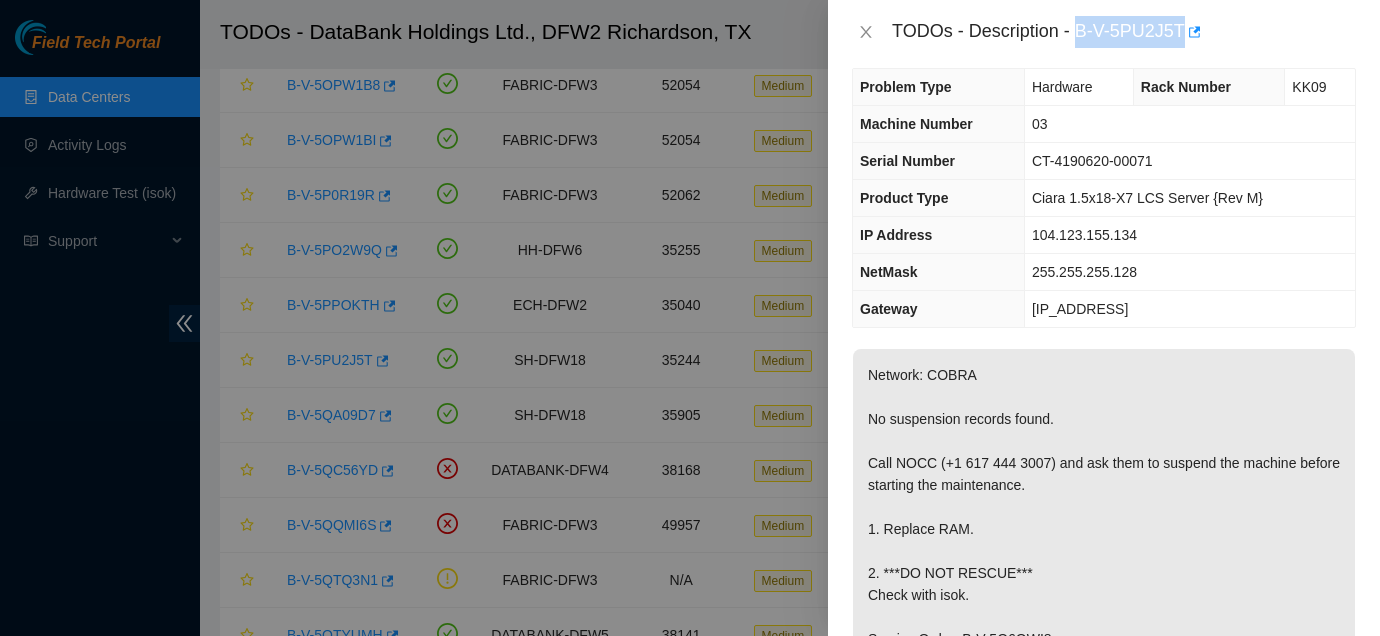 drag, startPoint x: 1080, startPoint y: 23, endPoint x: 1192, endPoint y: 29, distance: 112.1606 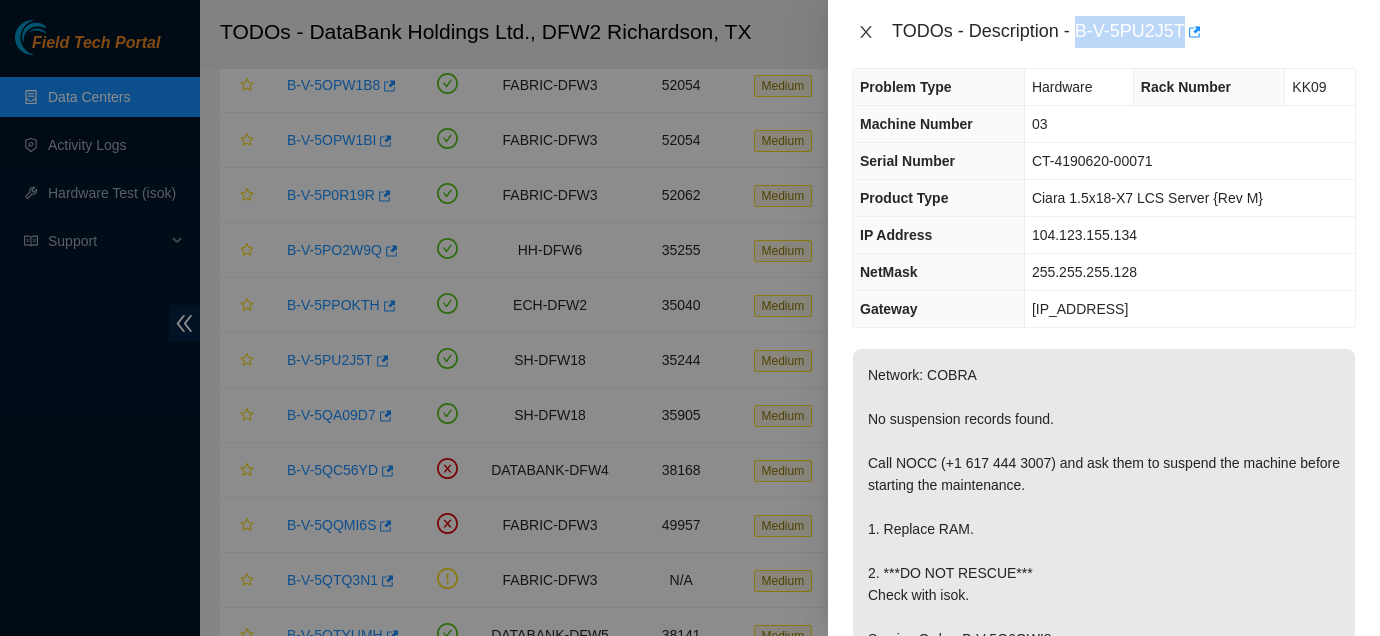 click 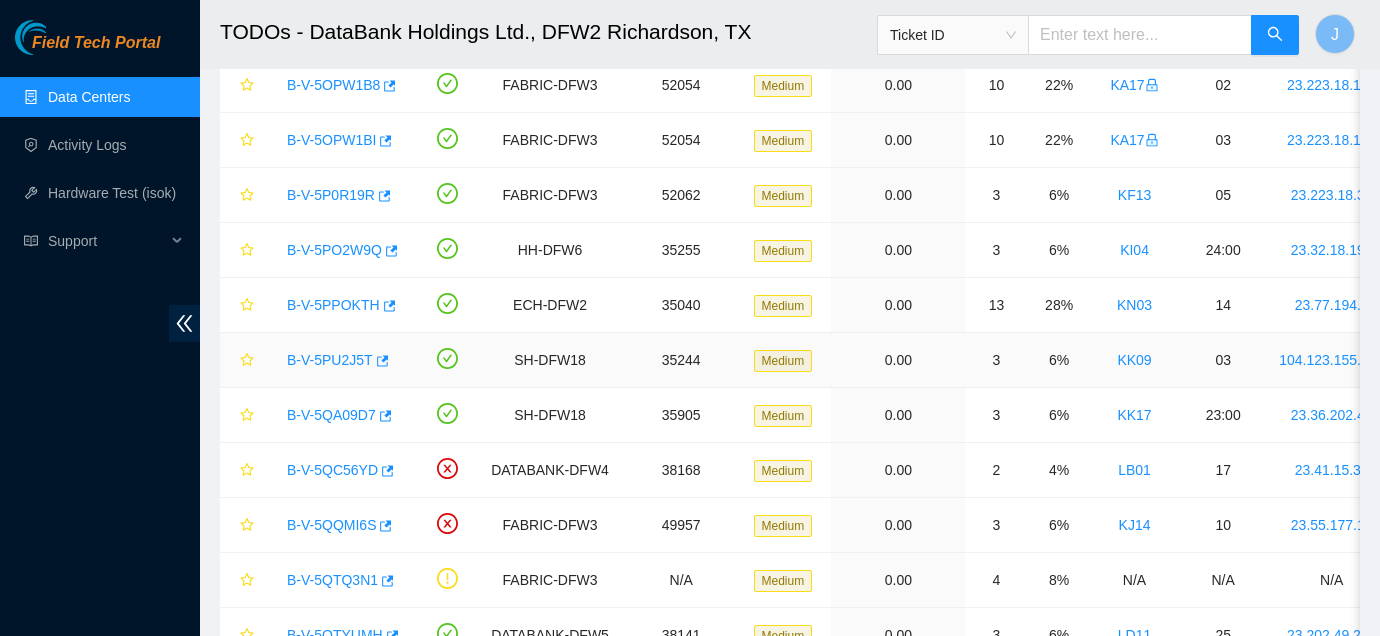 click on "B-V-5PU2J5T" at bounding box center [330, 360] 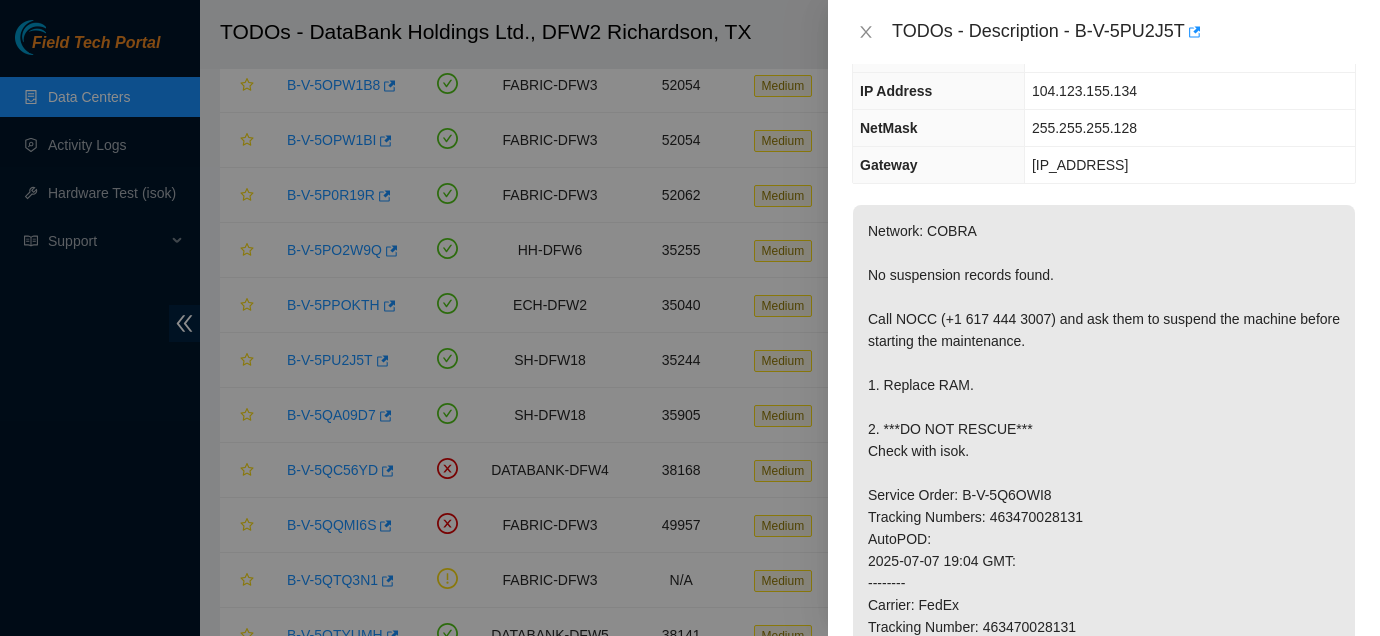 scroll, scrollTop: 244, scrollLeft: 0, axis: vertical 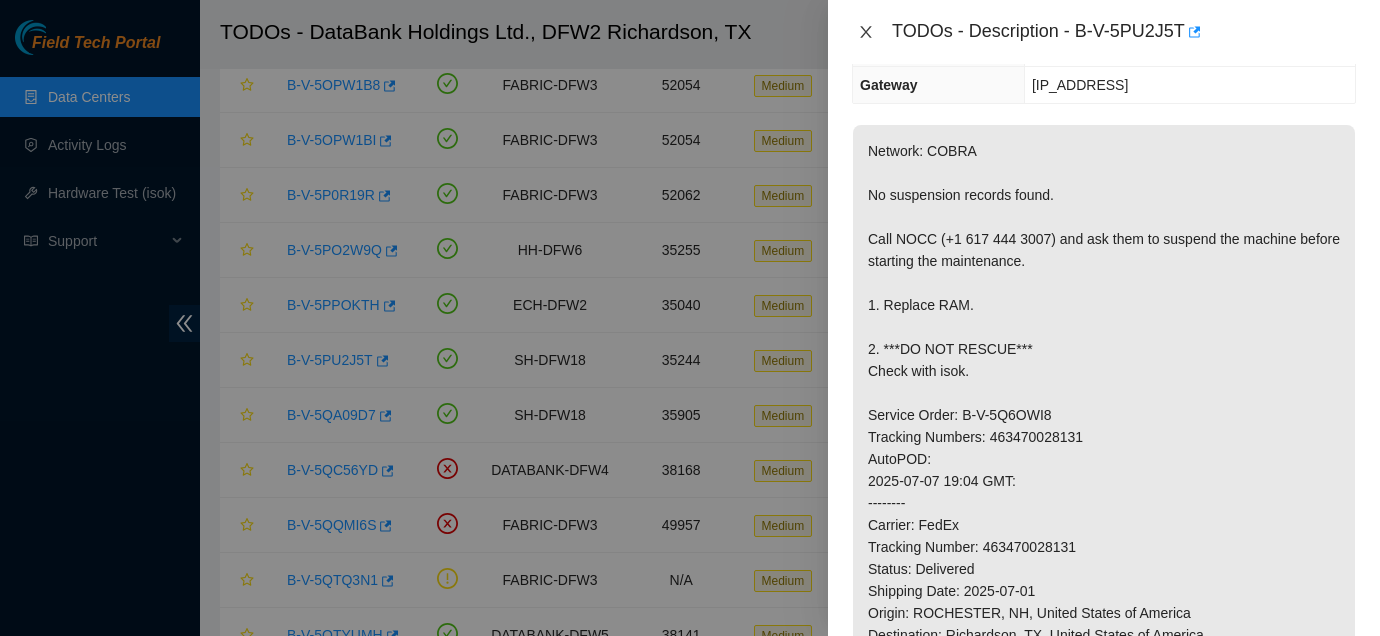 click 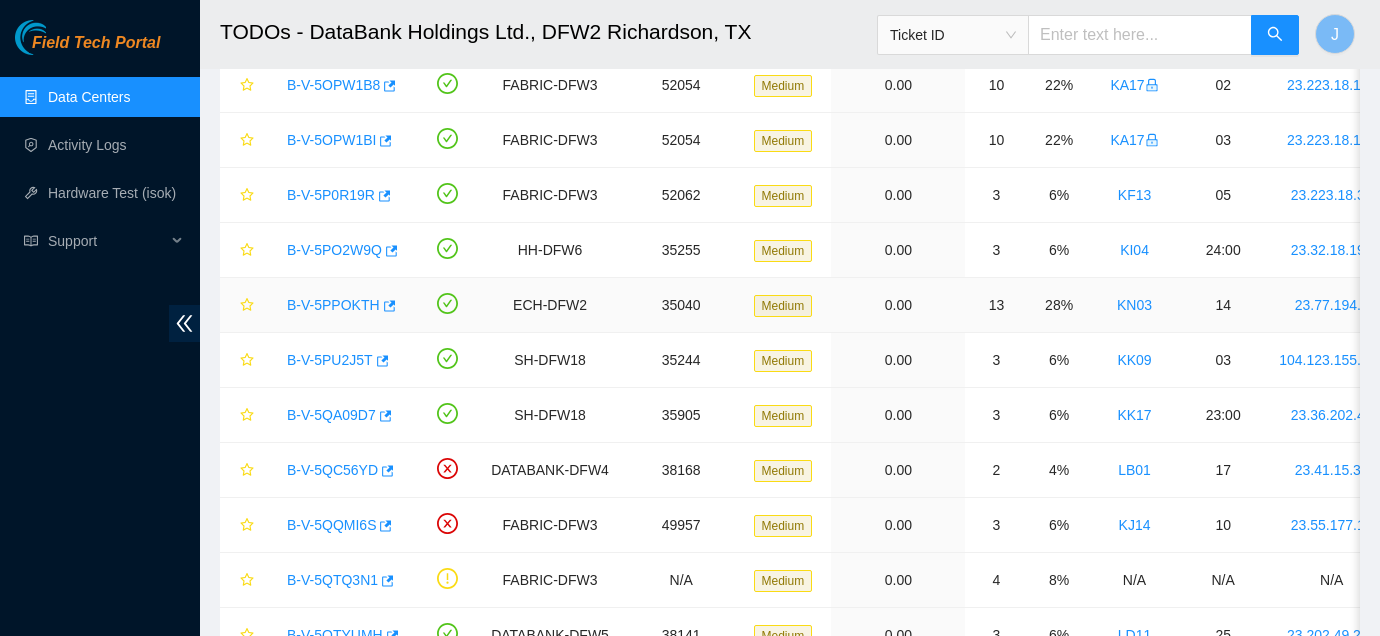 scroll, scrollTop: 310, scrollLeft: 0, axis: vertical 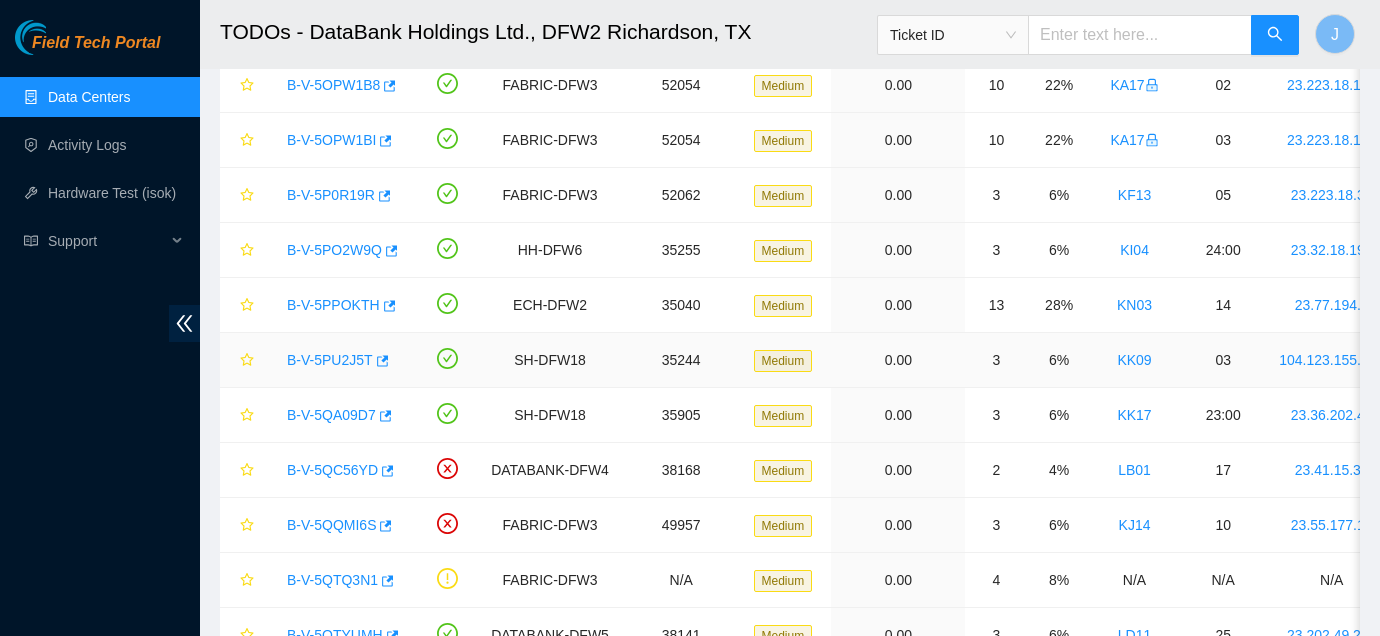 click on "B-V-5PU2J5T" at bounding box center (330, 360) 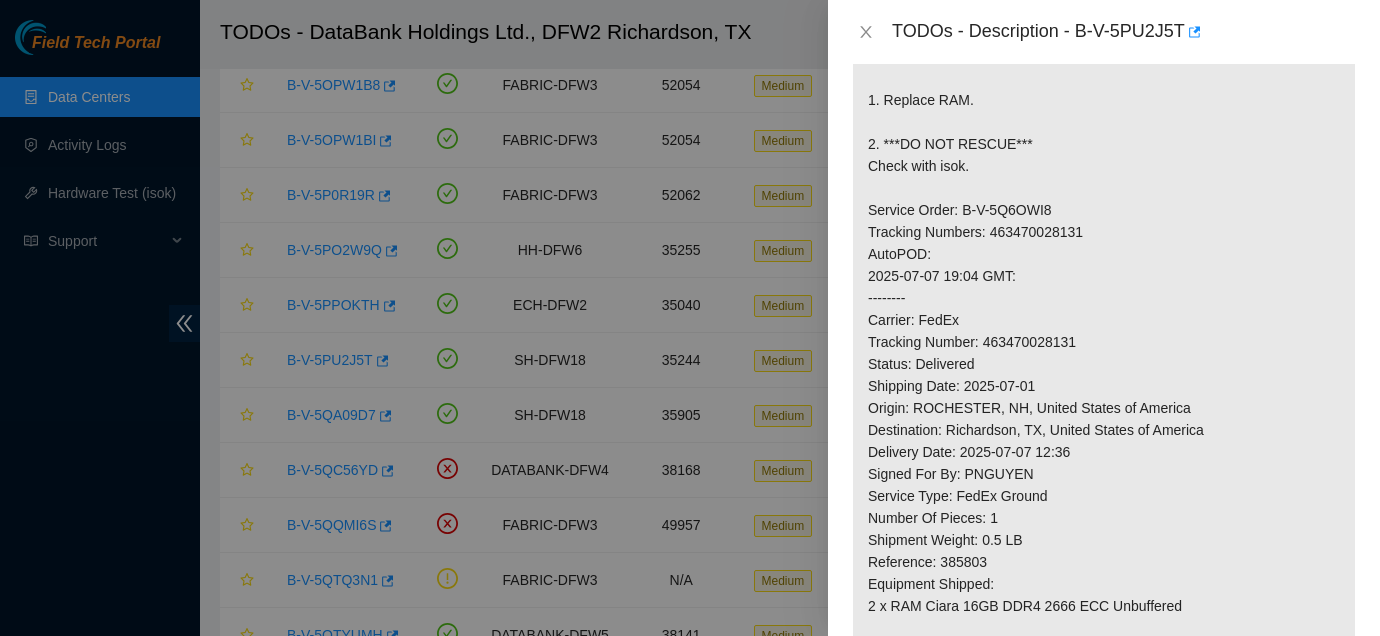 scroll, scrollTop: 450, scrollLeft: 0, axis: vertical 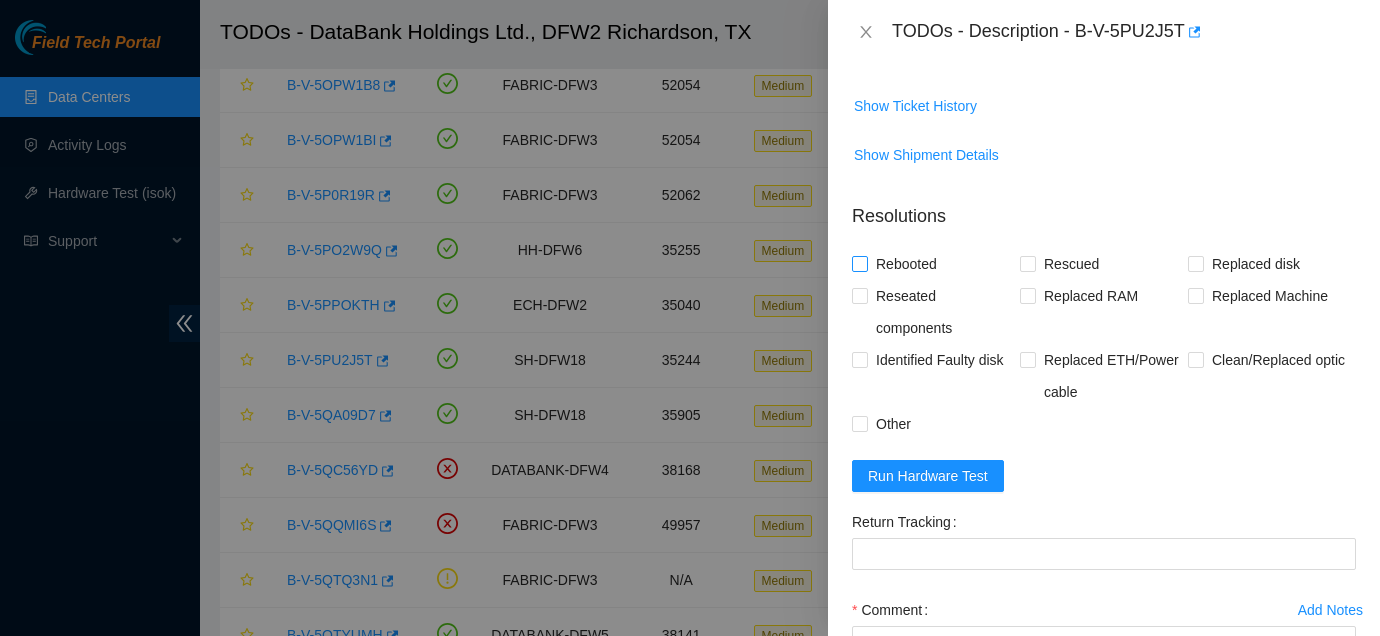 click on "Rebooted" at bounding box center (906, 264) 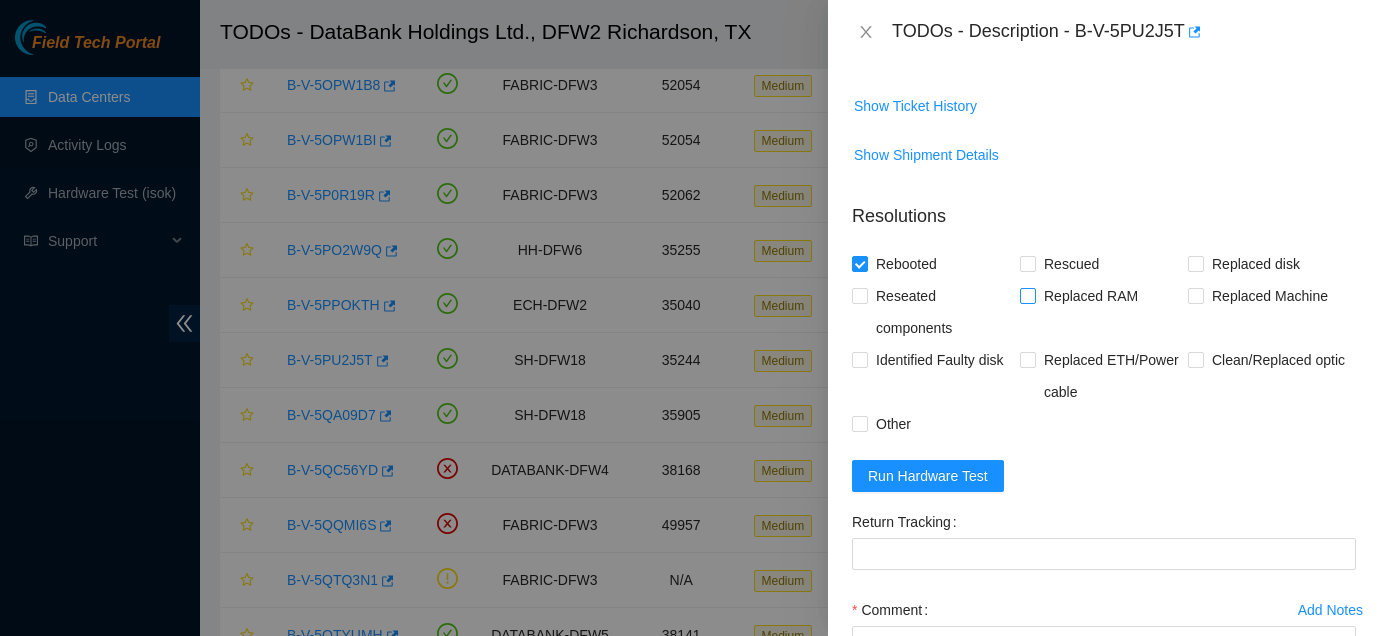 click on "Replaced RAM" at bounding box center (1091, 296) 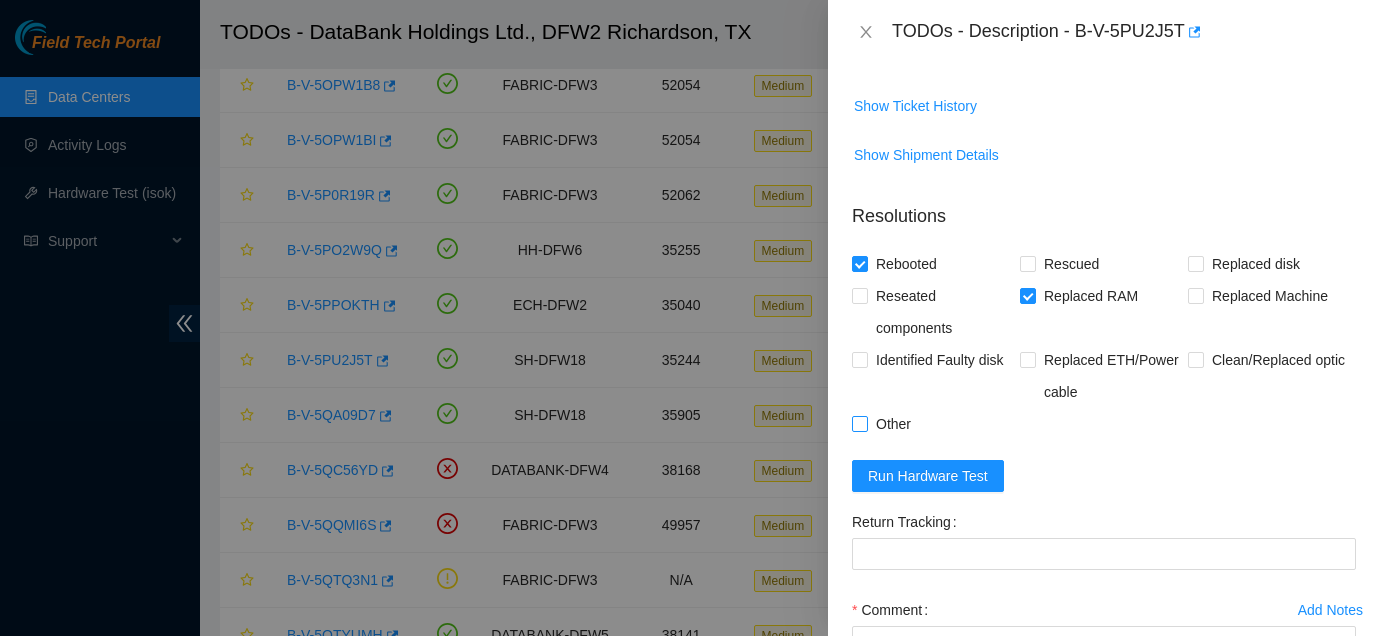 click on "Other" at bounding box center [893, 424] 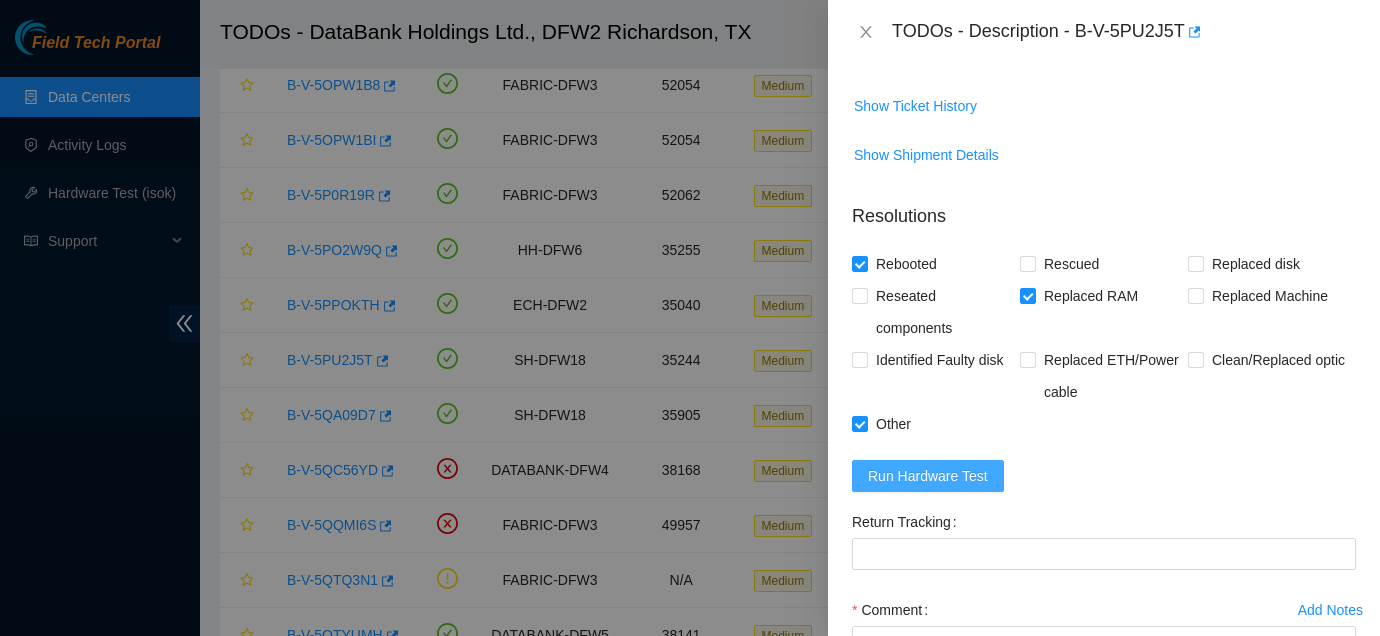 click on "Run Hardware Test" at bounding box center [928, 476] 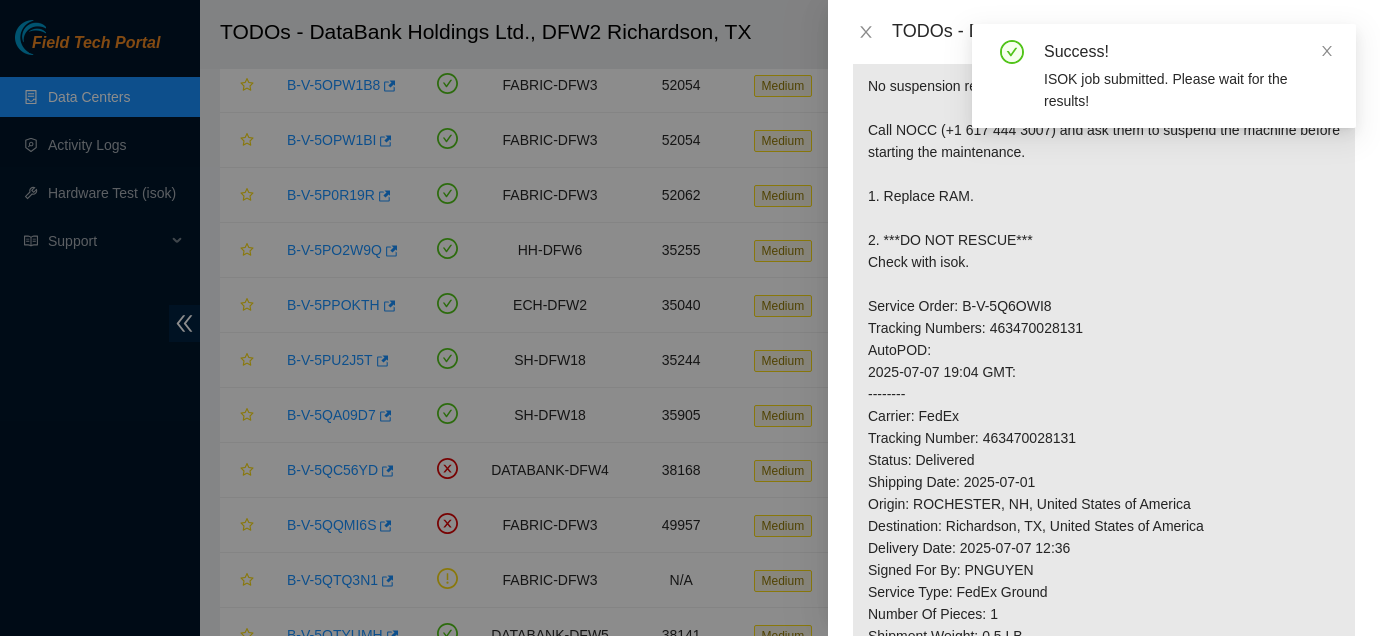 scroll, scrollTop: 341, scrollLeft: 0, axis: vertical 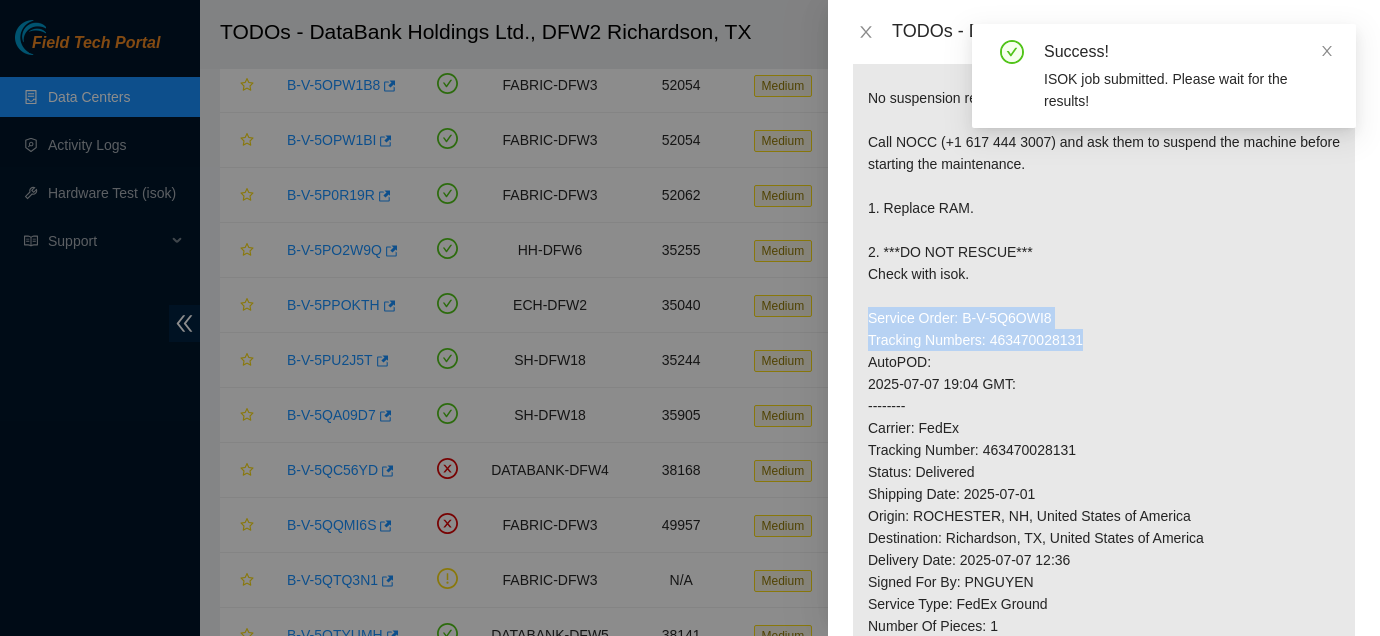 drag, startPoint x: 869, startPoint y: 317, endPoint x: 1106, endPoint y: 343, distance: 238.42189 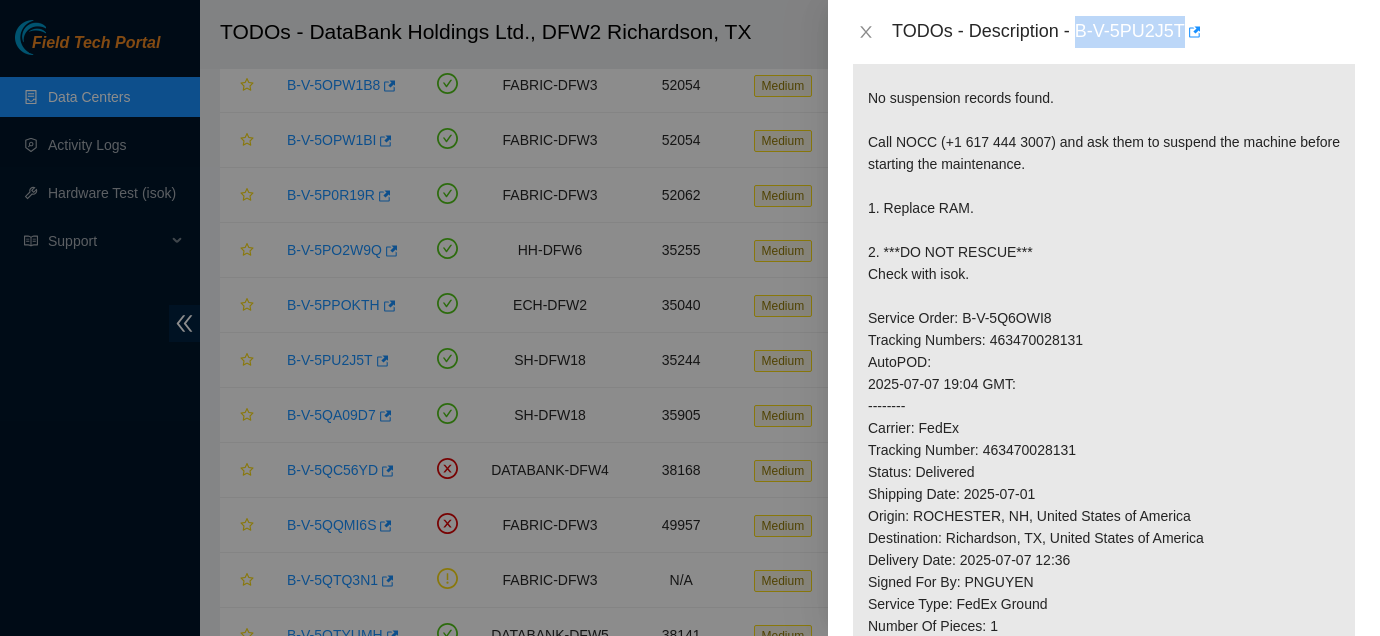 drag, startPoint x: 1084, startPoint y: 29, endPoint x: 1193, endPoint y: 36, distance: 109.22454 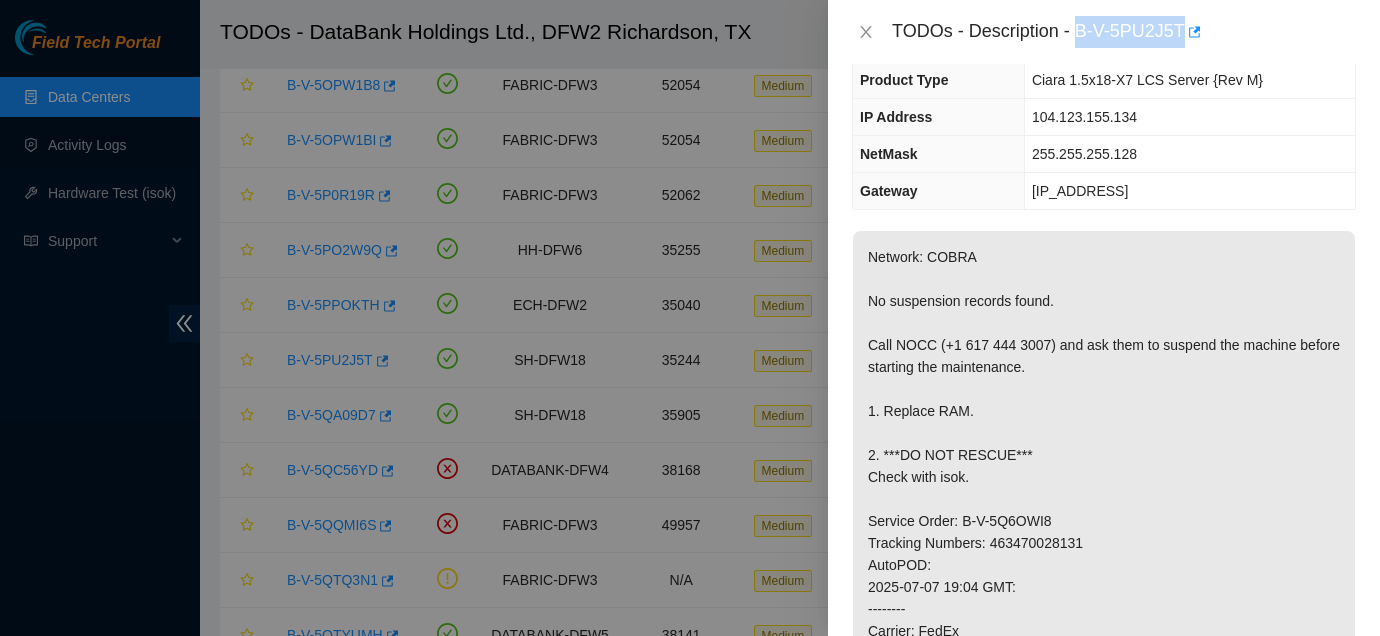 scroll, scrollTop: 96, scrollLeft: 0, axis: vertical 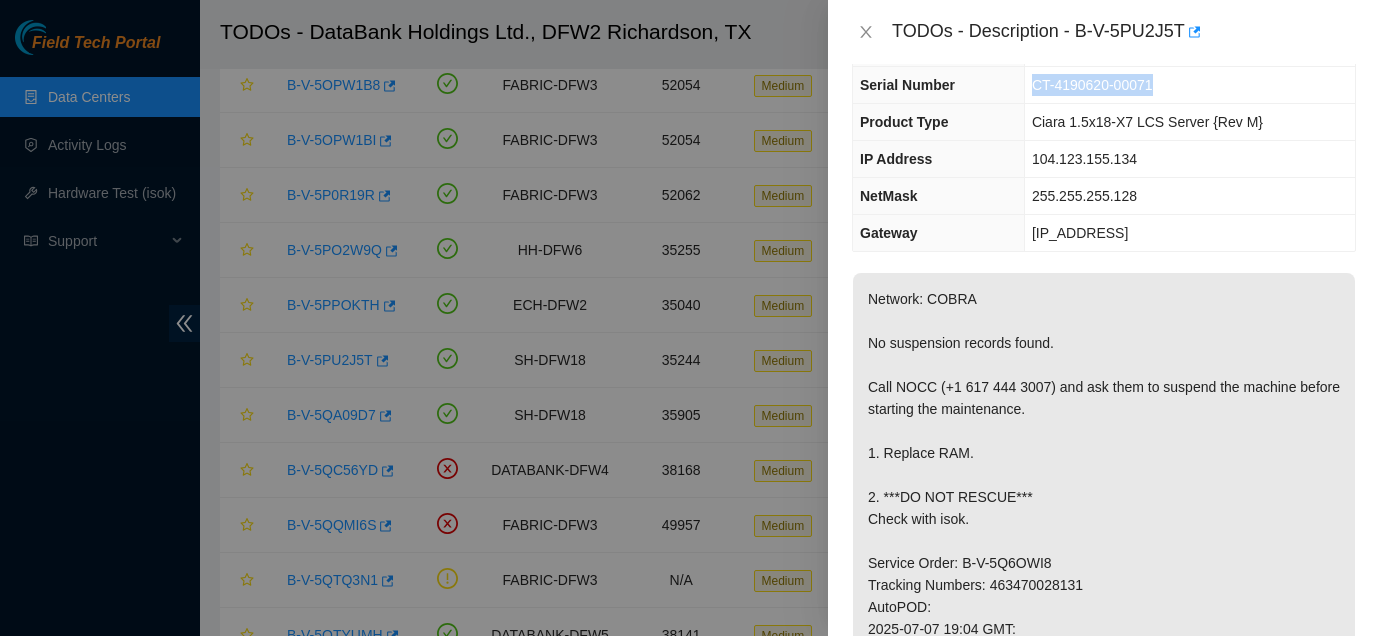 drag, startPoint x: 1032, startPoint y: 80, endPoint x: 1156, endPoint y: 98, distance: 125.299644 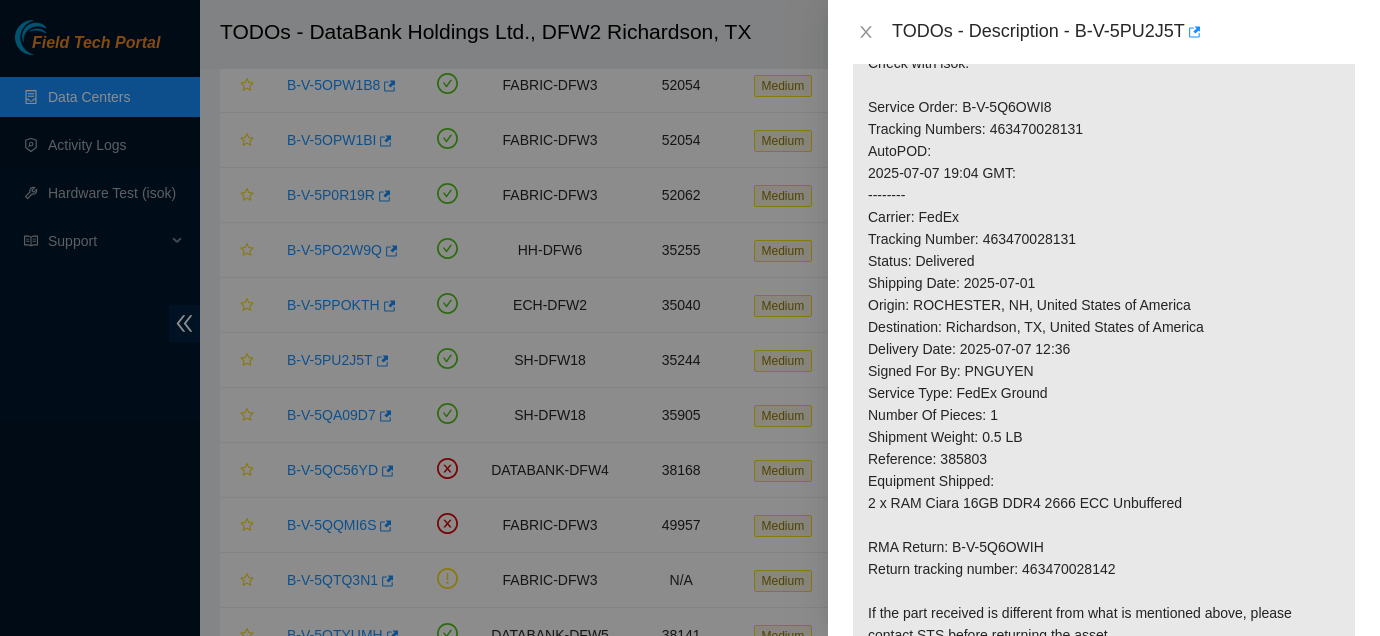 scroll, scrollTop: 534, scrollLeft: 0, axis: vertical 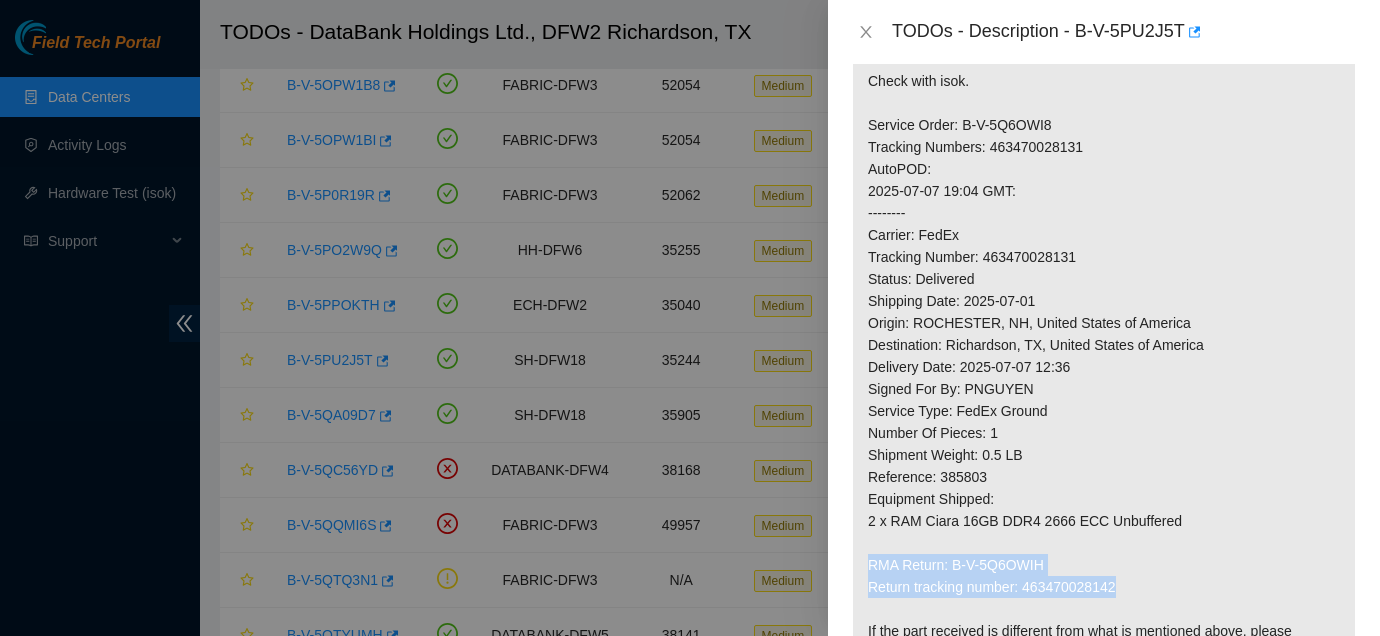 drag, startPoint x: 869, startPoint y: 567, endPoint x: 1133, endPoint y: 593, distance: 265.27722 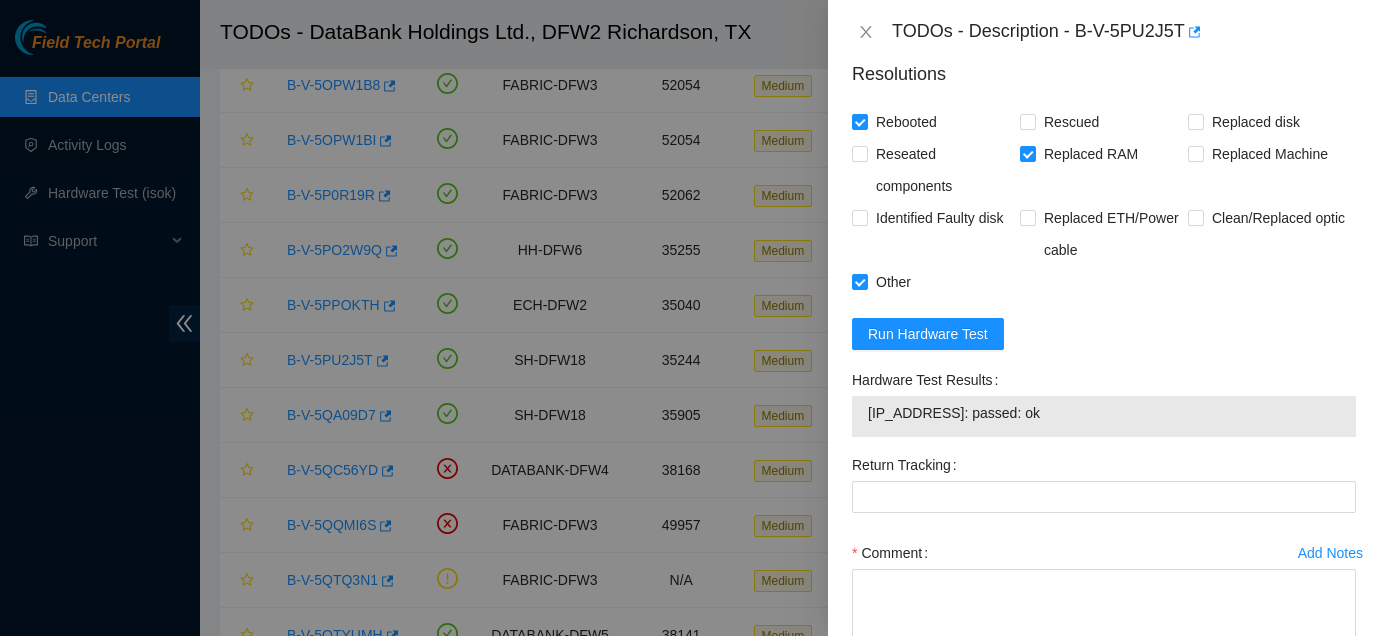 scroll, scrollTop: 1291, scrollLeft: 0, axis: vertical 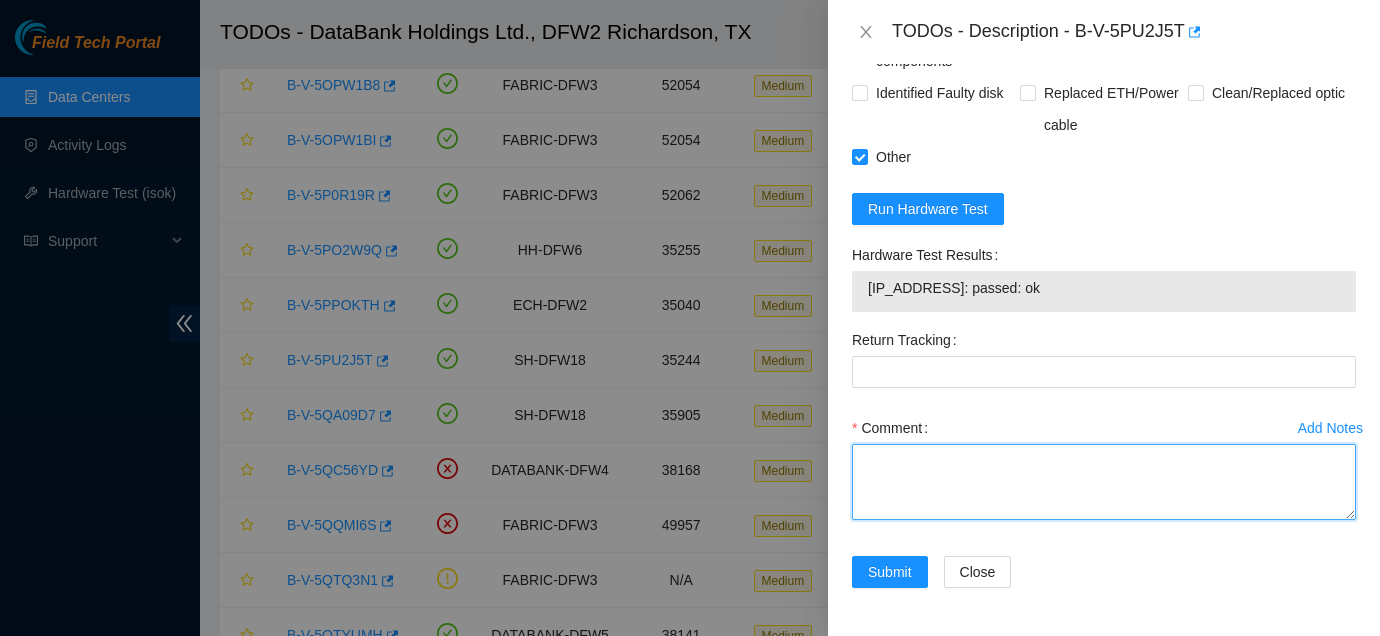 click on "Comment" at bounding box center (1104, 482) 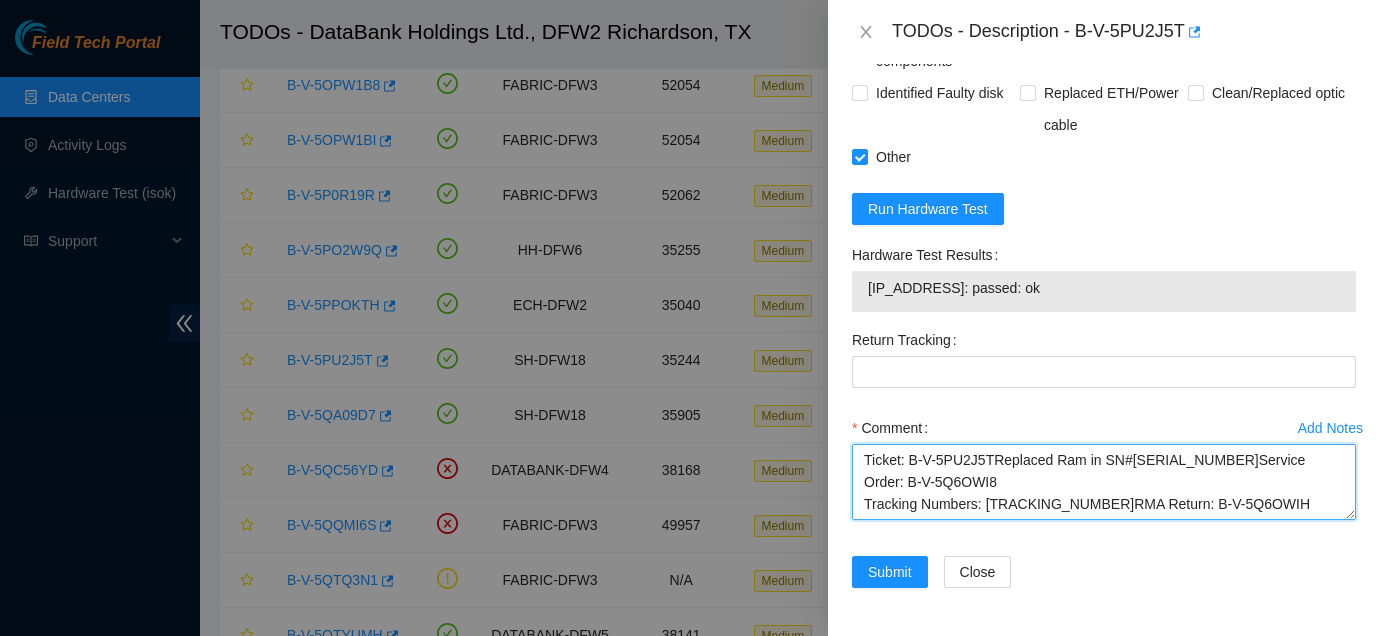scroll, scrollTop: 15, scrollLeft: 0, axis: vertical 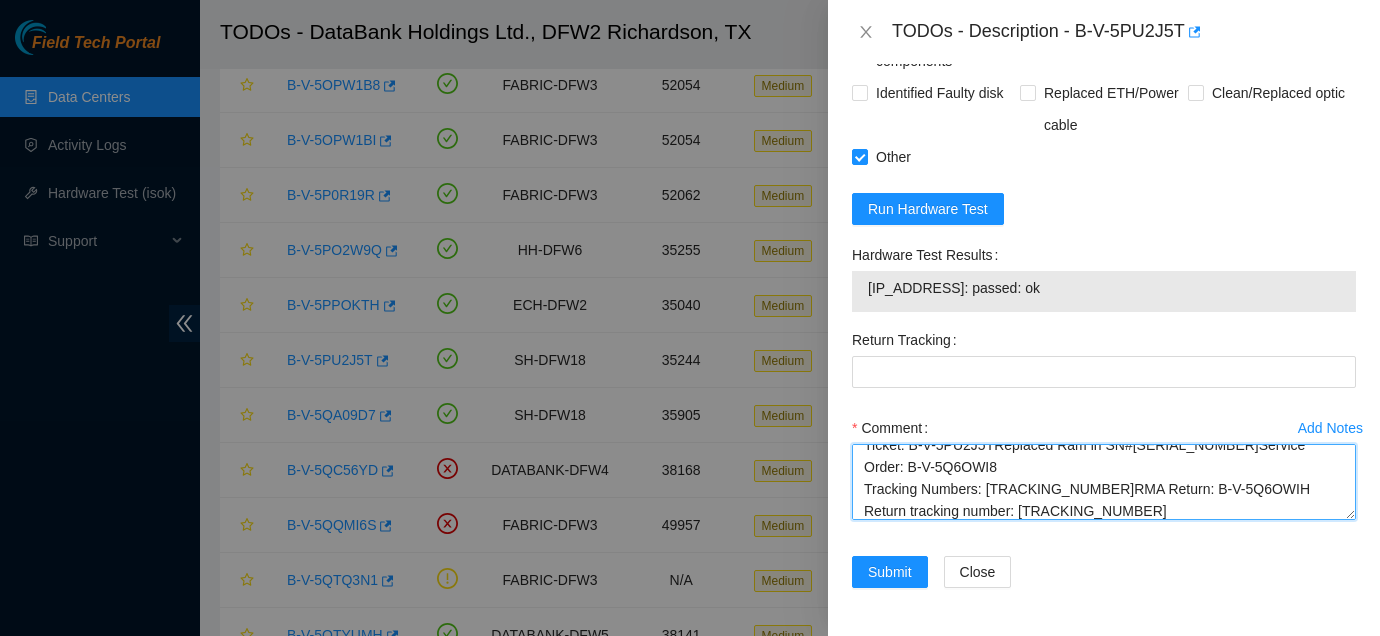 click on "Ticket: B-V-5PU2J5TReplaced Ram in SN#[SERIAL_NUMBER]Service Order: B-V-5Q6OWI8
Tracking Numbers: [TRACKING_NUMBER]RMA Return: B-V-5Q6OWIH
Return tracking number: [TRACKING_NUMBER]" at bounding box center (1104, 482) 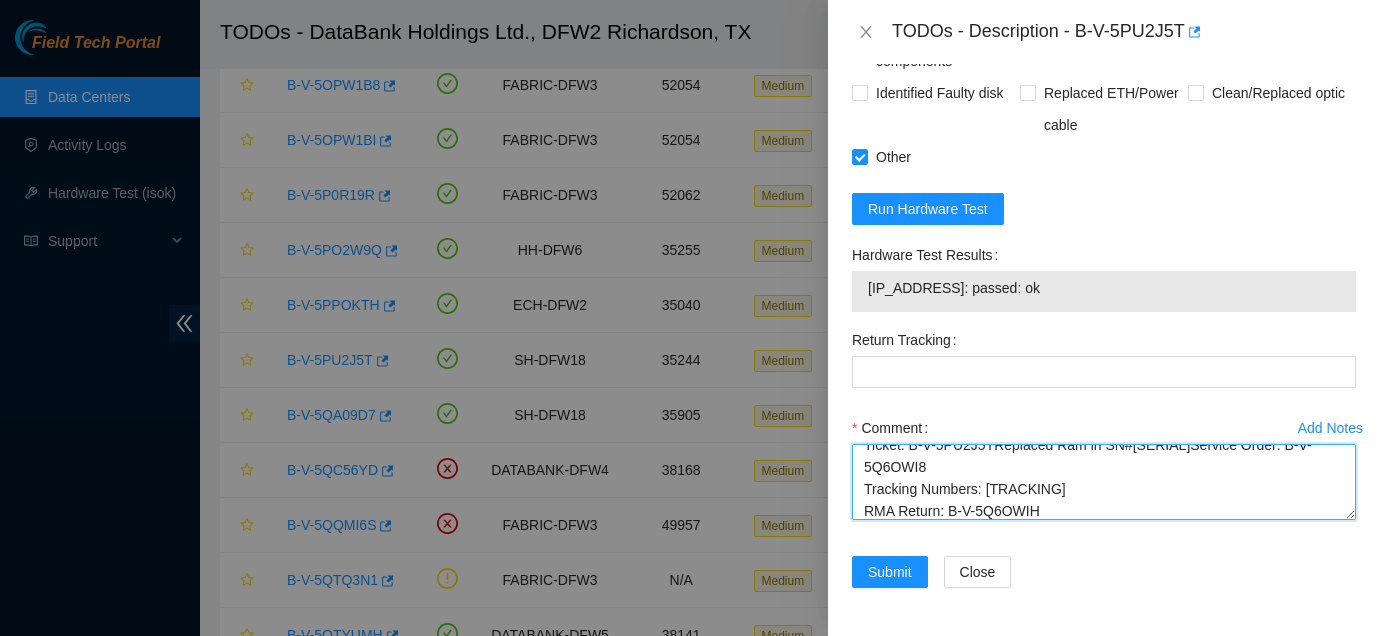 scroll, scrollTop: 44, scrollLeft: 0, axis: vertical 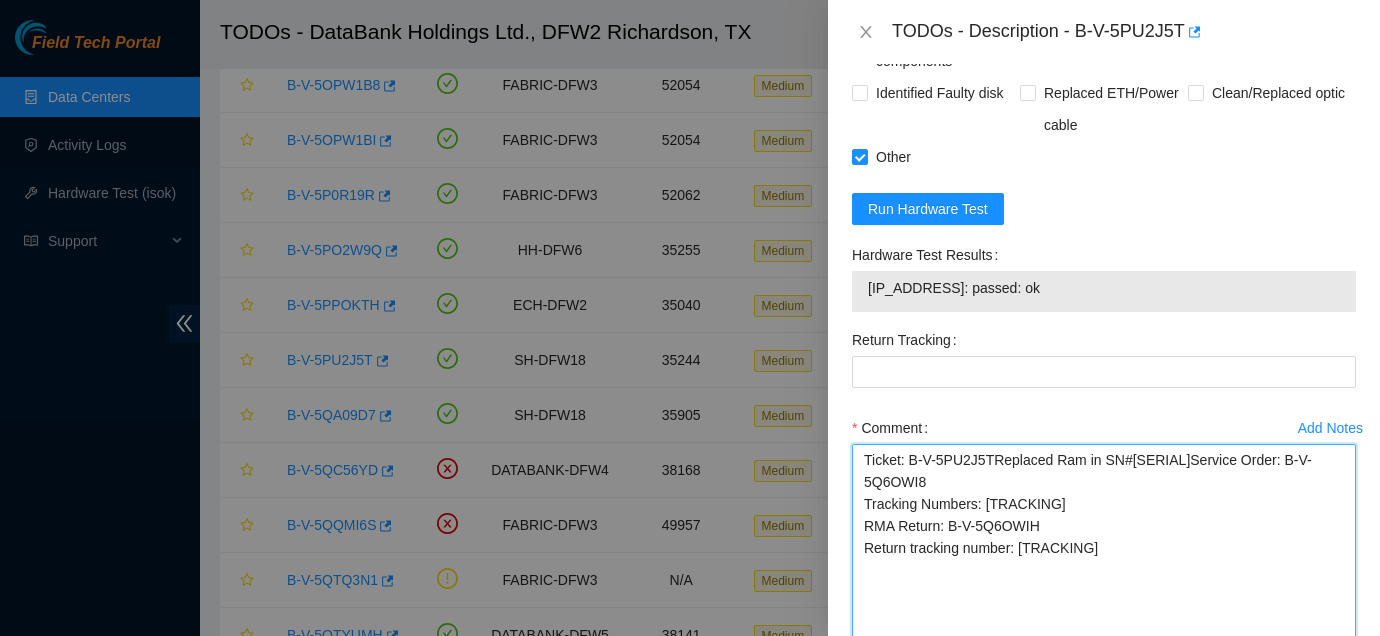 drag, startPoint x: 1352, startPoint y: 510, endPoint x: 1354, endPoint y: 639, distance: 129.0155 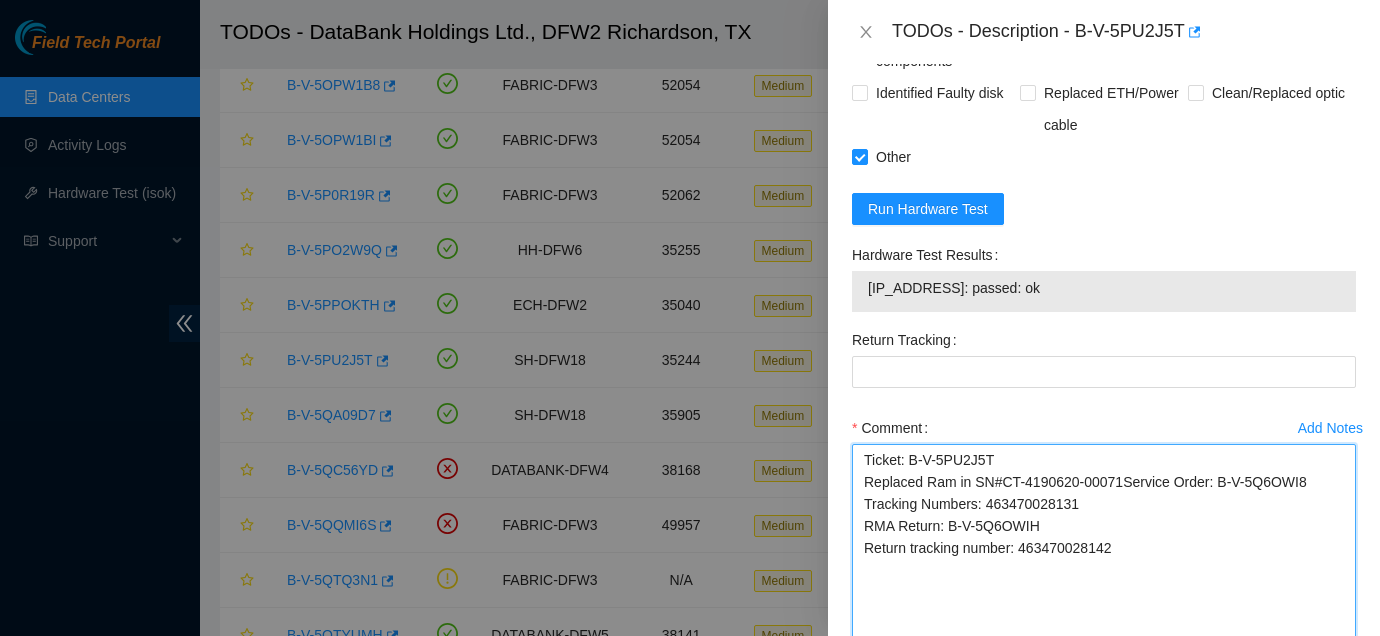 click on "Ticket: B-V-5PU2J5T
Replaced Ram in SN#CT-4190620-00071Service Order: B-V-5Q6OWI8
Tracking Numbers: 463470028131
RMA Return: B-V-5Q6OWIH
Return tracking number: 463470028142" at bounding box center (1104, 546) 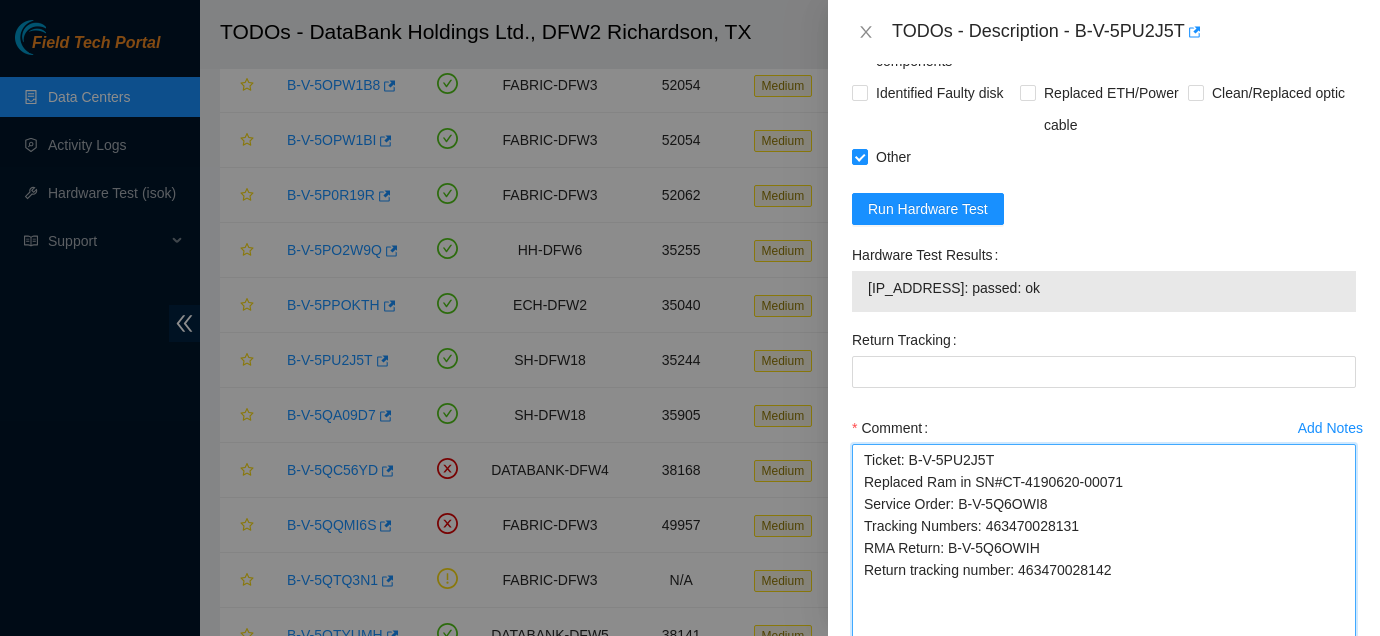 scroll, scrollTop: 1550, scrollLeft: 0, axis: vertical 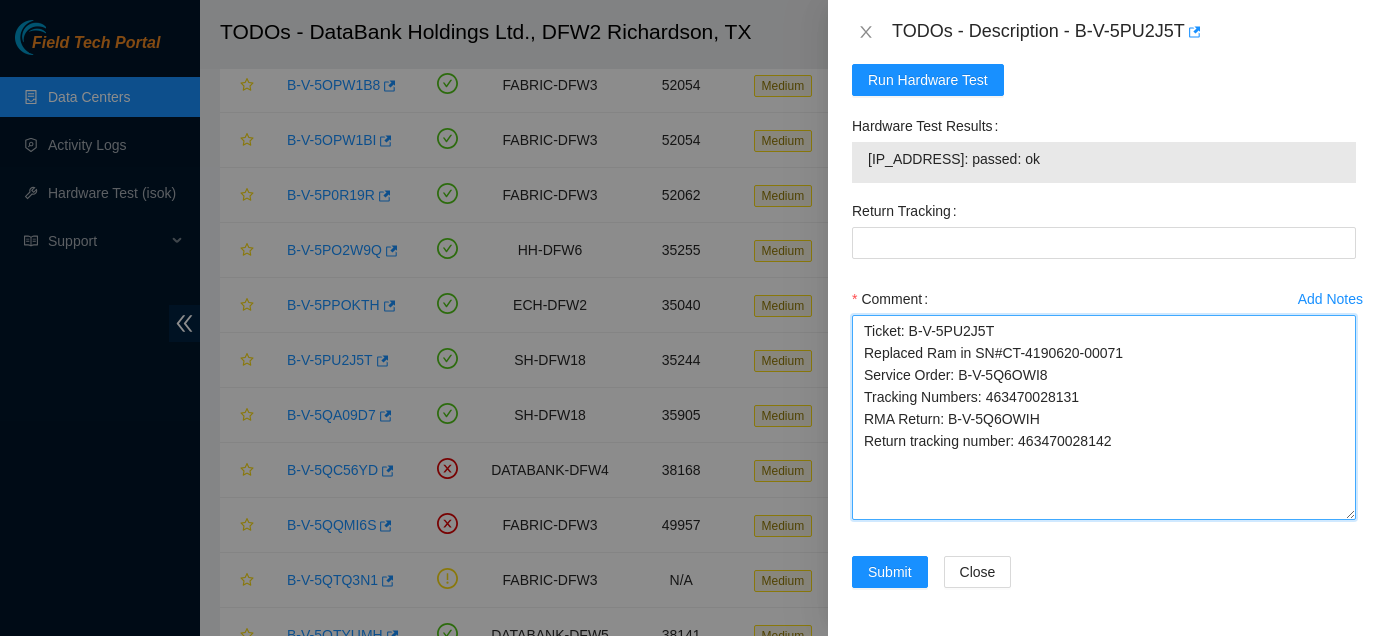 click on "Ticket: B-V-5PU2J5T
Replaced Ram in SN#CT-4190620-00071
Service Order: B-V-5Q6OWI8
Tracking Numbers: 463470028131
RMA Return: B-V-5Q6OWIH
Return tracking number: 463470028142" at bounding box center [1104, 417] 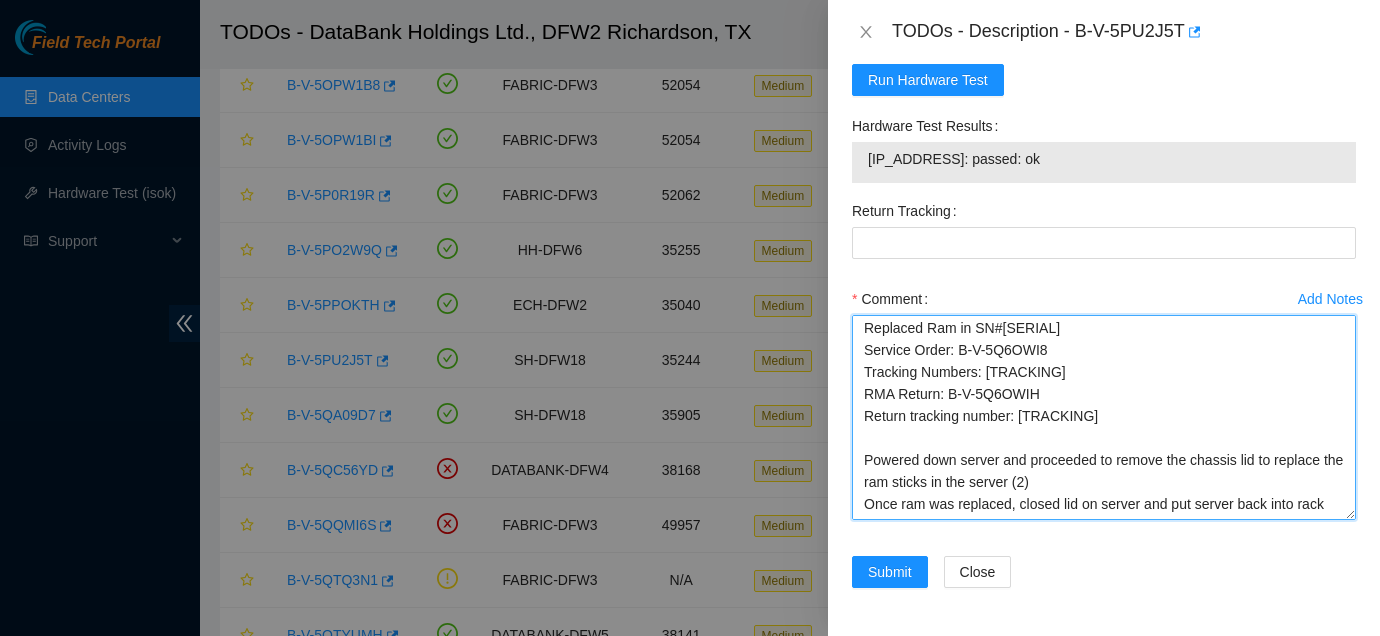scroll, scrollTop: 40, scrollLeft: 0, axis: vertical 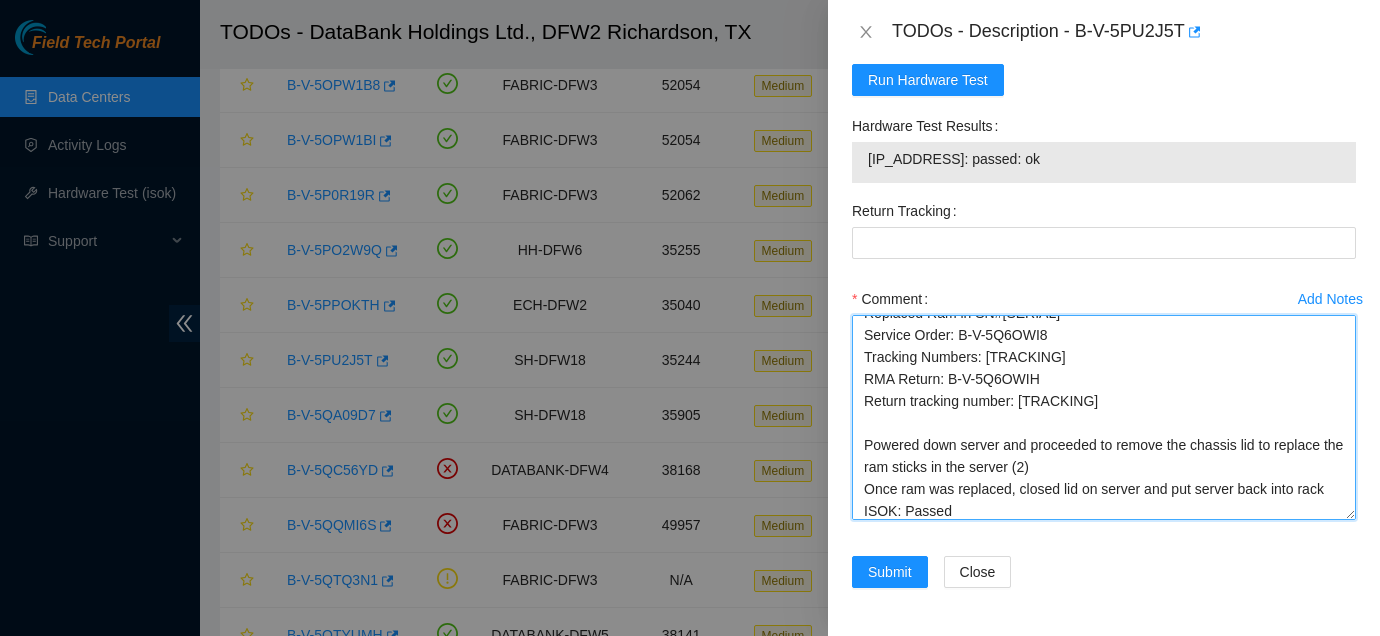 drag, startPoint x: 1023, startPoint y: 399, endPoint x: 1173, endPoint y: 400, distance: 150.00333 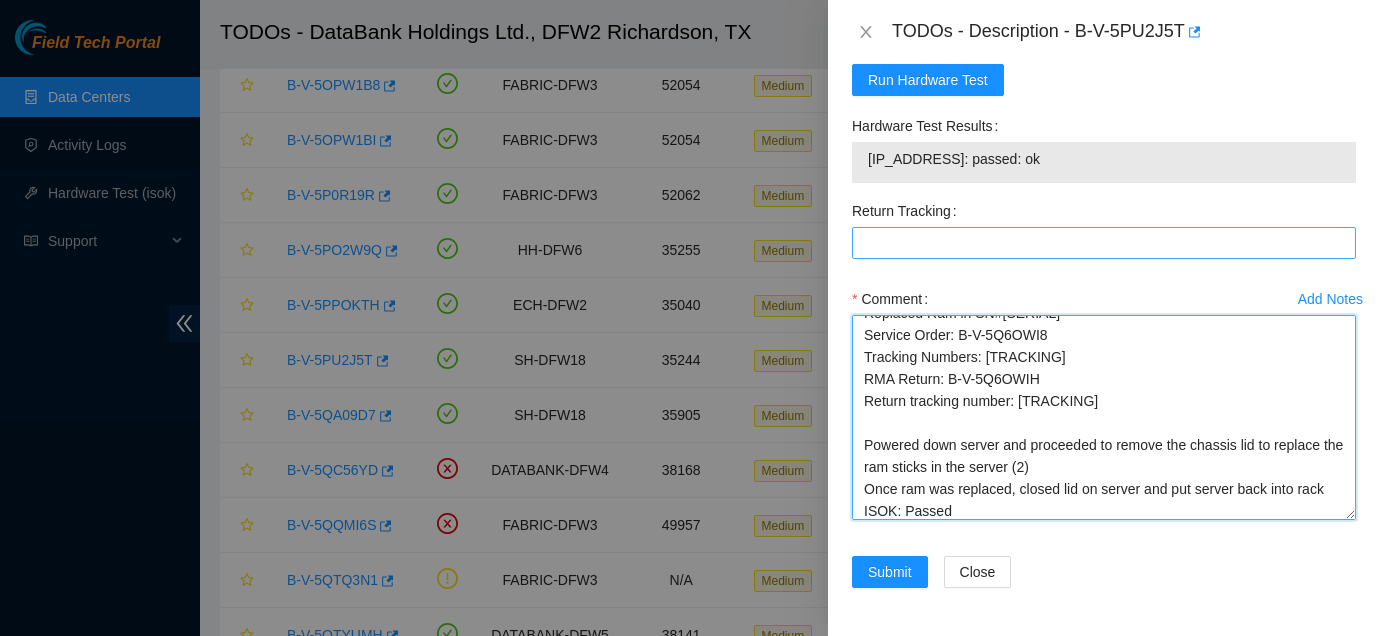 type on "Ticket: B-V-5PU2J5T
Replaced Ram in SN#[SERIAL]
Service Order: B-V-5Q6OWI8
Tracking Numbers: [TRACKING]
RMA Return: B-V-5Q6OWIH
Return tracking number: [TRACKING]
Powered down server and proceeded to remove the chassis lid to replace the ram sticks in the server (2)
Once ram was replaced, closed lid on server and put server back into rack
ISOK: Passed" 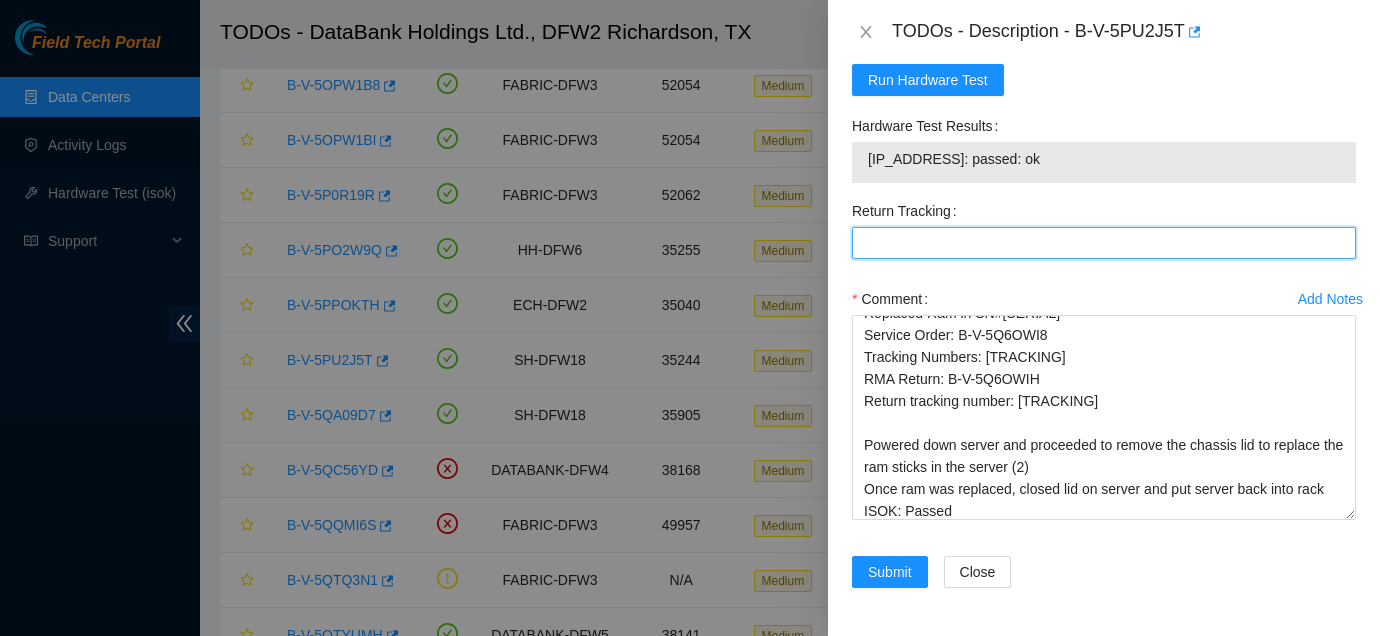 click on "Return Tracking" at bounding box center [1104, 243] 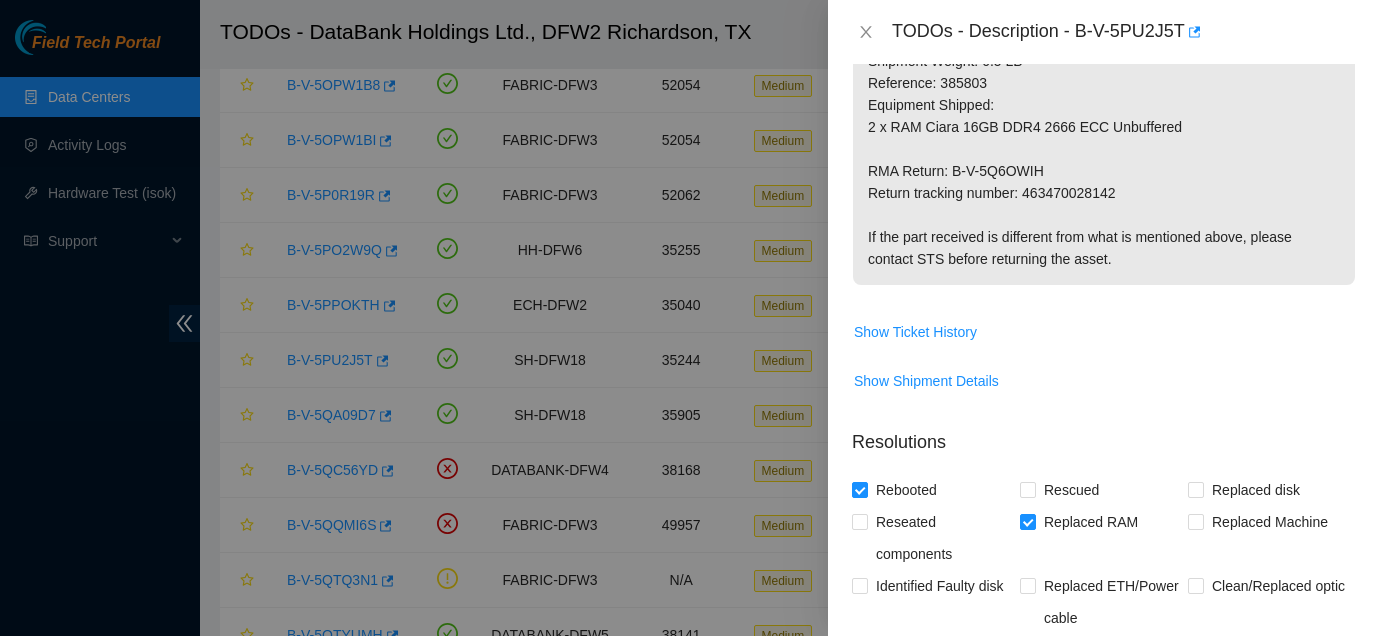 scroll, scrollTop: 1550, scrollLeft: 0, axis: vertical 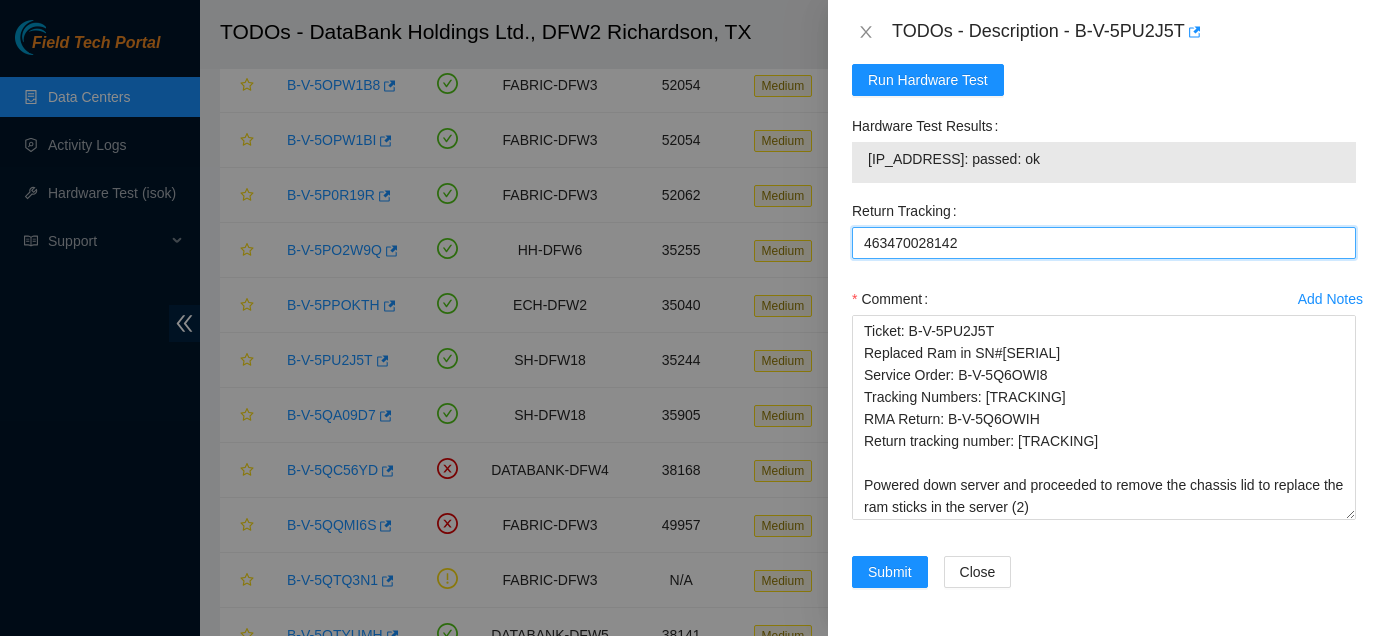 type on "463470028142" 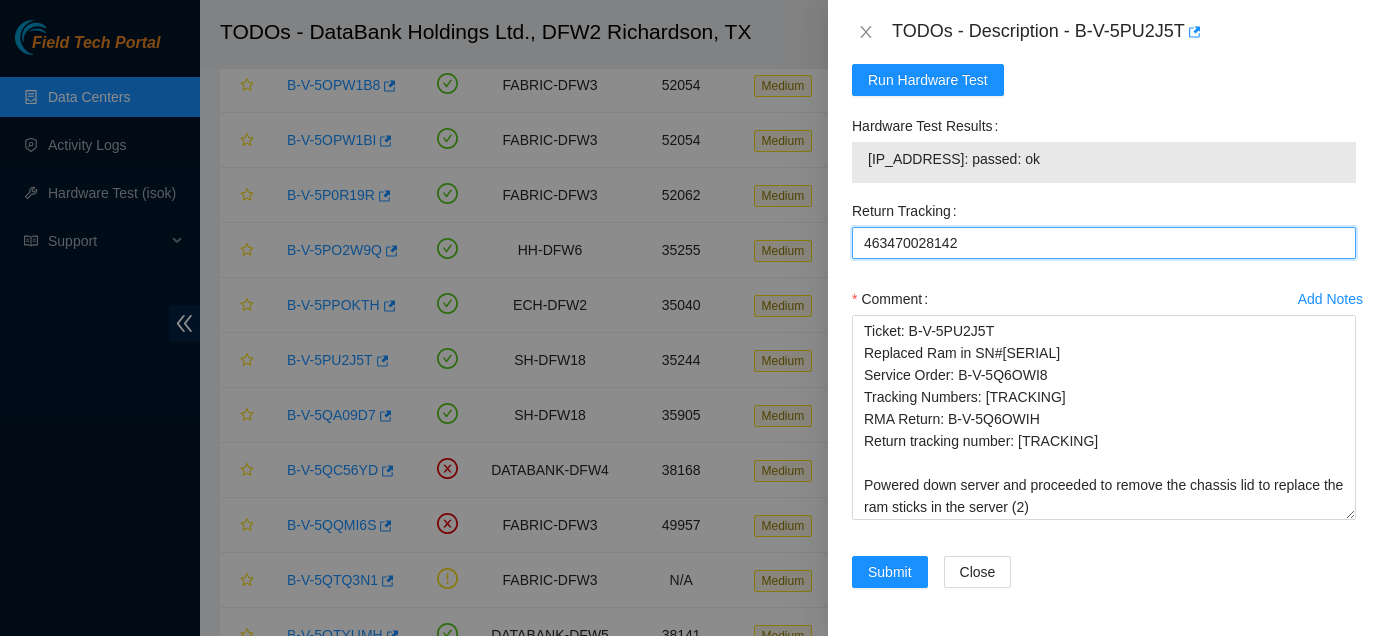 scroll, scrollTop: 1550, scrollLeft: 0, axis: vertical 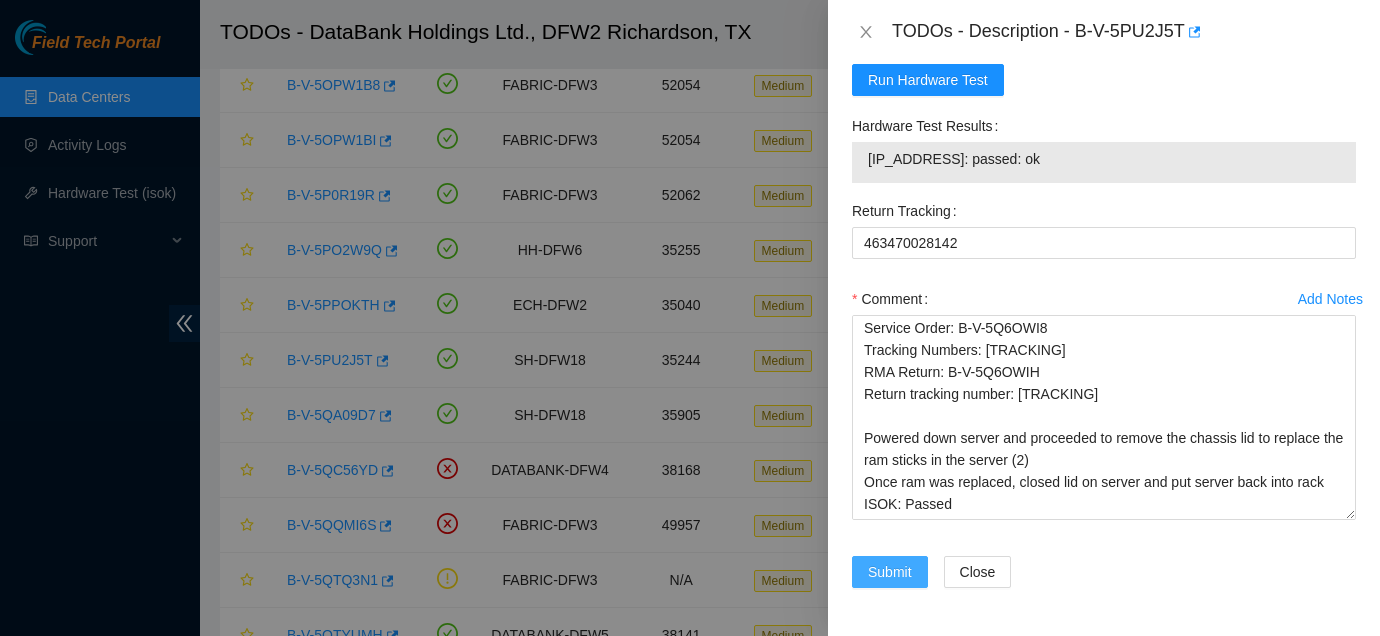 click on "Submit" at bounding box center [890, 572] 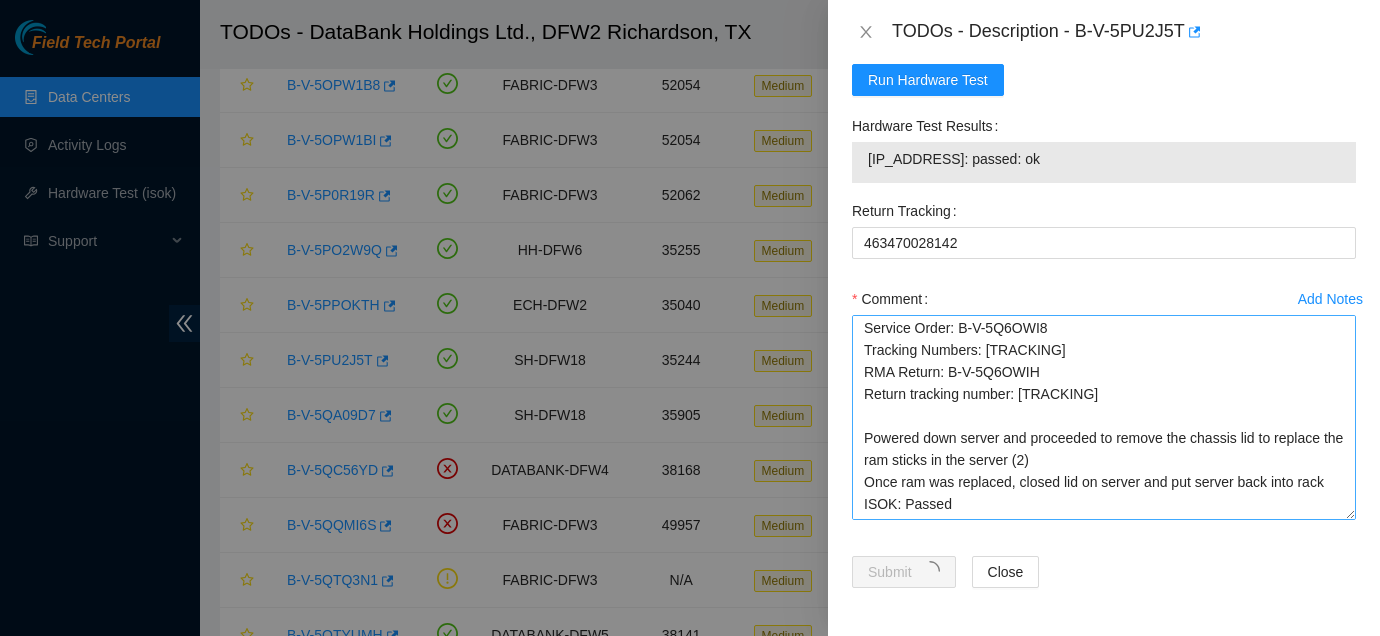 scroll, scrollTop: 0, scrollLeft: 0, axis: both 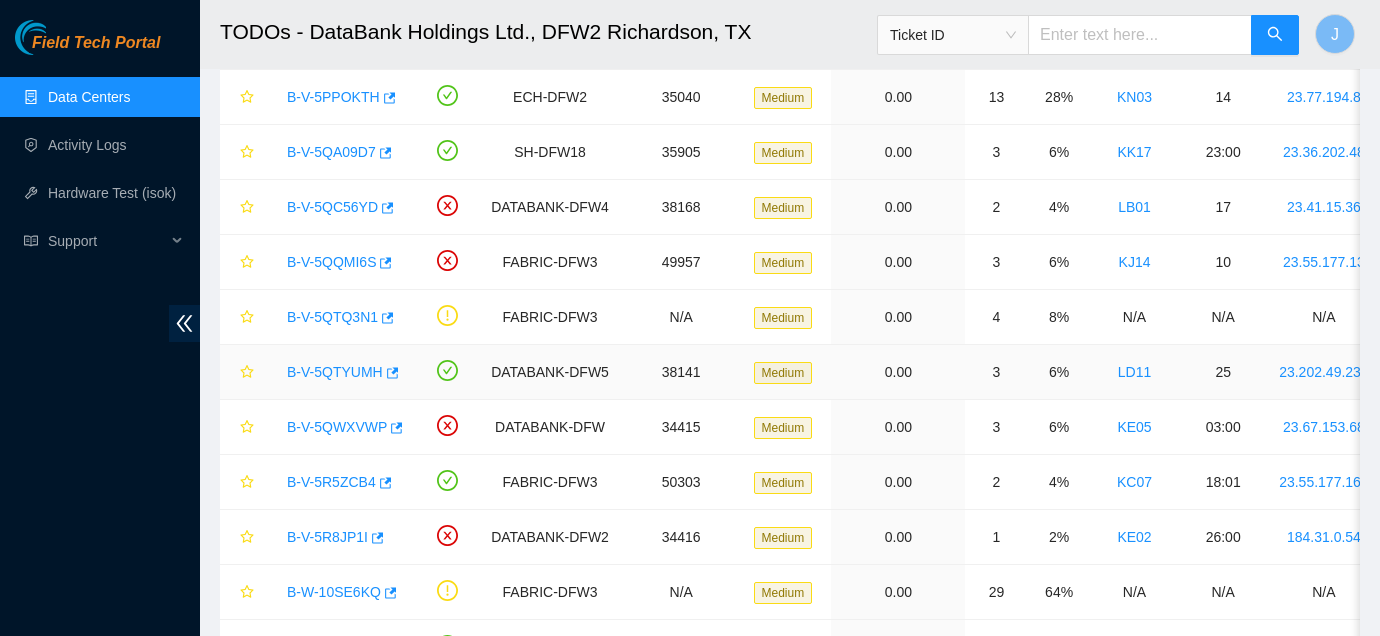 click on "B-V-5QTYUMH" at bounding box center [335, 372] 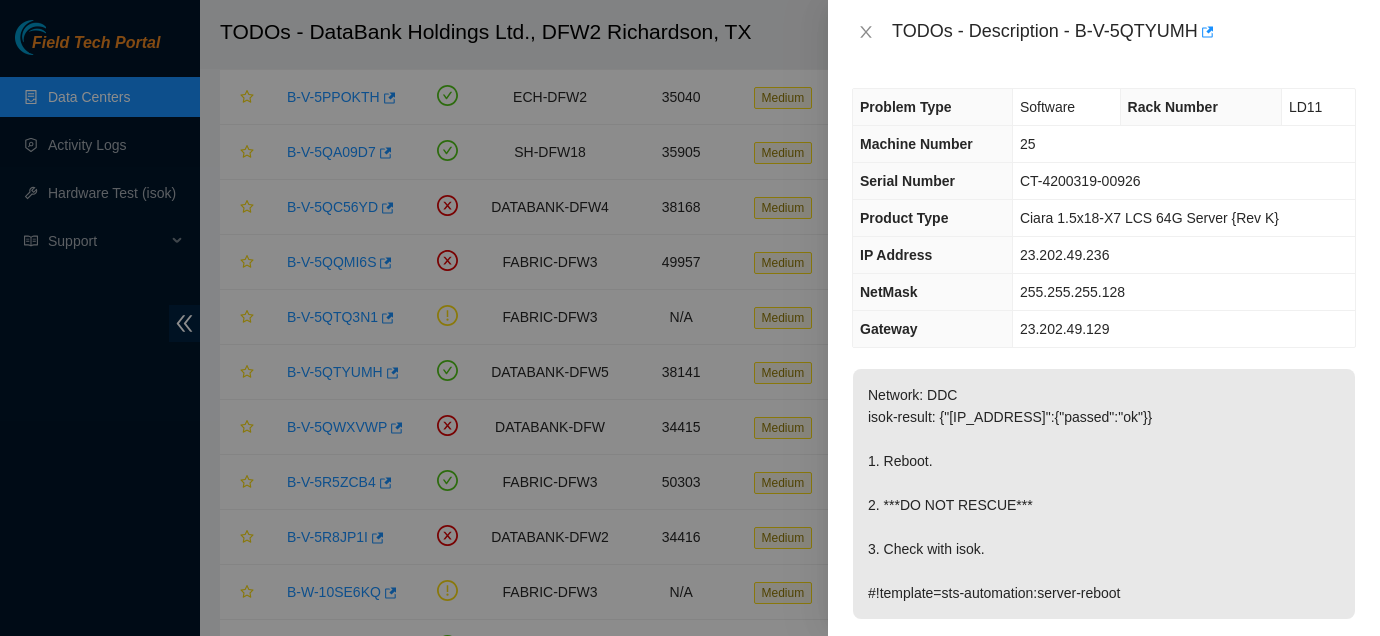 scroll, scrollTop: 39, scrollLeft: 0, axis: vertical 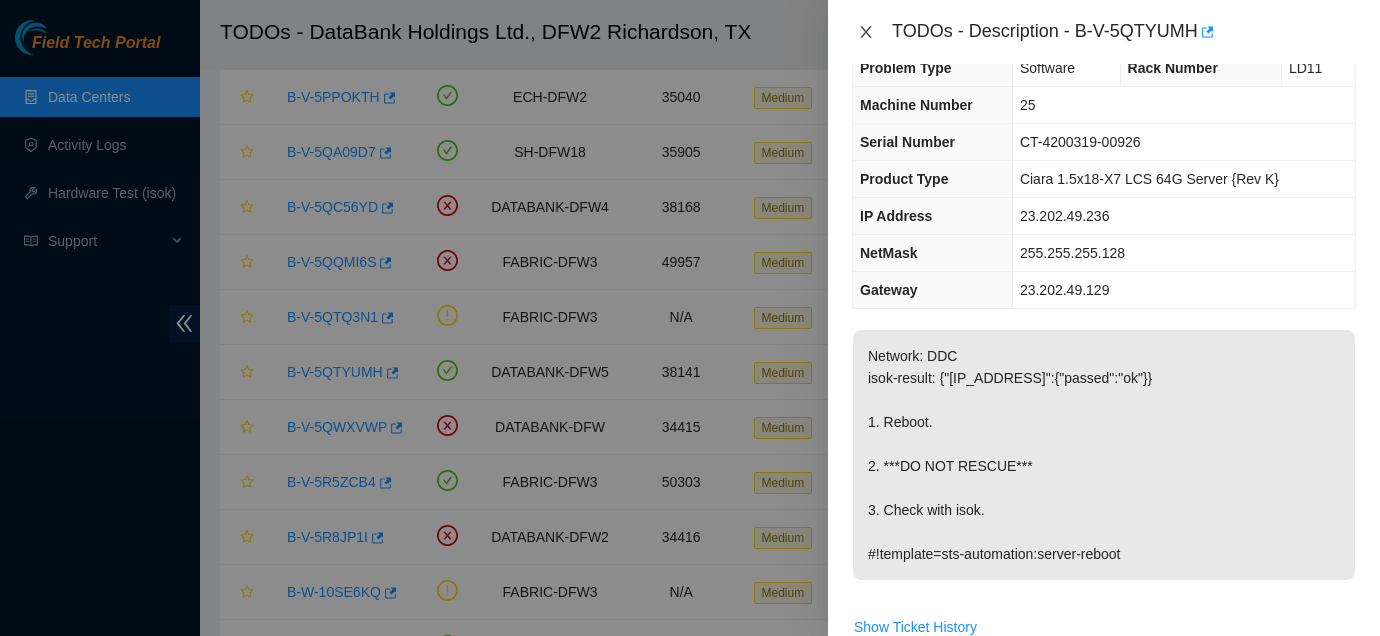 click 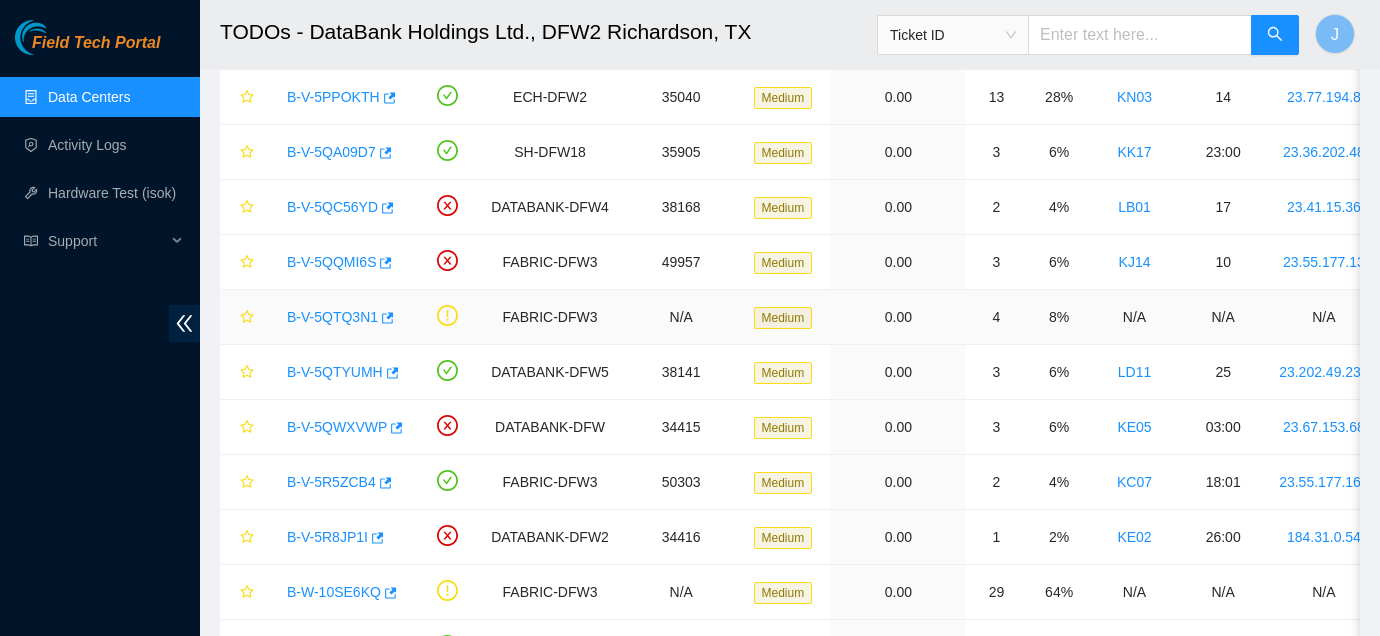 scroll, scrollTop: 50, scrollLeft: 0, axis: vertical 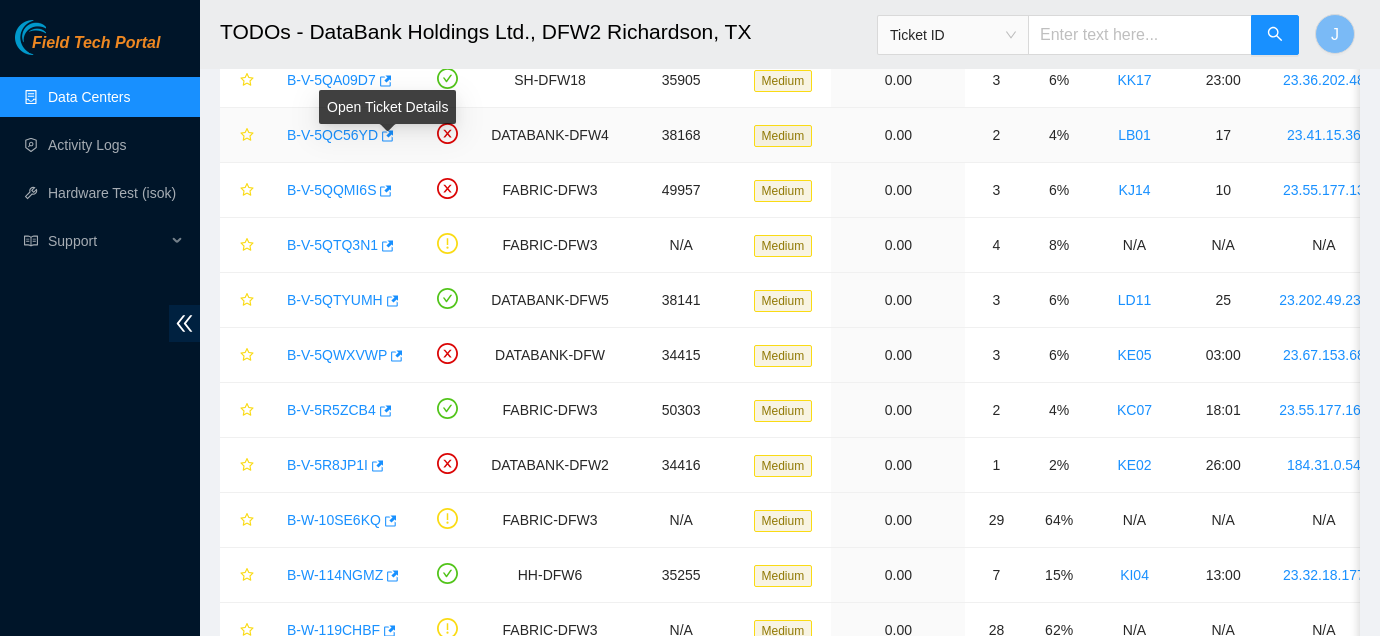 click on "B-V-5QC56YD" at bounding box center (332, 135) 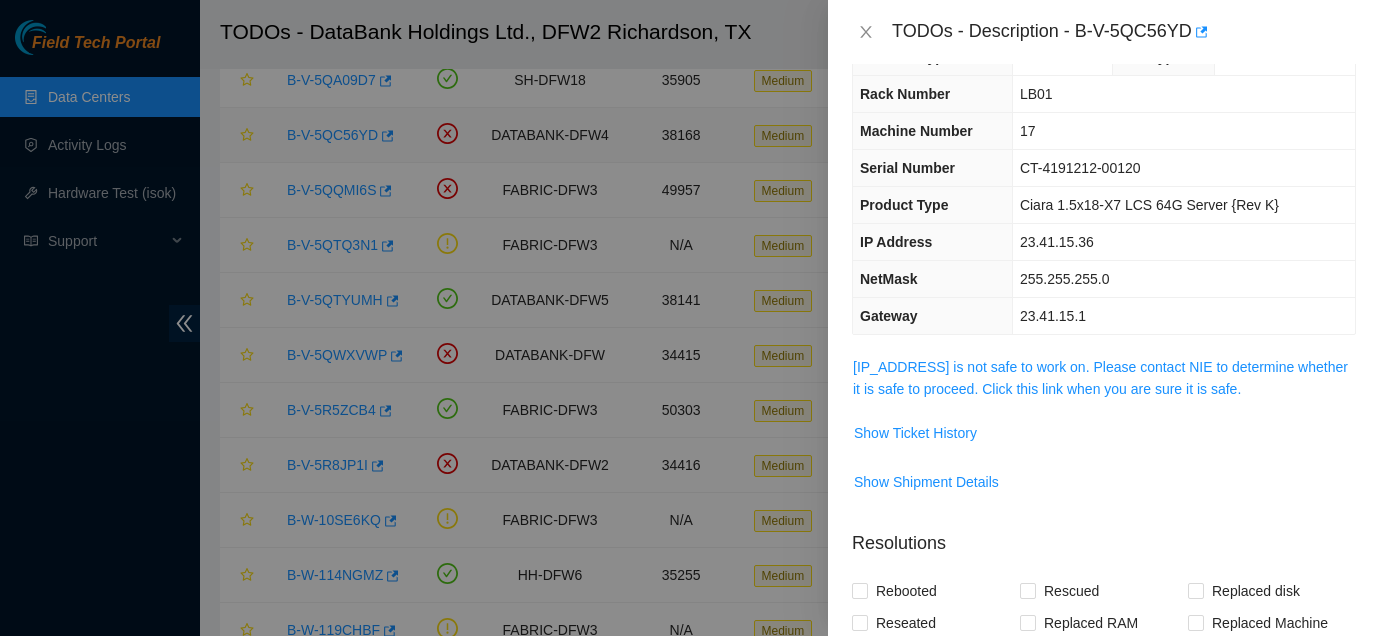 scroll, scrollTop: 39, scrollLeft: 0, axis: vertical 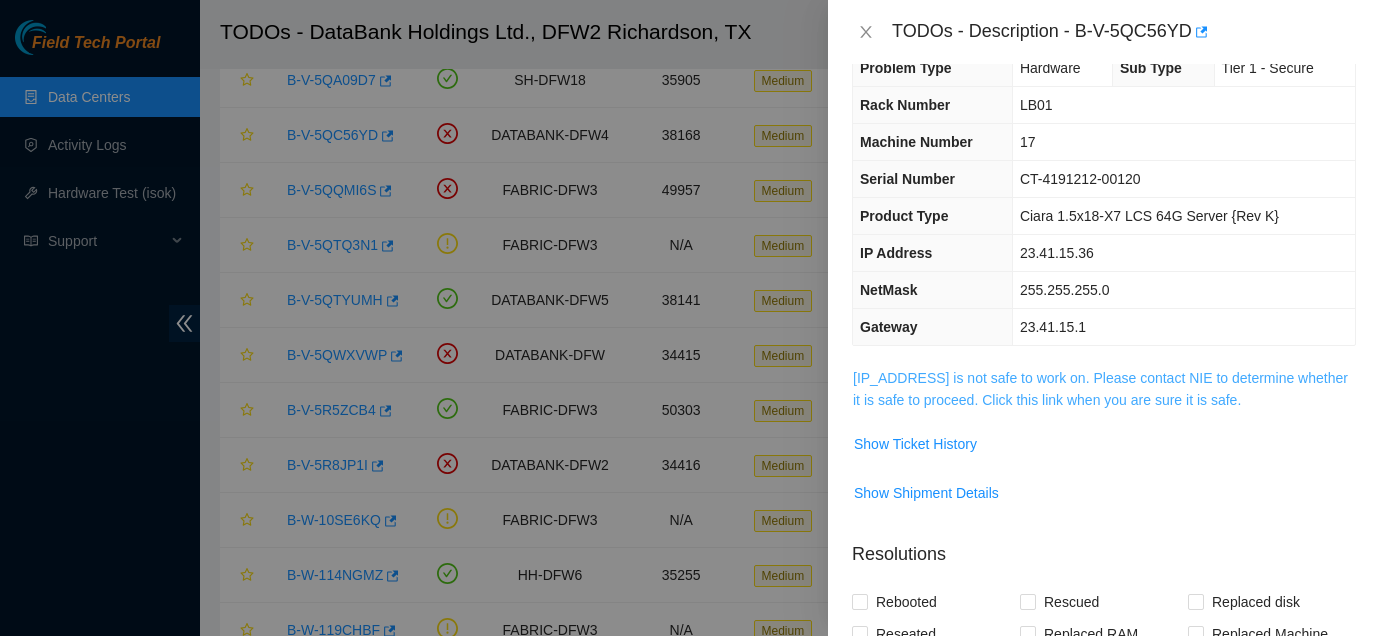 click on "[IP_ADDRESS] is not safe to work on. Please contact NIE to determine whether it is safe to proceed. Click this link when you are sure it is safe." at bounding box center [1100, 389] 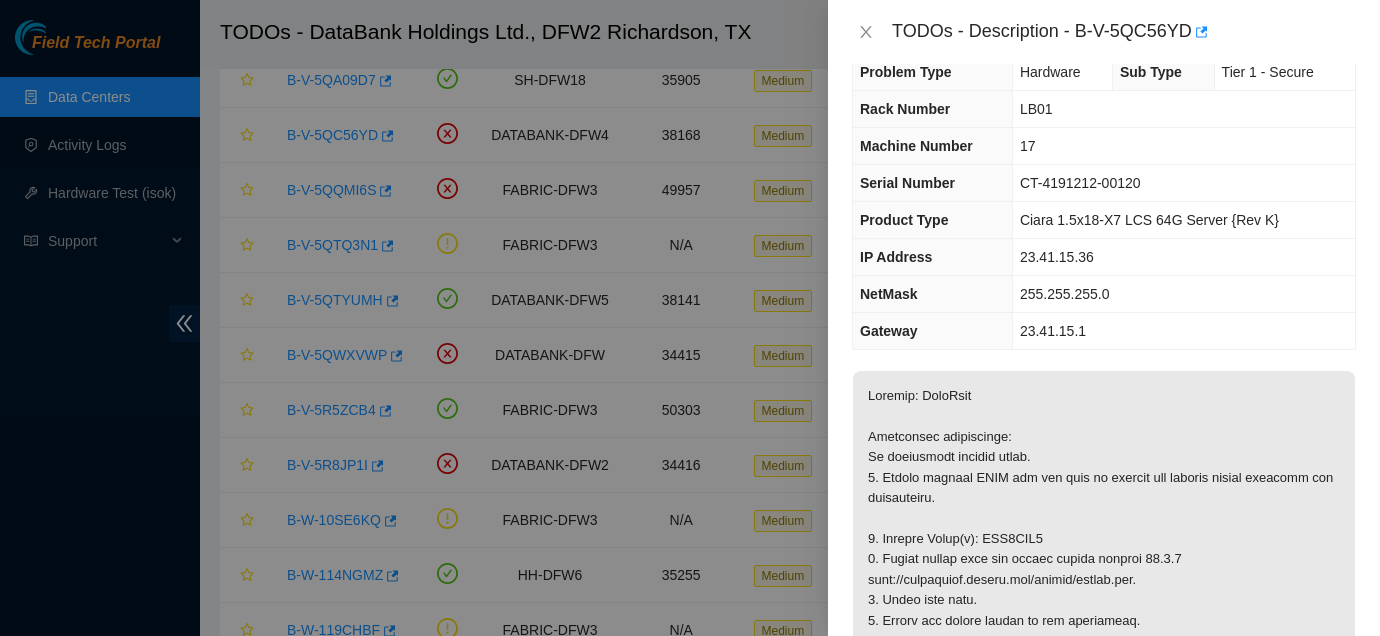scroll, scrollTop: 0, scrollLeft: 0, axis: both 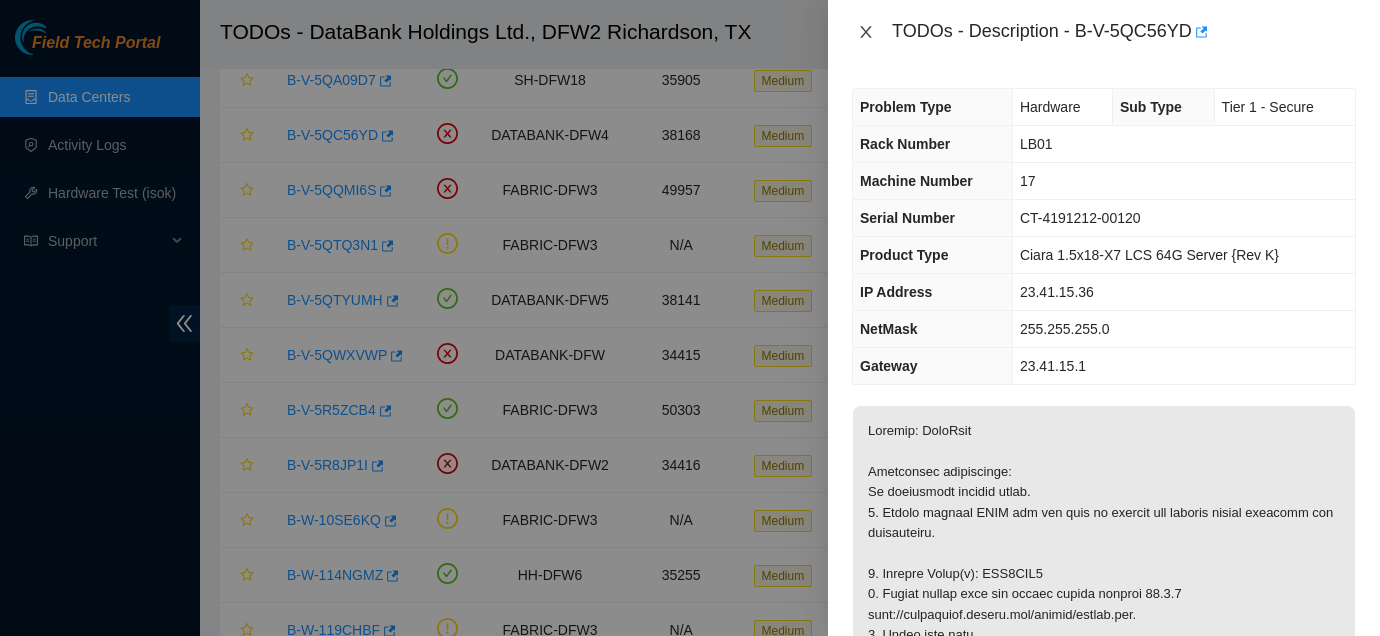 click 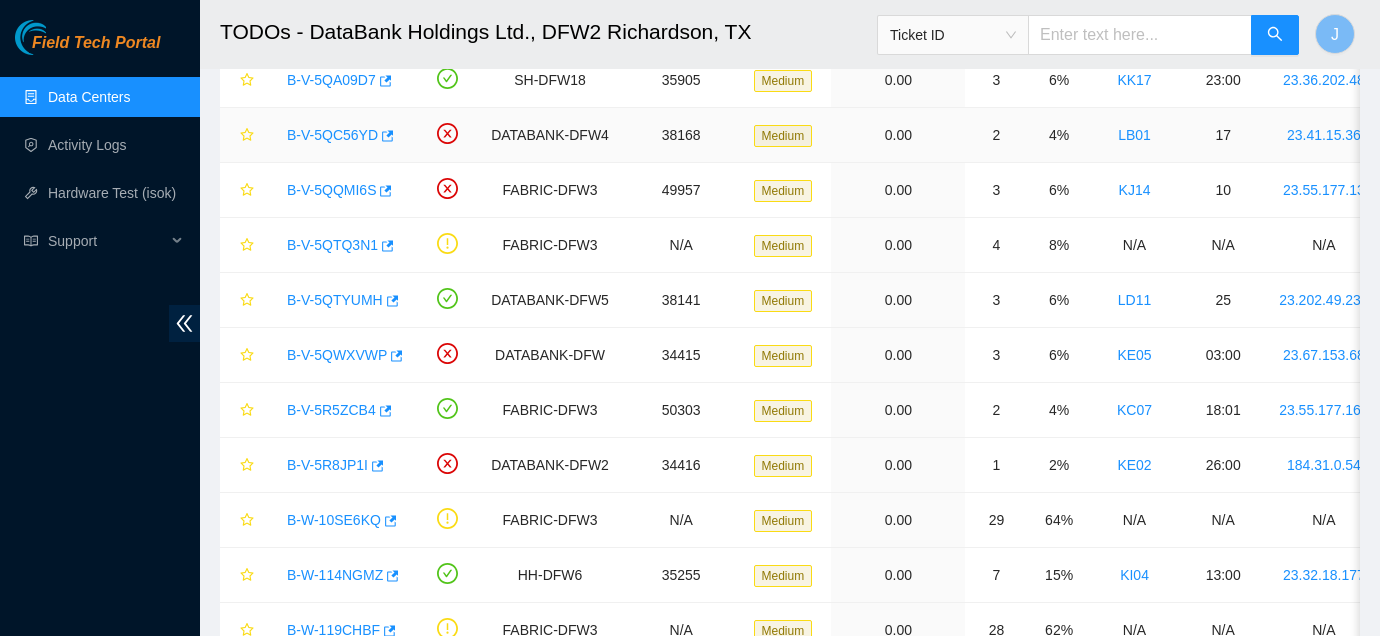 click on "B-V-5QC56YD" at bounding box center (332, 135) 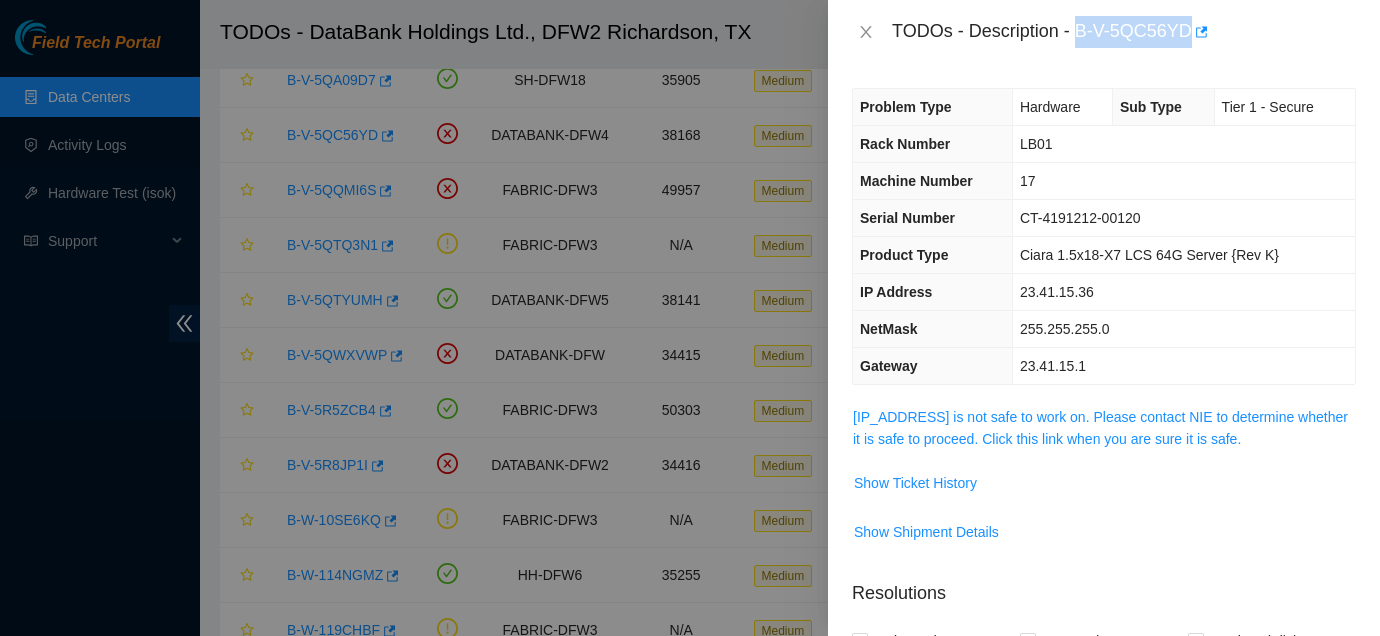 drag, startPoint x: 1078, startPoint y: 25, endPoint x: 1229, endPoint y: 27, distance: 151.01324 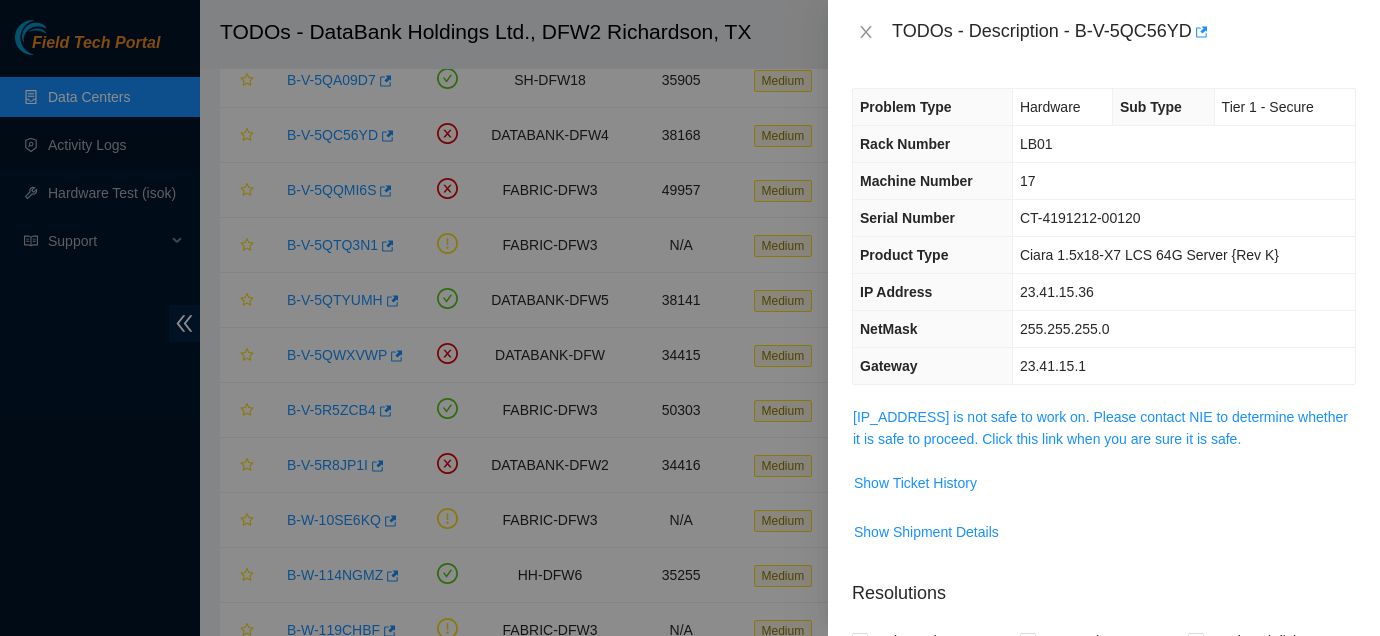 click at bounding box center (690, 318) 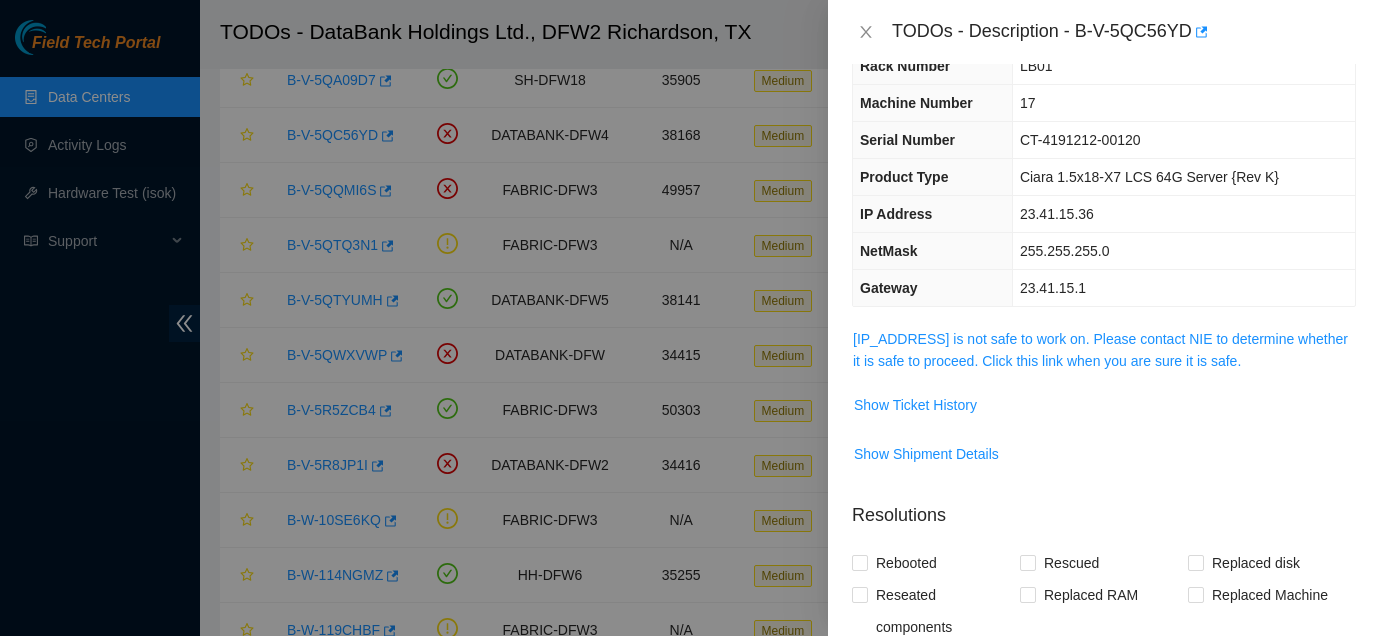scroll, scrollTop: 59, scrollLeft: 0, axis: vertical 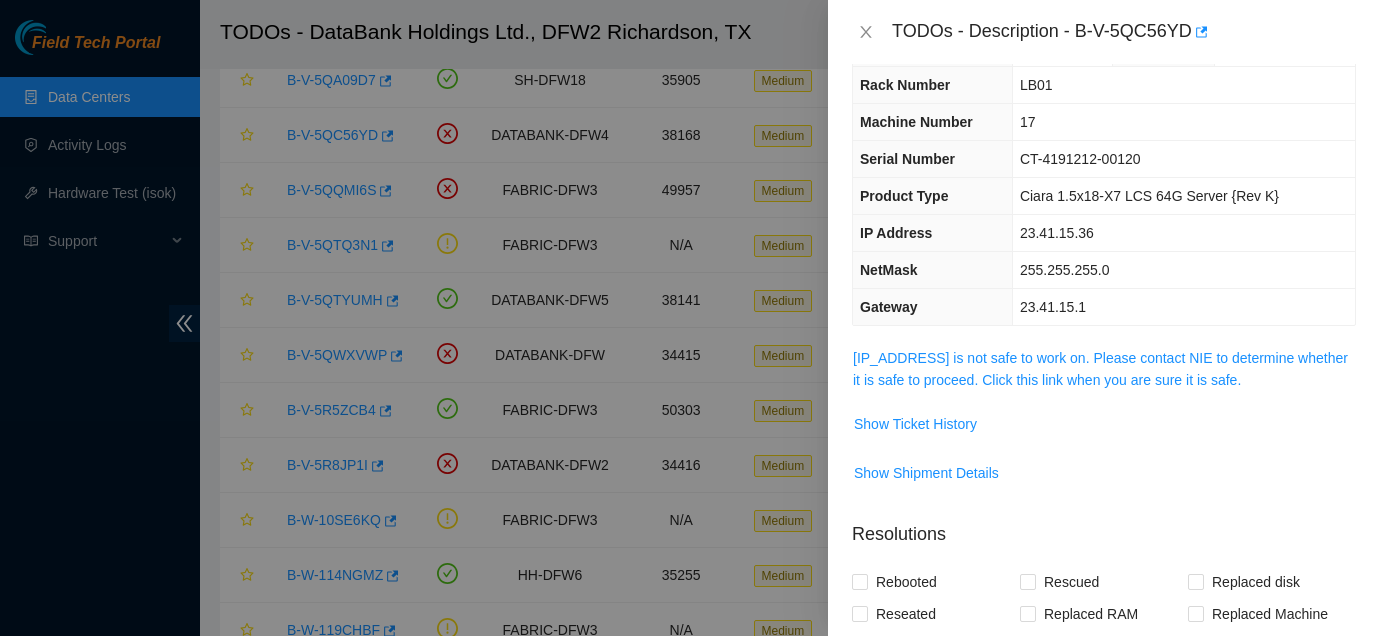 click at bounding box center (690, 318) 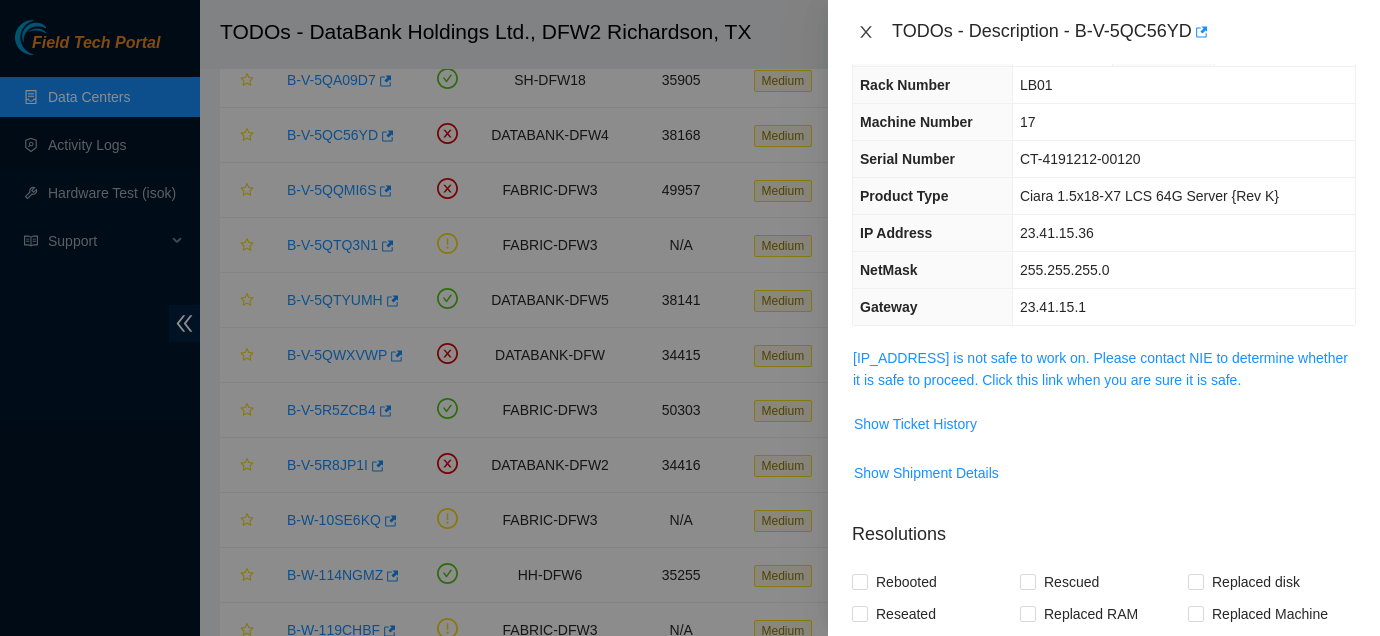 click 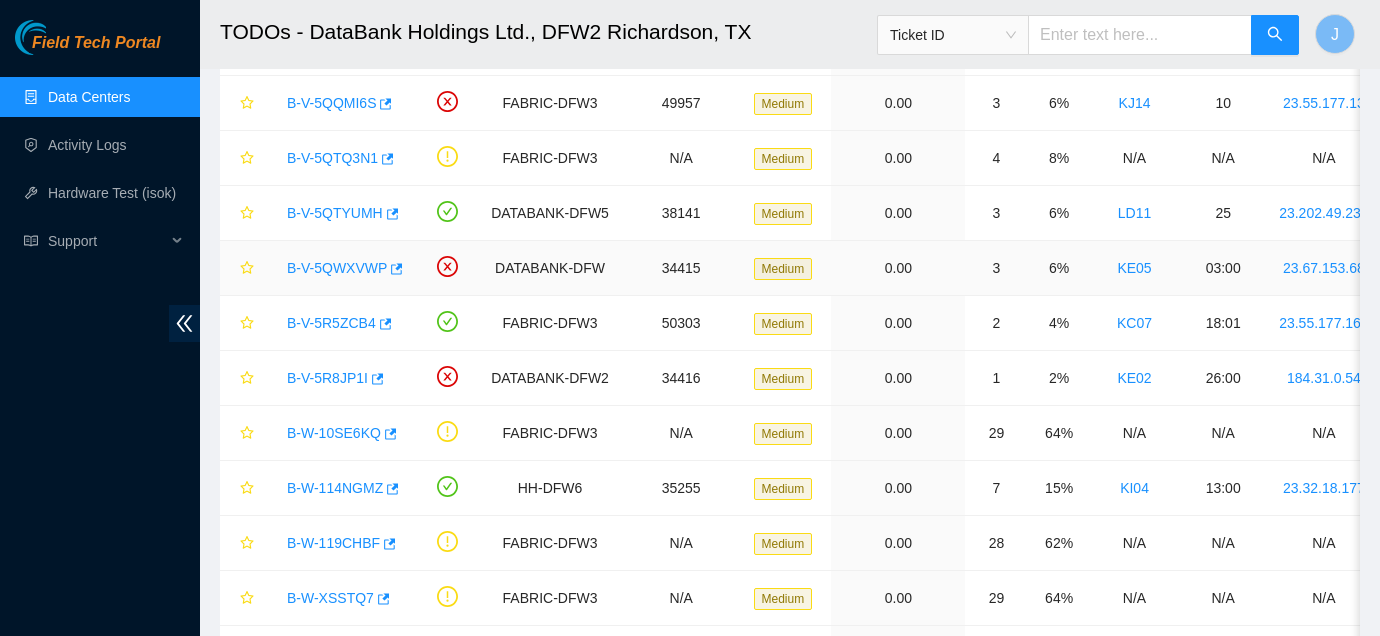 scroll, scrollTop: 1350, scrollLeft: 0, axis: vertical 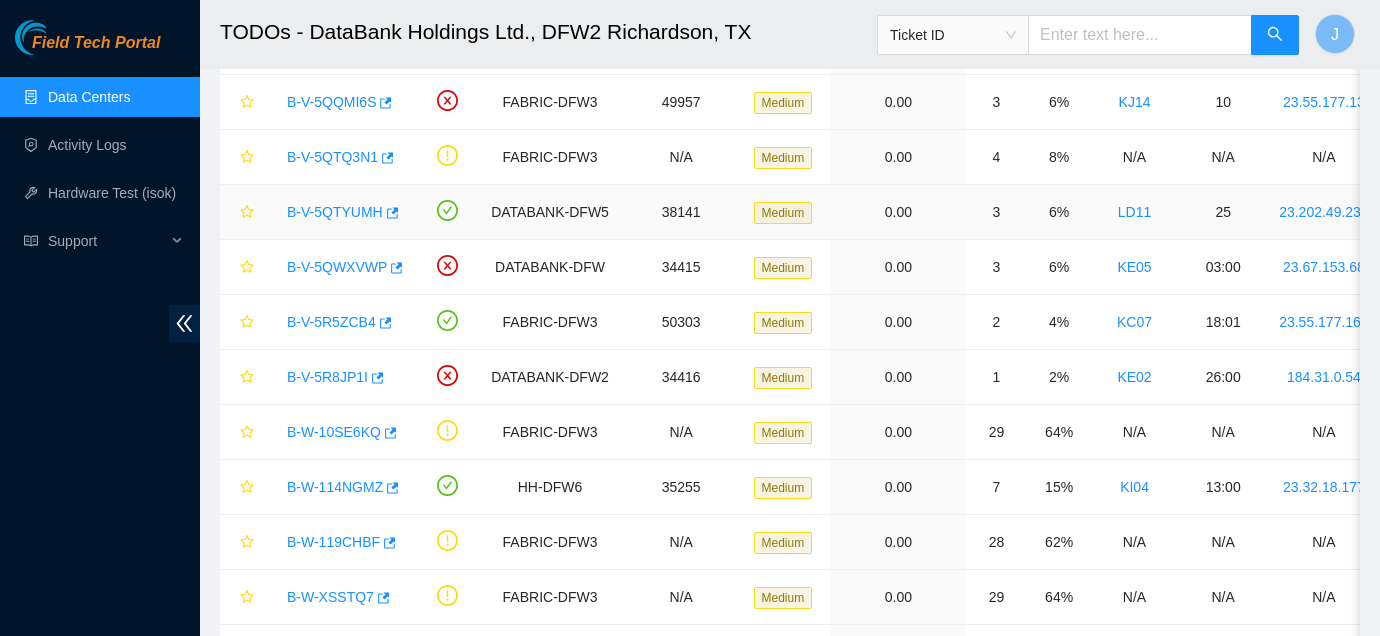 click on "B-V-5QTYUMH" at bounding box center (335, 212) 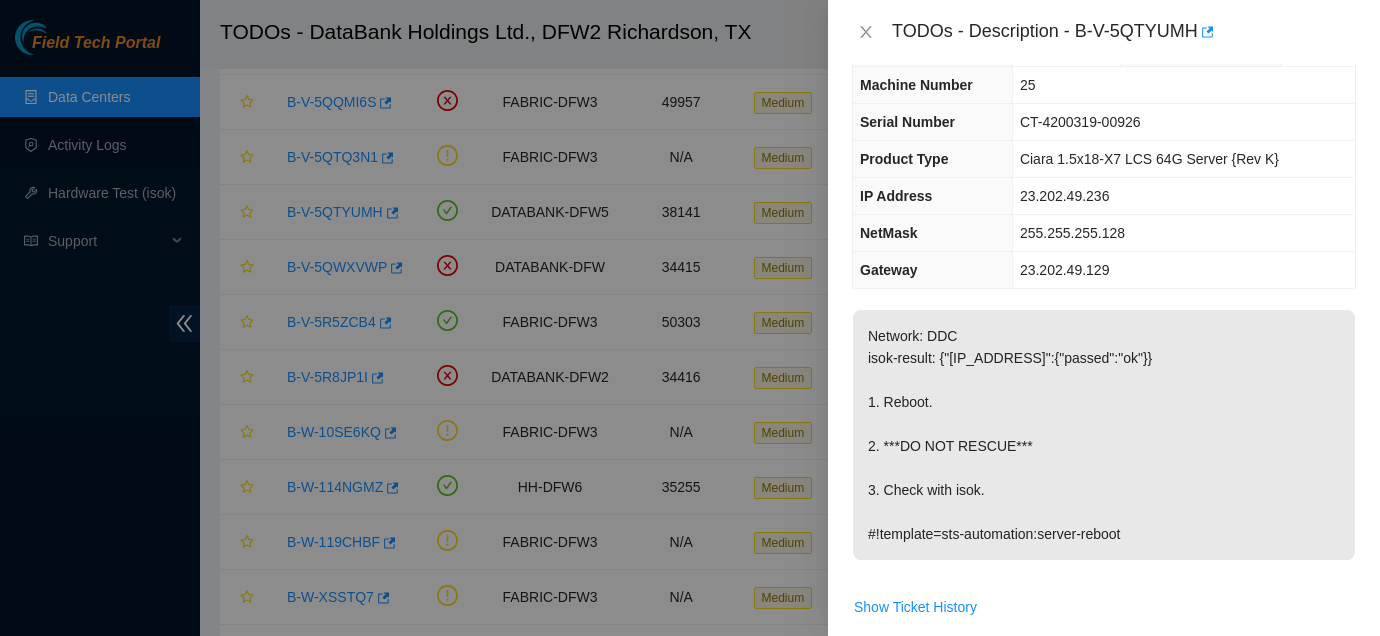 click on "TODOs - Description - B-V-5QTYUMH" at bounding box center [1104, 32] 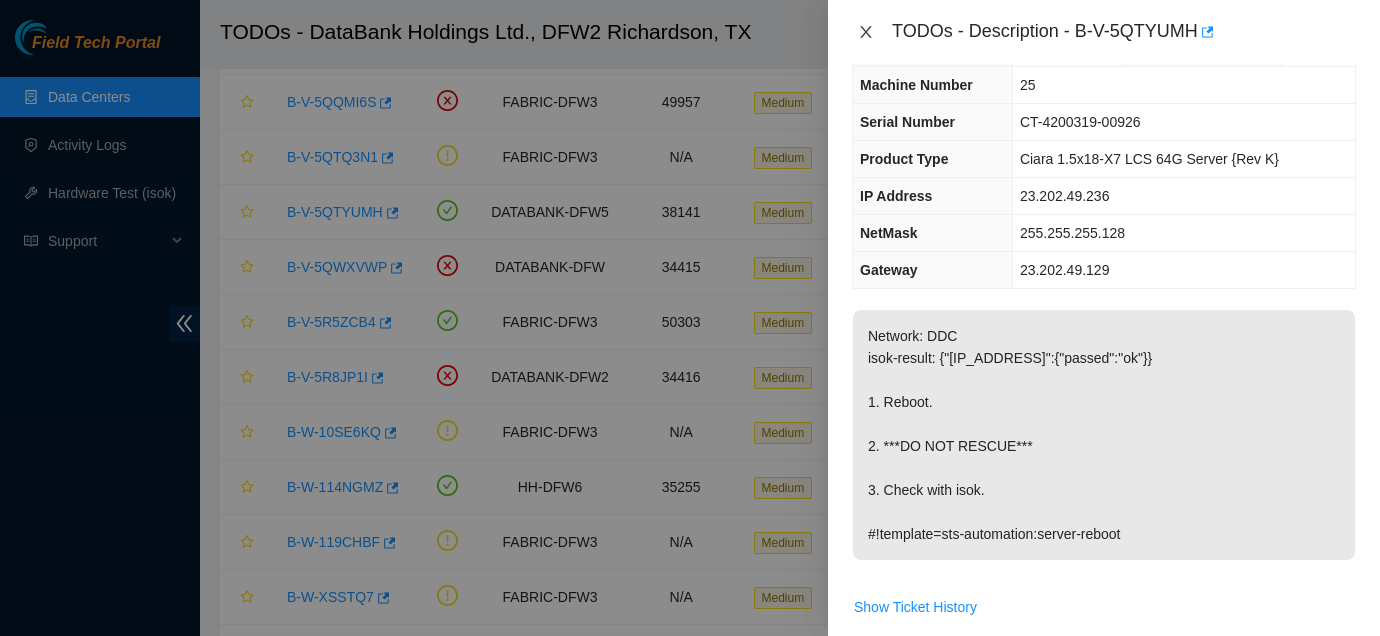click 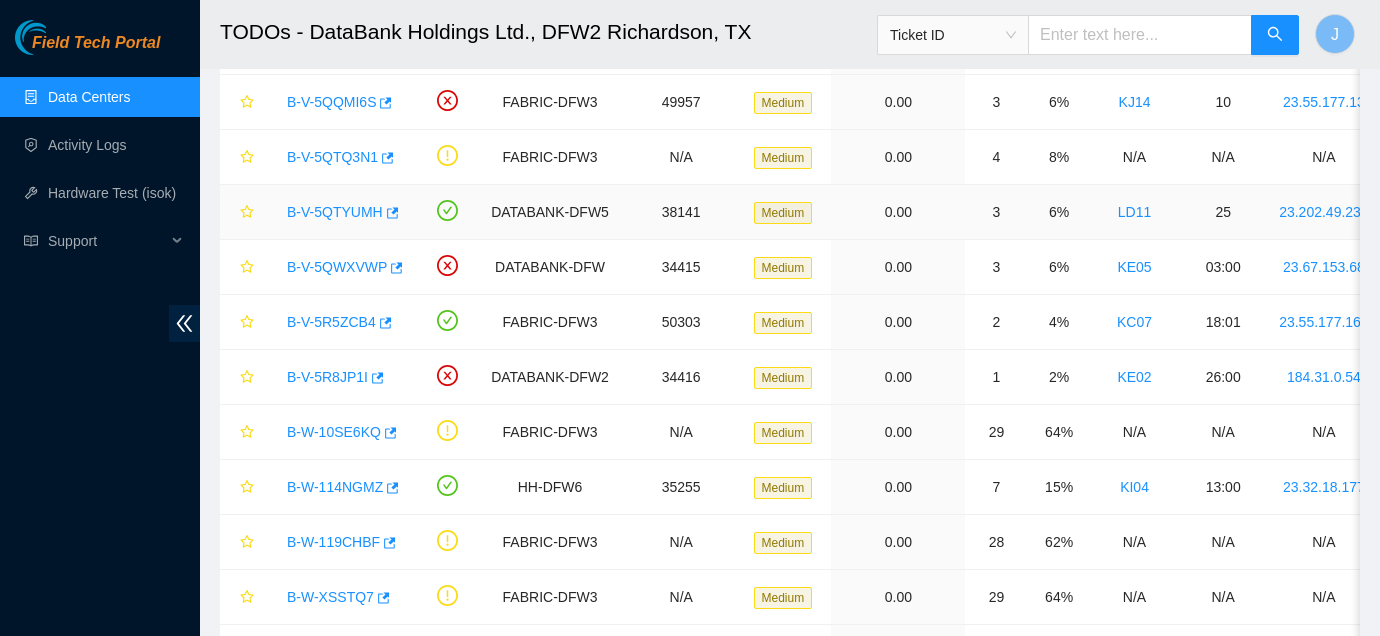 click on "B-V-5QTYUMH" at bounding box center (335, 212) 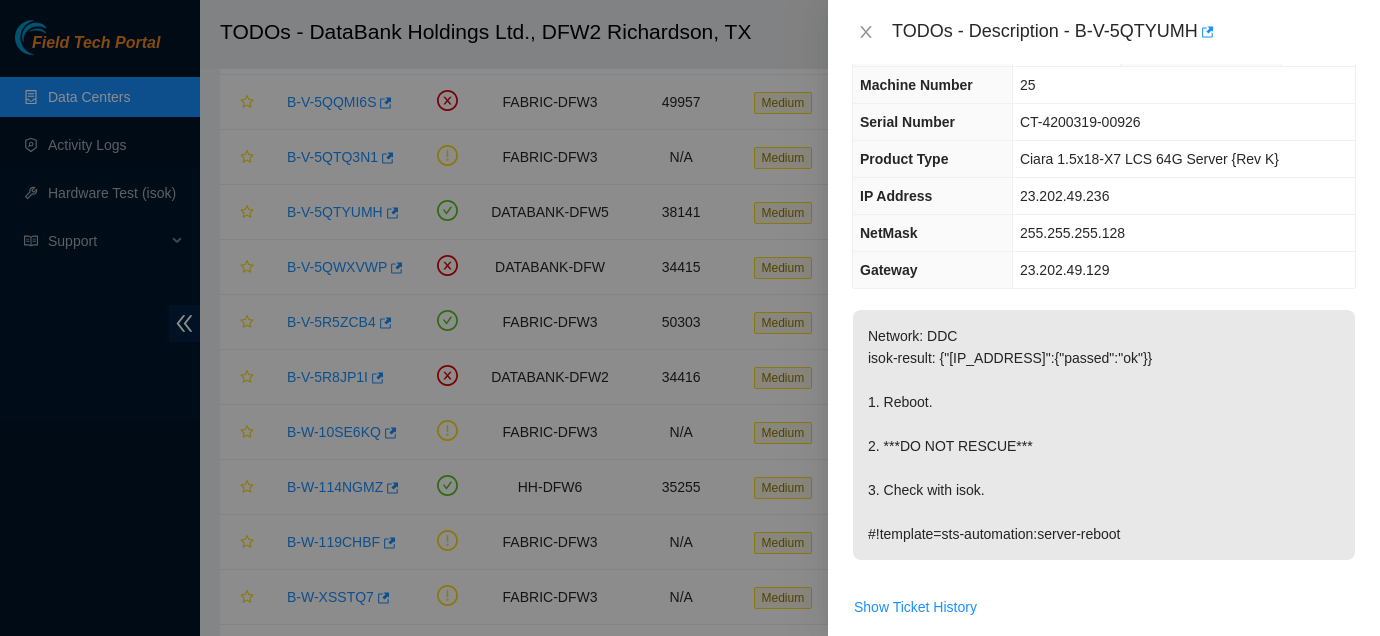 scroll, scrollTop: 0, scrollLeft: 0, axis: both 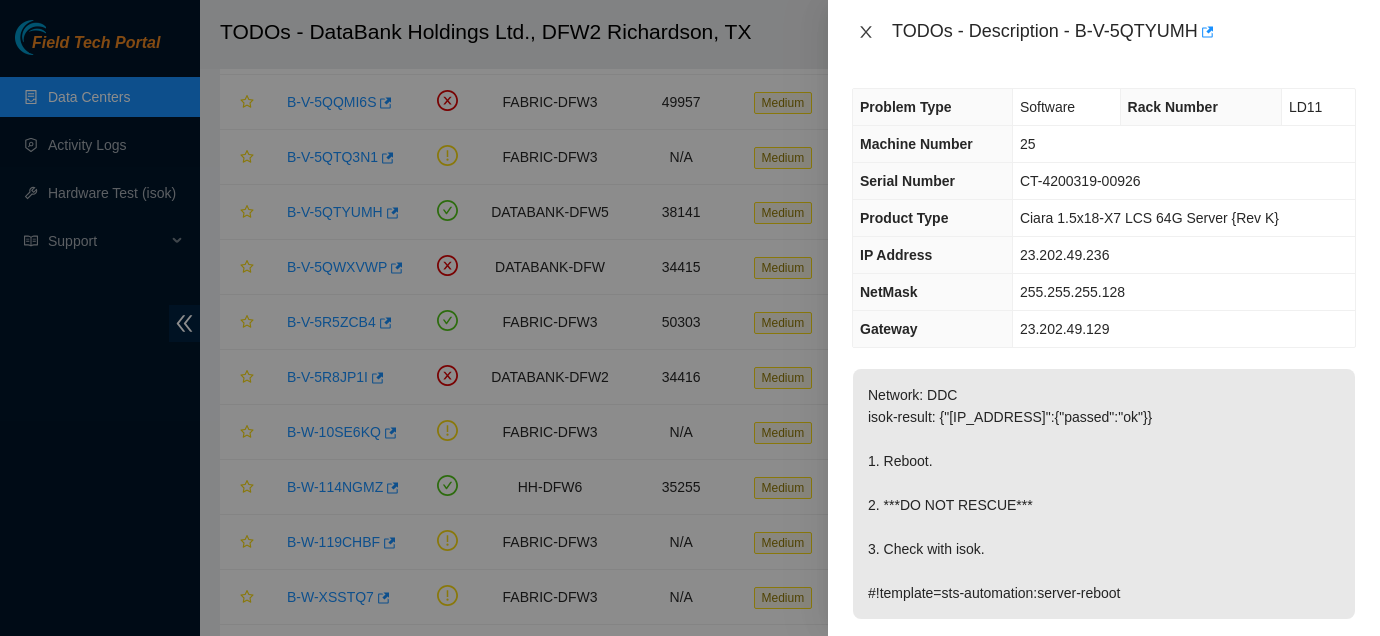 click 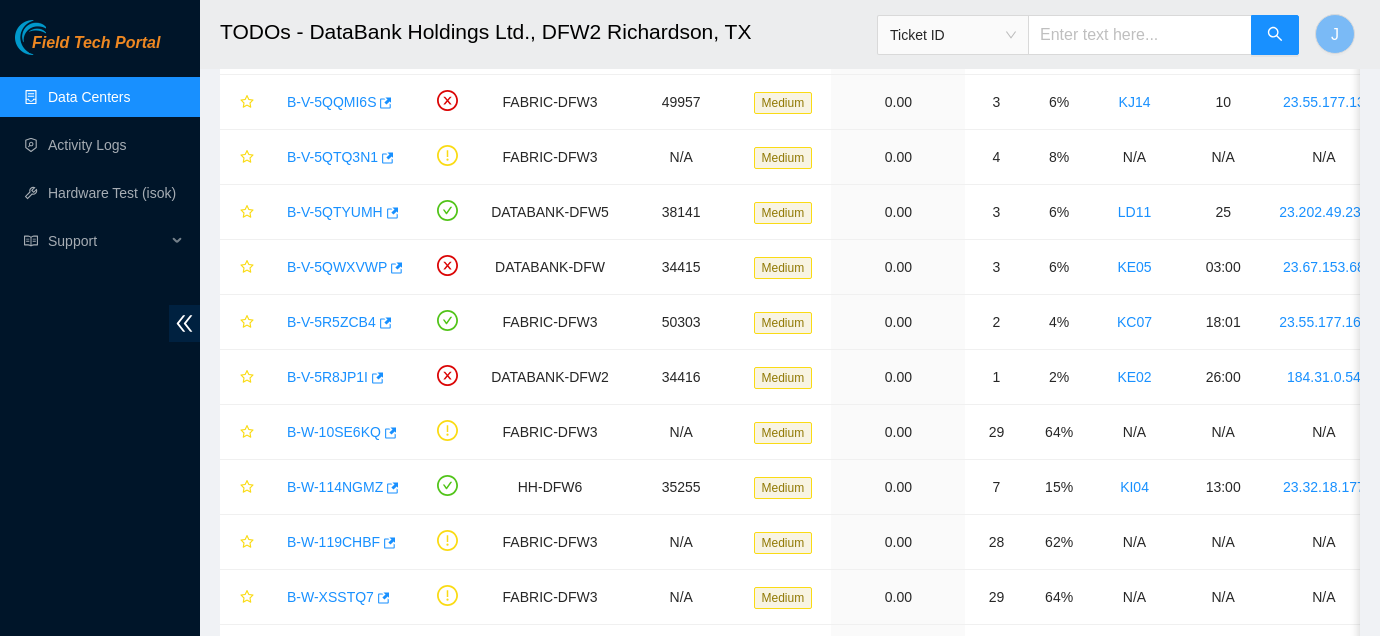 click on "TODOs - DataBank Holdings Ltd., [CITY], [STATE]  Ticket ID J Data shown here is not real-time and can be up to 10 minutes old Datacenters / Todos (B-C-17LTQ4O) / Ticket Number Safe Ecor Name Region Name Priority Compute Score Age SLA Rack Machine IP Address Serial Number Server Type          B-V-59ZADJF N/A N/A High 29.70 56 373% N/A N/A N/A N/A Jabil 2x7-Crow 128C NVME-Q Server {HWCLID 294}{Linode}   B-W-TK0WLJ N/A N/A High 27.15 17 113%  01.11    h2637-rin1 N/A N/A Jabil 2x7-Crow 128C NVME-Q Server {HWCLID 323}{Linode}   B-V-5M9Q7ED N/A N/A High 17.45 42 280%  02.03    h2440-rin1 N/A N/A Jabil 2x7-Crow 128C NVME-Q Server {HWCLID 340}{Linode}   B-V-5M9H6W5 N/A N/A High 13.25 0 0%  02.03    h2451-rin1 N/A N/A Jabil 2x7-Crow 128C NVME-Q Server {HWCLID 340}{Linode}   B-W-11LPLAR ECH-[STATE] 32365 Critical 0.00 0 0%  KJ07-ECP    05 [IP_ADDRESS] [SERIAL] Ciara 2x24-X6m SSD 960GB 512G 40GE Server {SSD-M} {ECP}   B-V-5NET6OX DATABANK-DFW3 37560 High 0.00 22 146% 08" at bounding box center [790, -215] 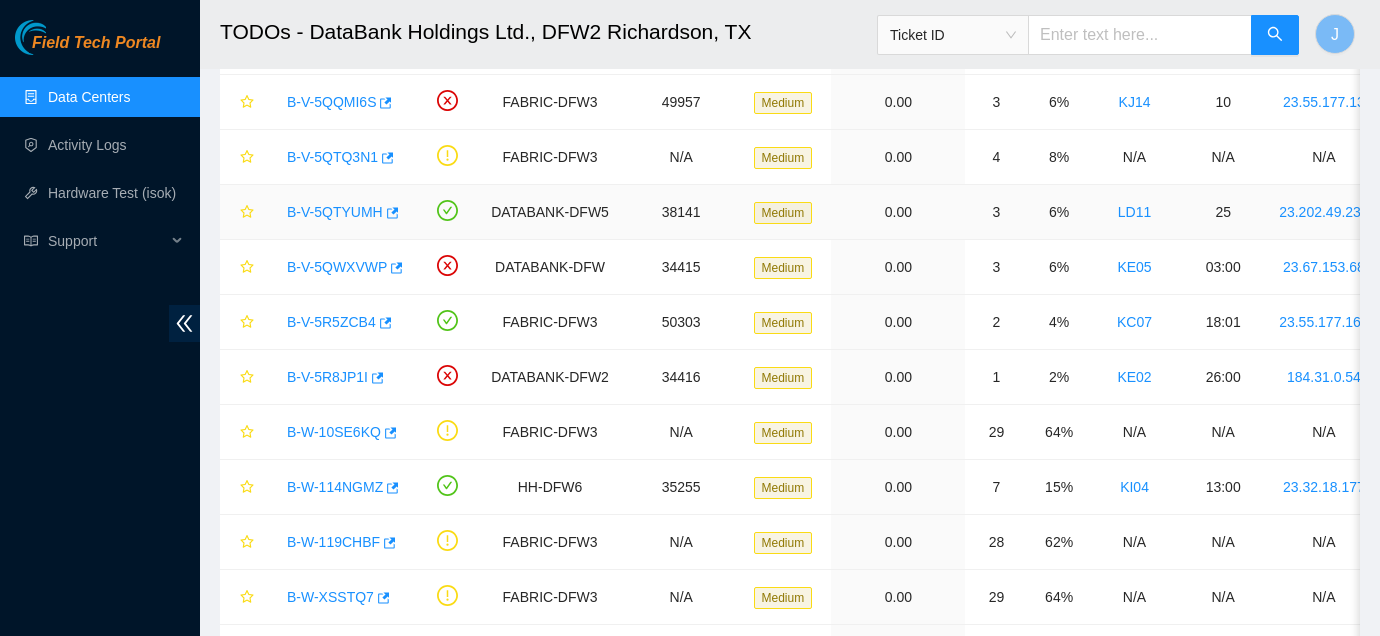 click on "B-V-5QTYUMH" at bounding box center (335, 212) 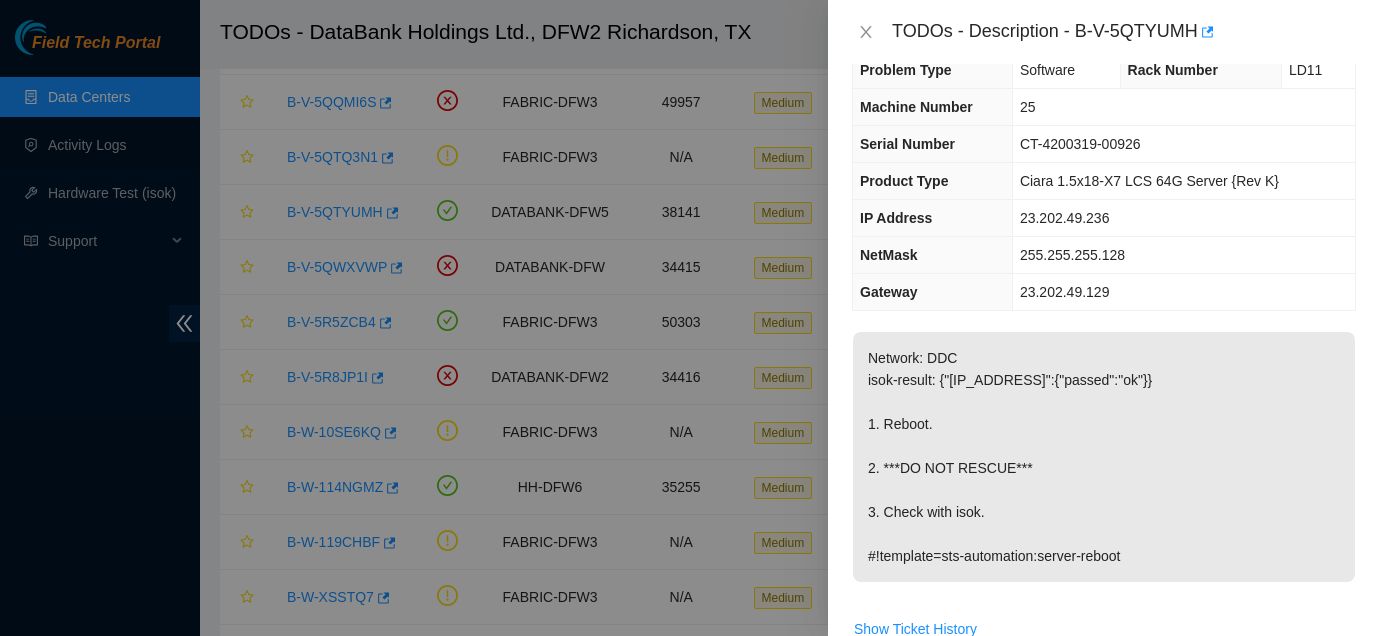 scroll, scrollTop: 0, scrollLeft: 0, axis: both 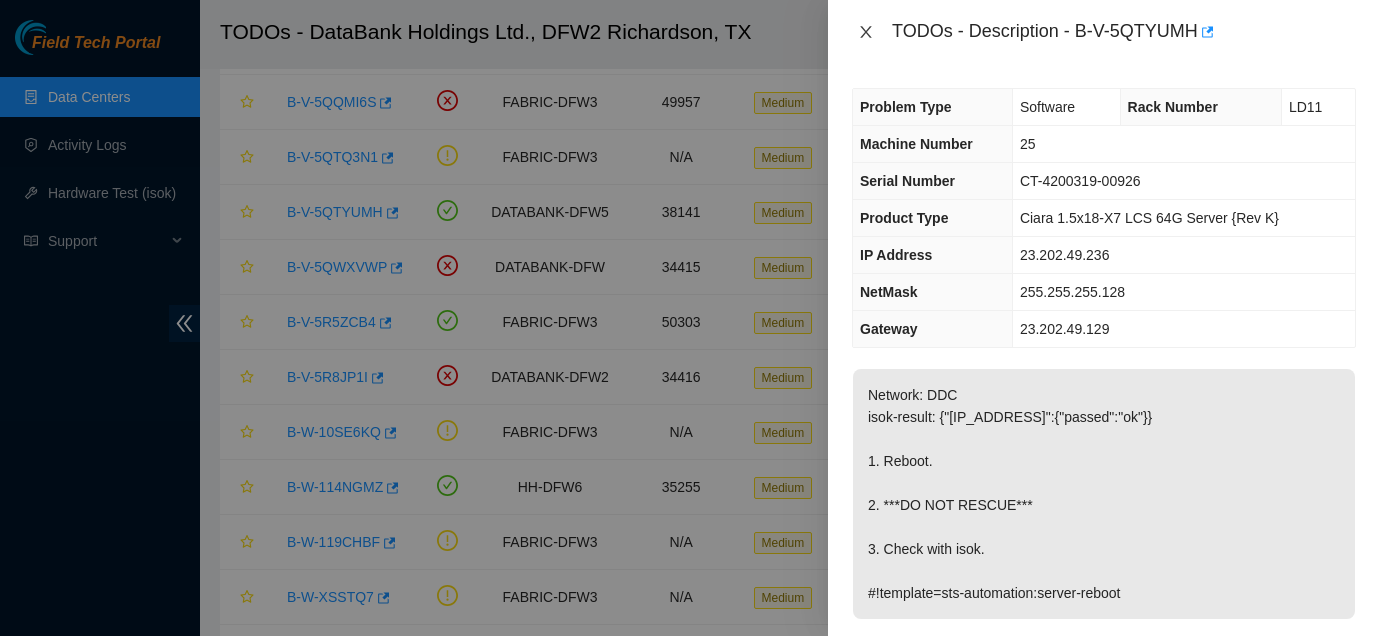 click 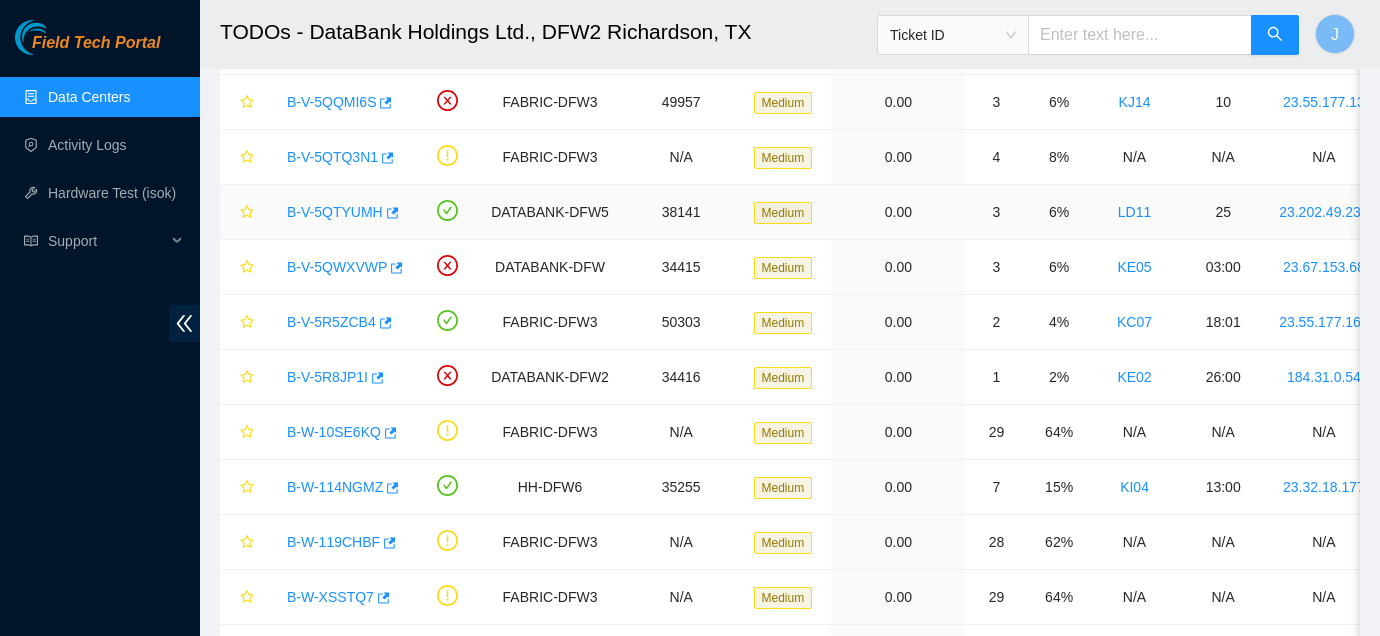click on "B-V-5QTYUMH" at bounding box center (335, 212) 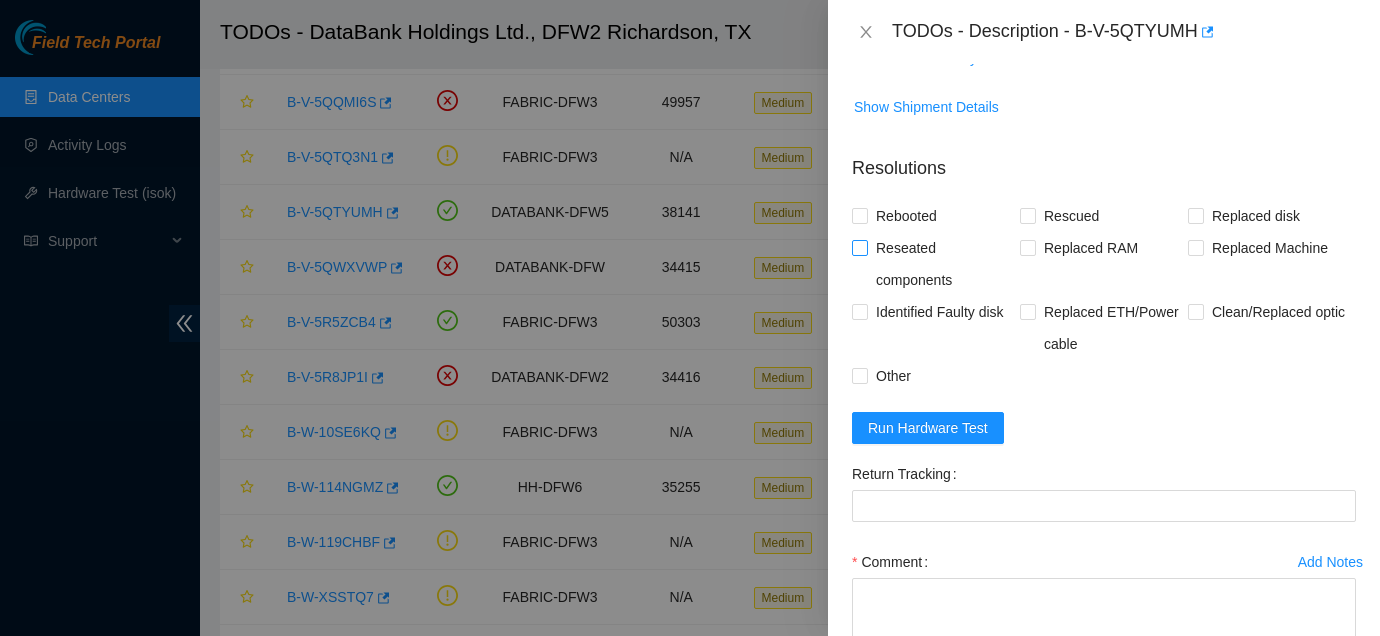 scroll, scrollTop: 617, scrollLeft: 0, axis: vertical 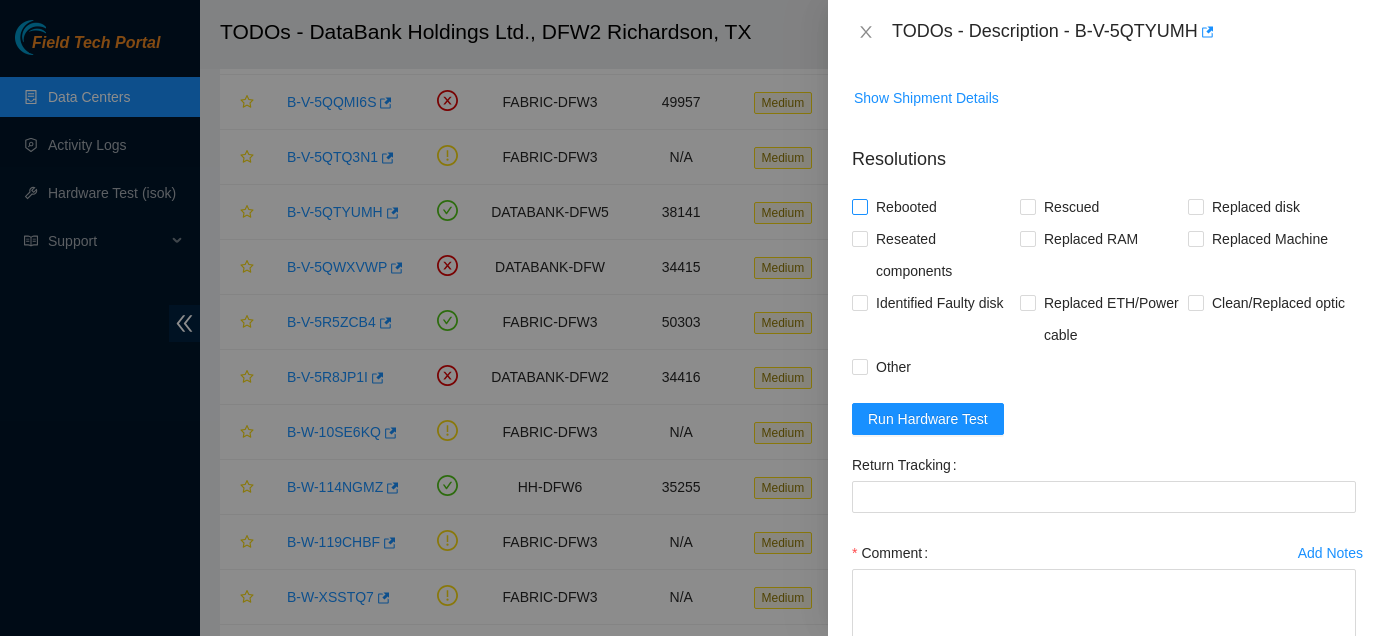 click on "Rebooted" at bounding box center [906, 207] 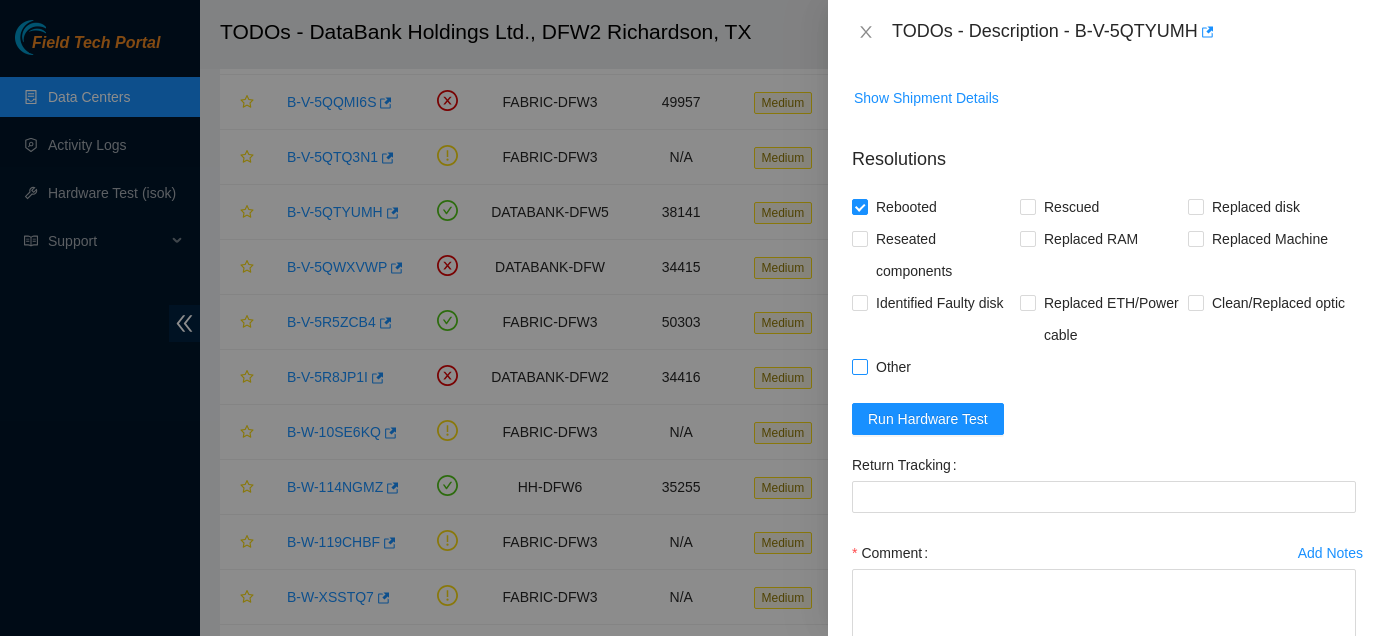 click on "Other" at bounding box center [893, 367] 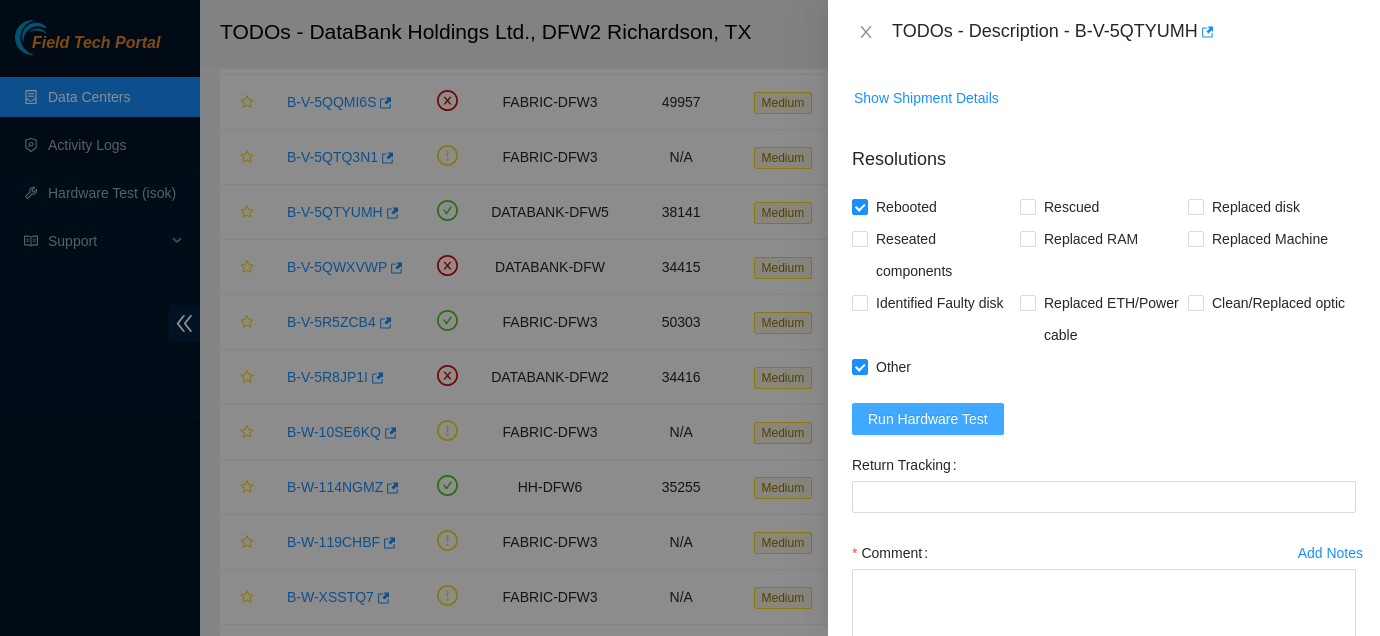 click on "Run Hardware Test" at bounding box center (928, 419) 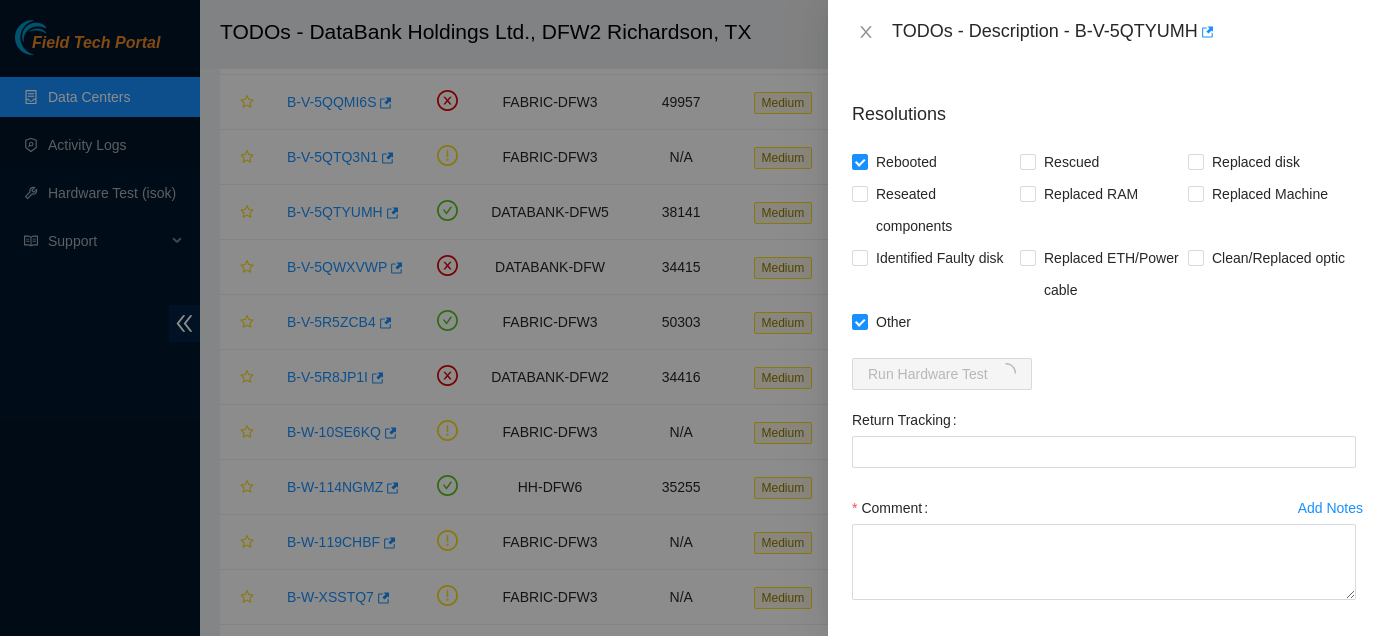 scroll, scrollTop: 742, scrollLeft: 0, axis: vertical 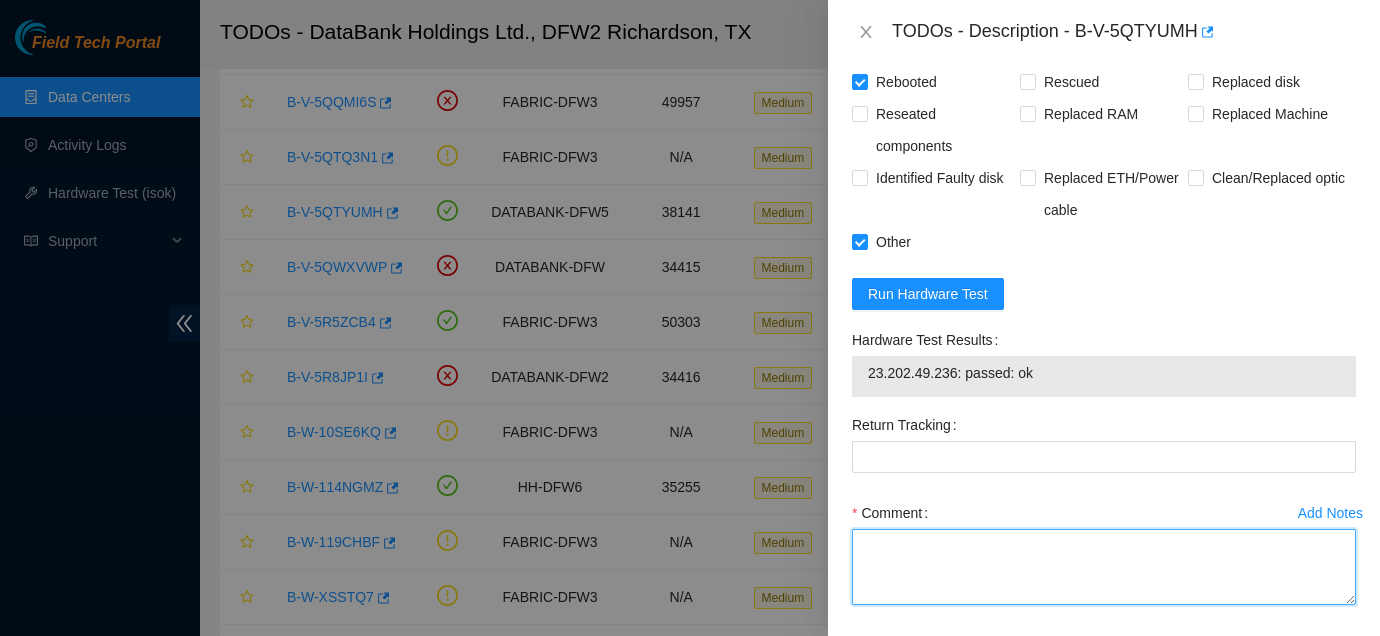 click on "Comment" at bounding box center (1104, 567) 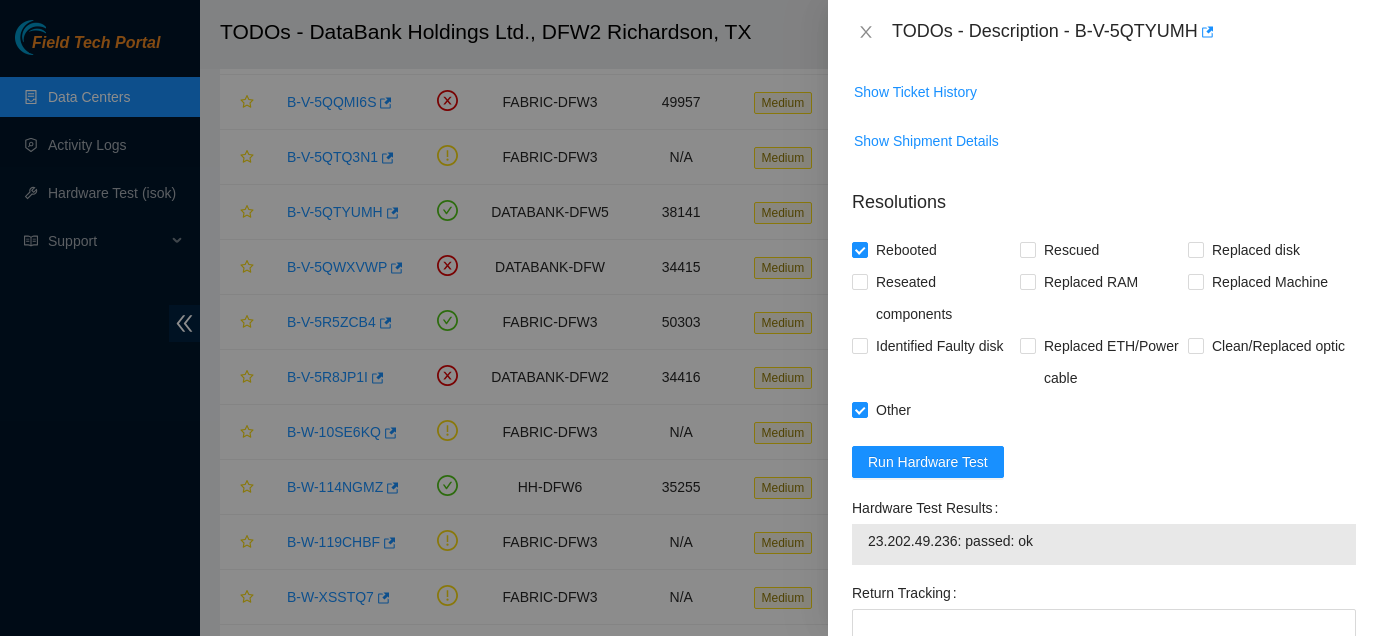 scroll, scrollTop: 827, scrollLeft: 0, axis: vertical 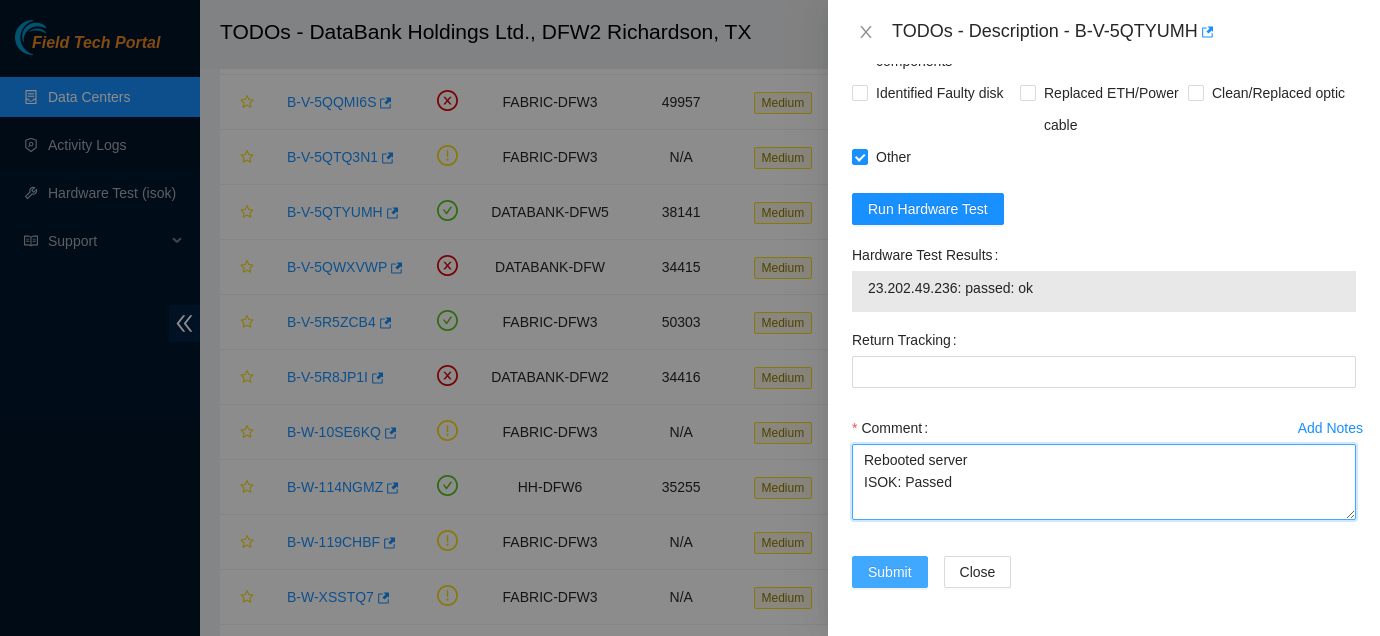type on "Rebooted server
ISOK: Passed" 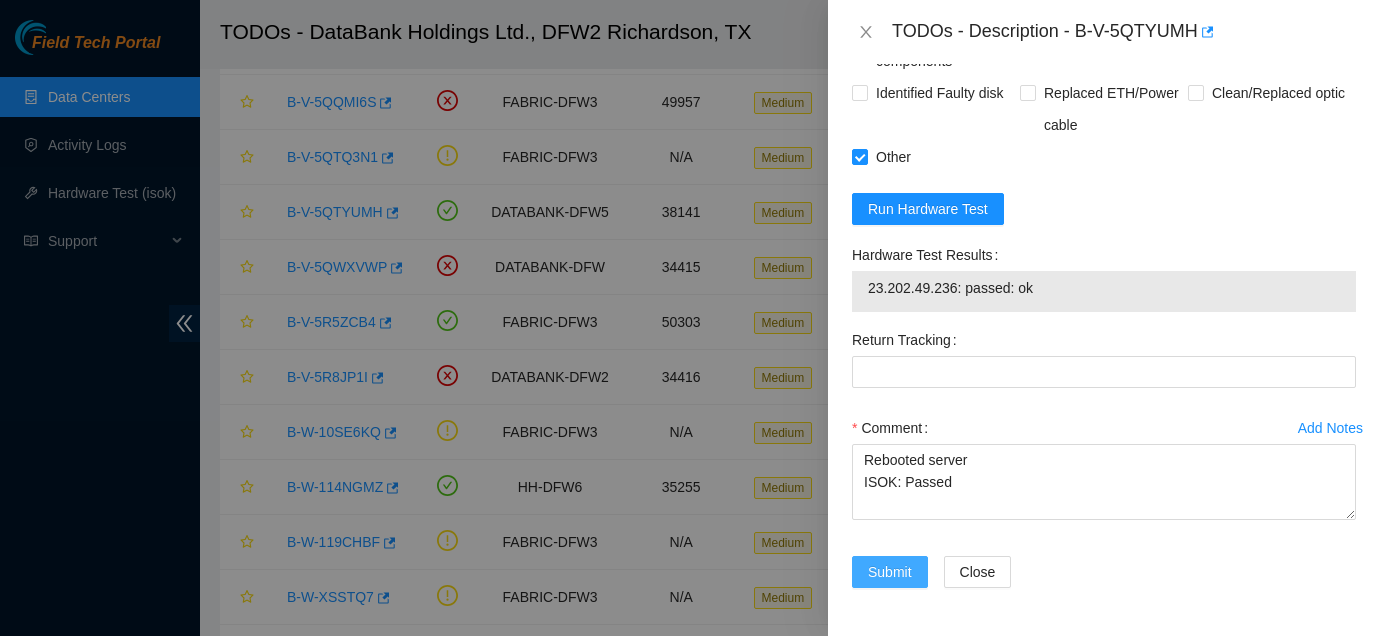 click on "Submit" at bounding box center (890, 572) 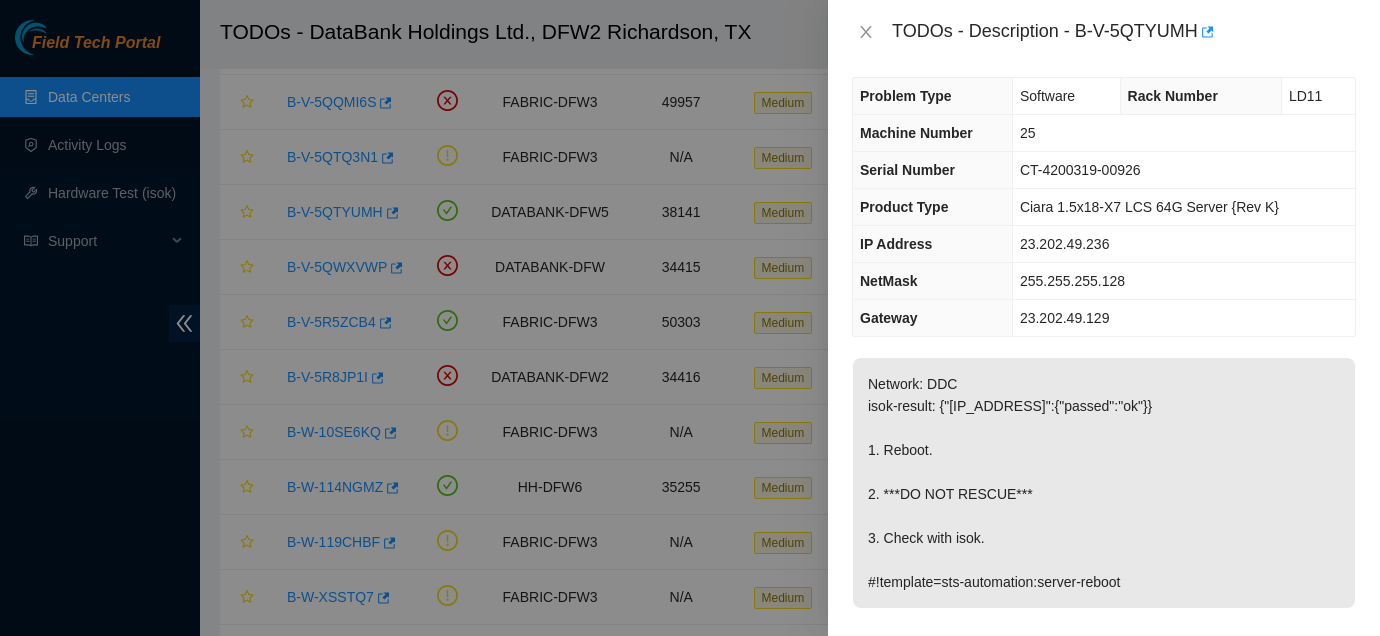 scroll, scrollTop: 0, scrollLeft: 0, axis: both 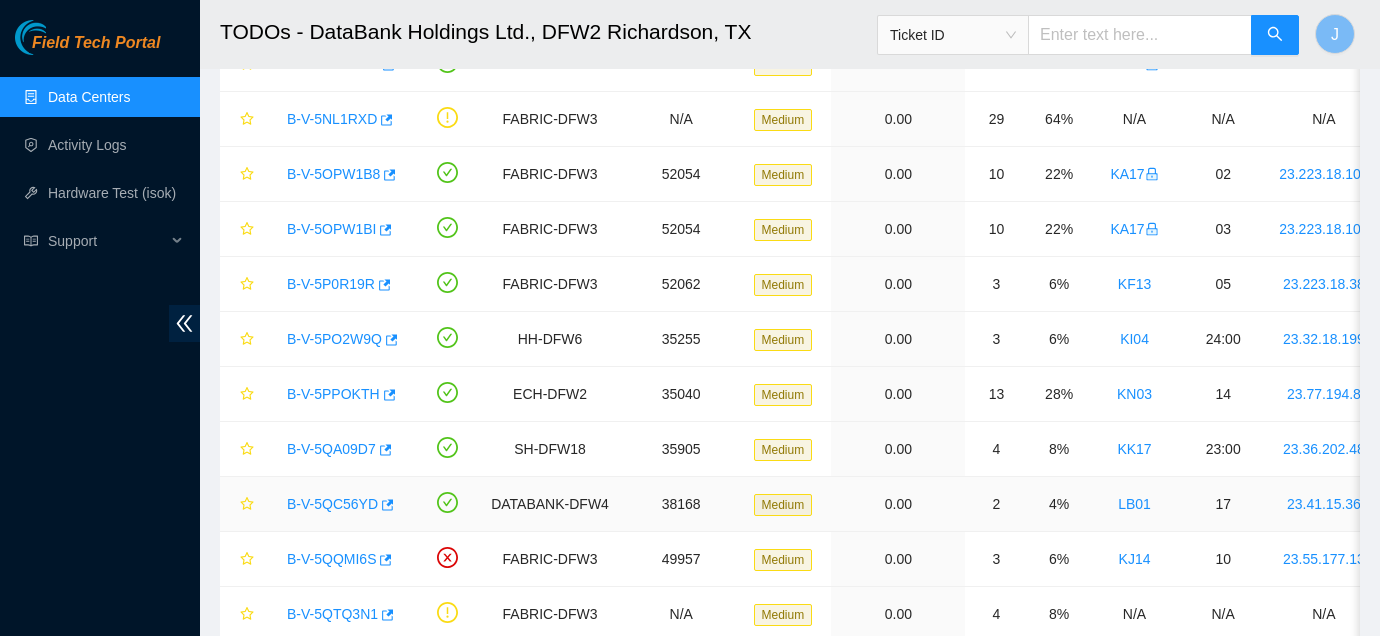 click on "B-V-5QC56YD" at bounding box center (332, 504) 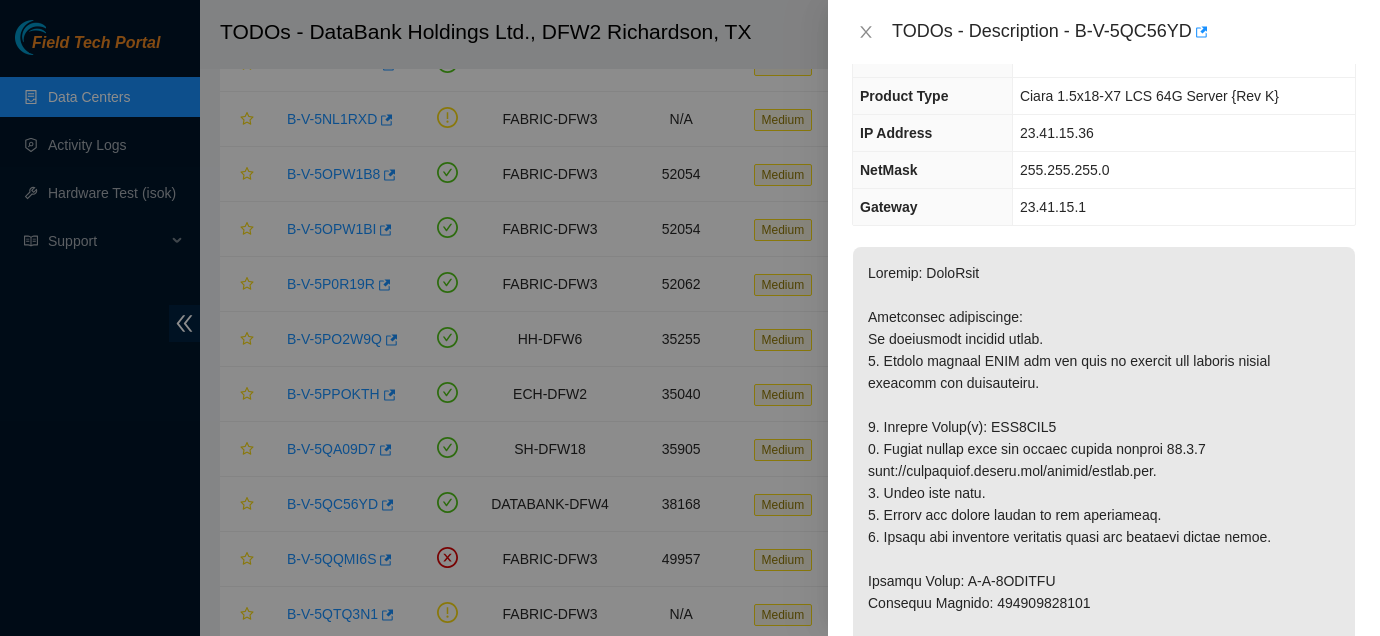 scroll, scrollTop: 171, scrollLeft: 0, axis: vertical 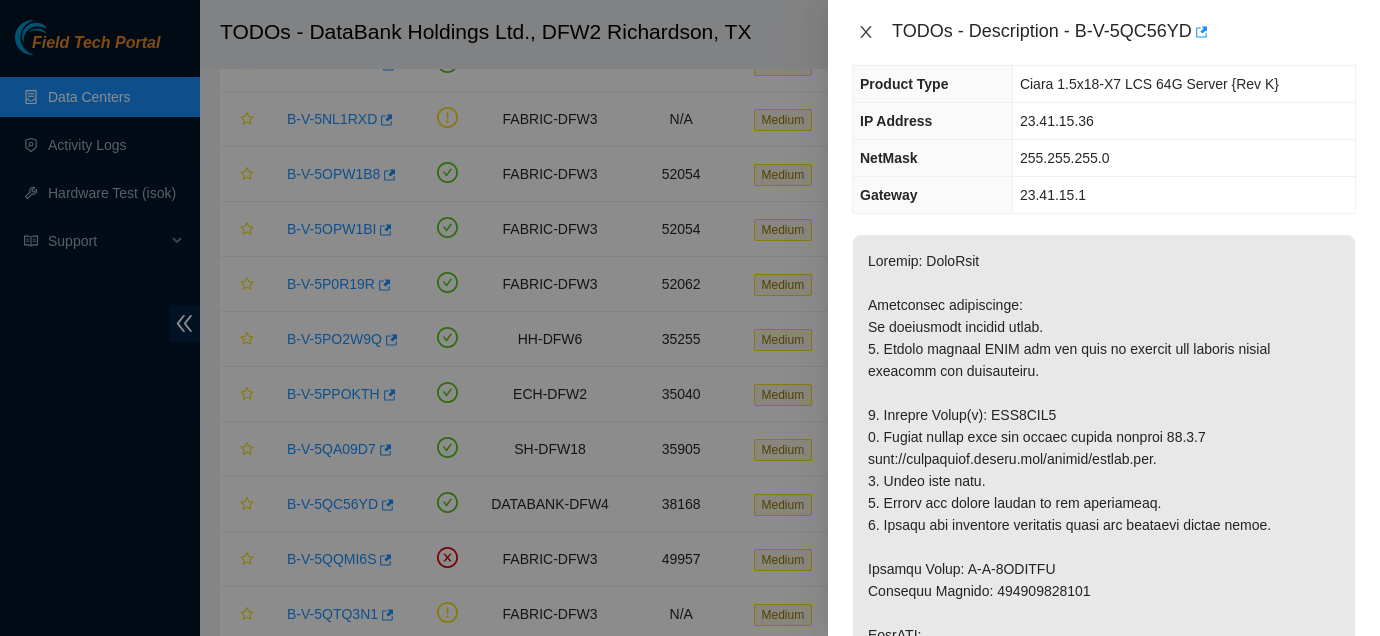 click 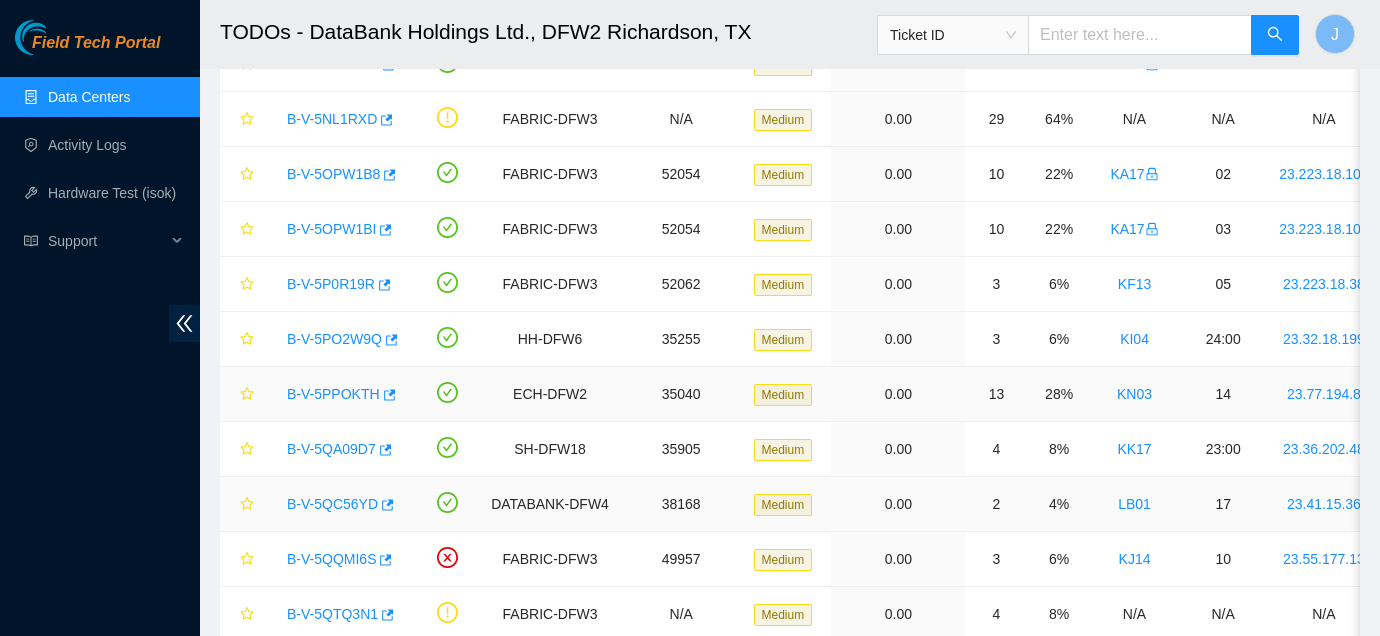 scroll, scrollTop: 237, scrollLeft: 0, axis: vertical 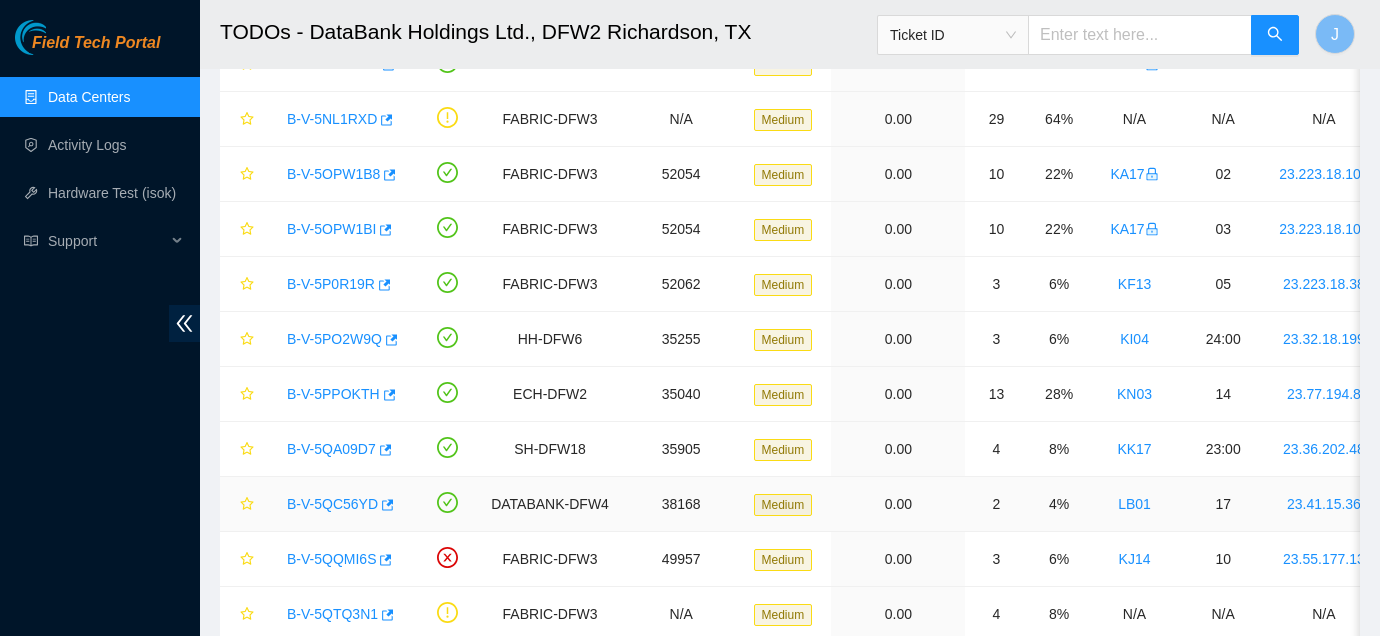 click on "B-V-5QC56YD" at bounding box center (332, 504) 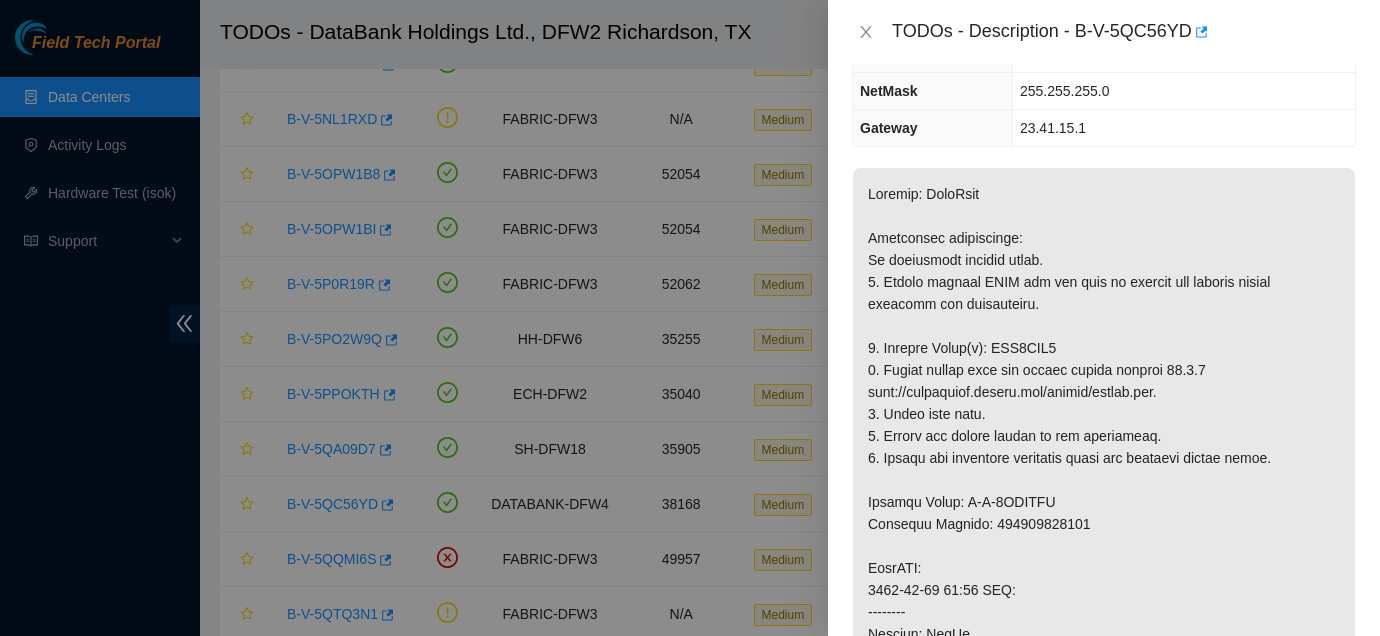 scroll, scrollTop: 243, scrollLeft: 0, axis: vertical 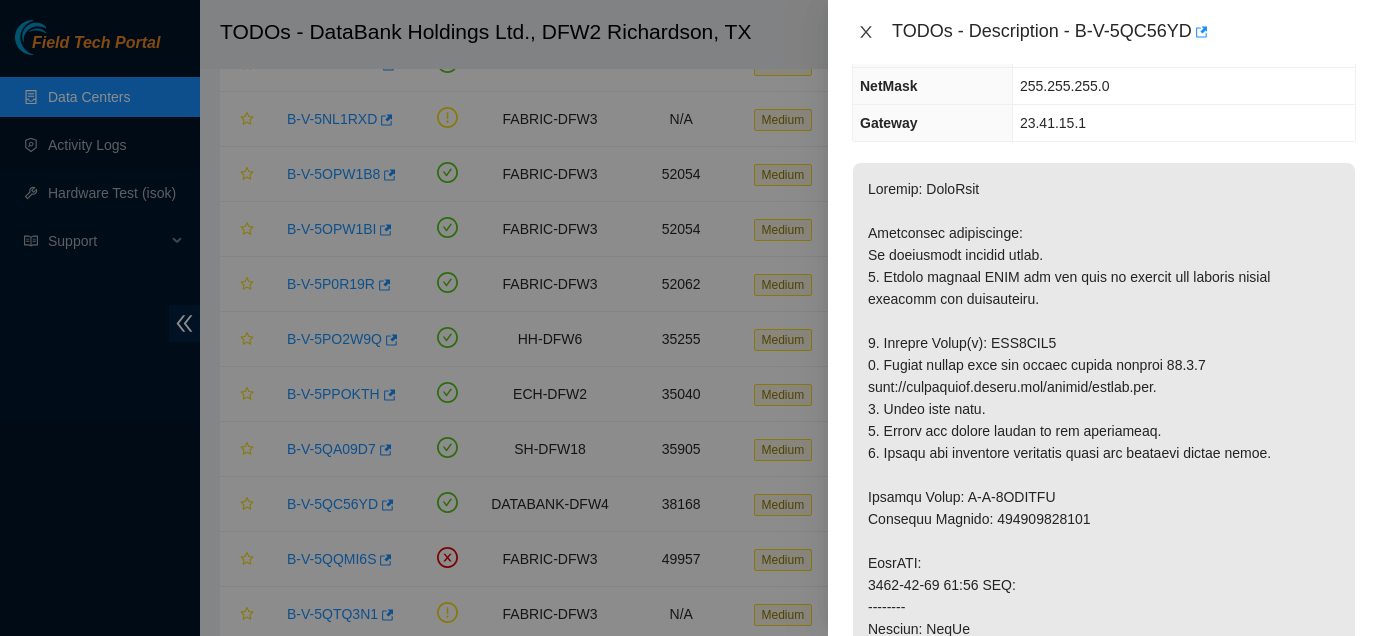 click 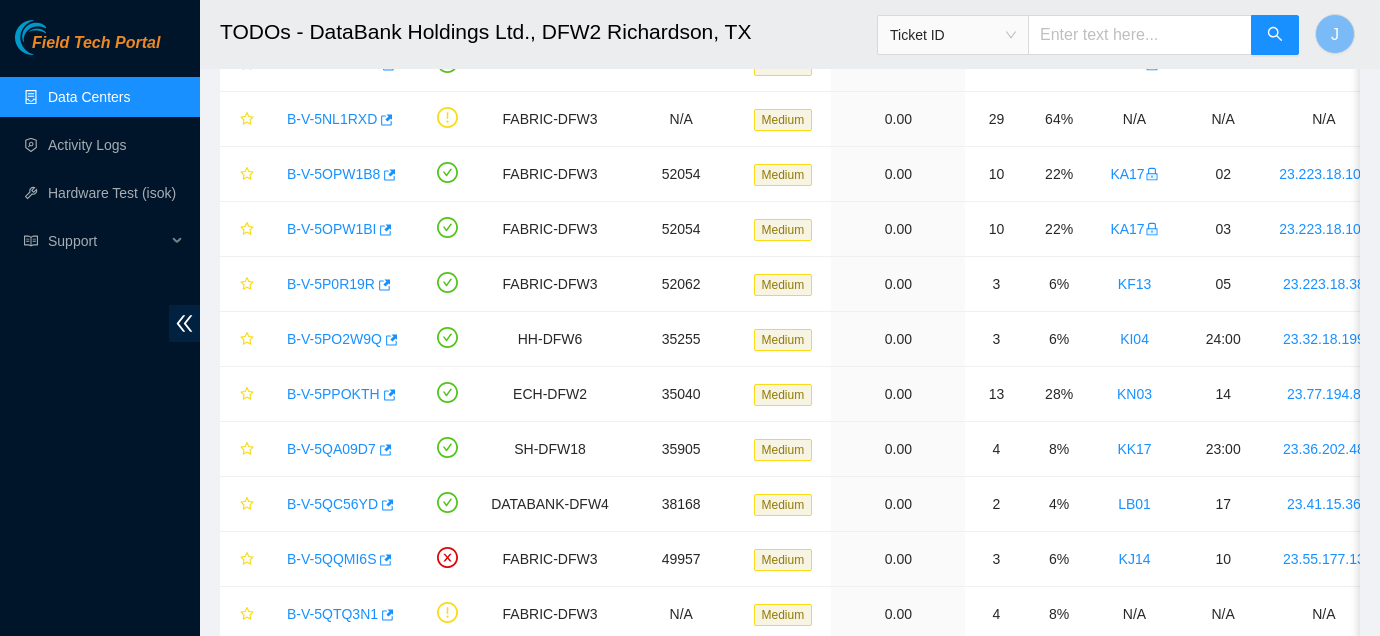 scroll, scrollTop: 309, scrollLeft: 0, axis: vertical 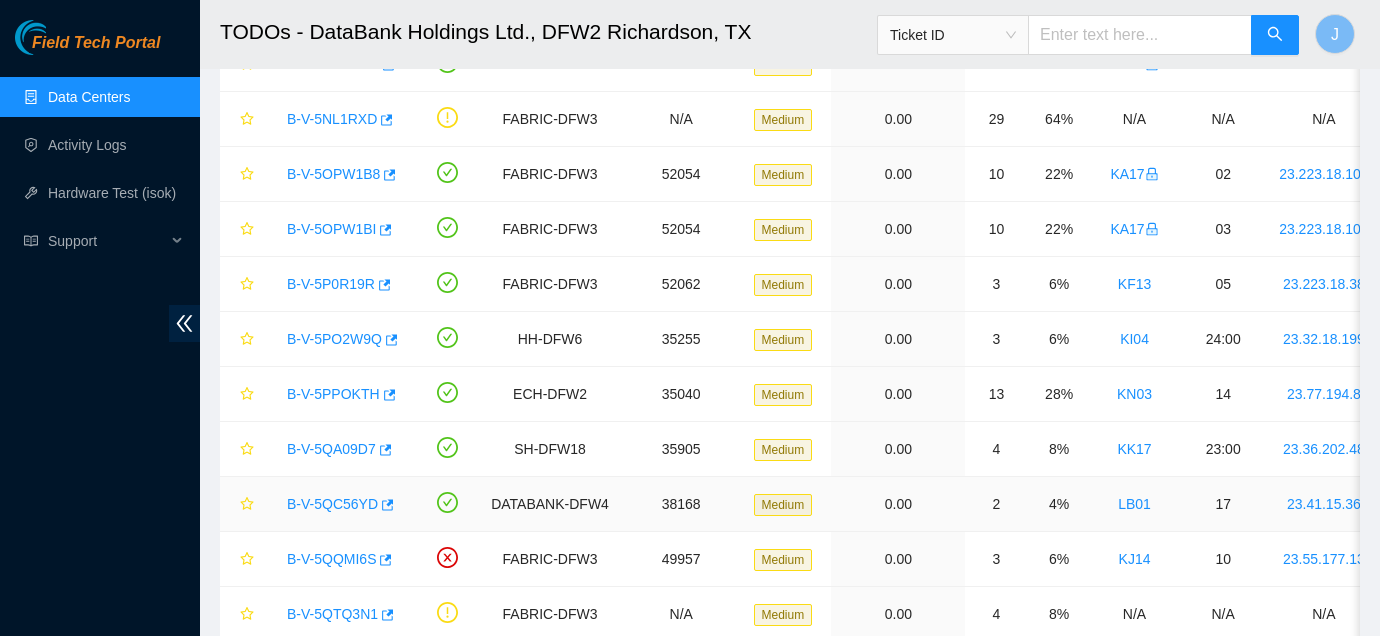 click on "B-V-5QC56YD" at bounding box center [332, 504] 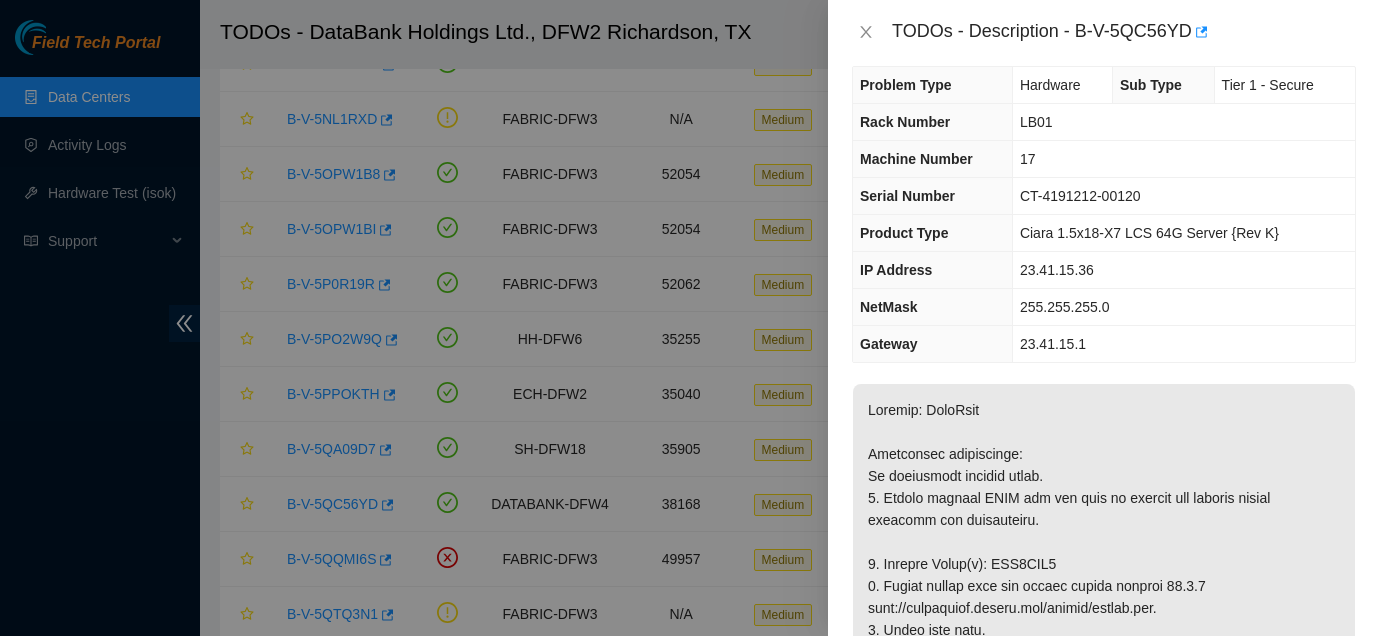 scroll, scrollTop: 0, scrollLeft: 0, axis: both 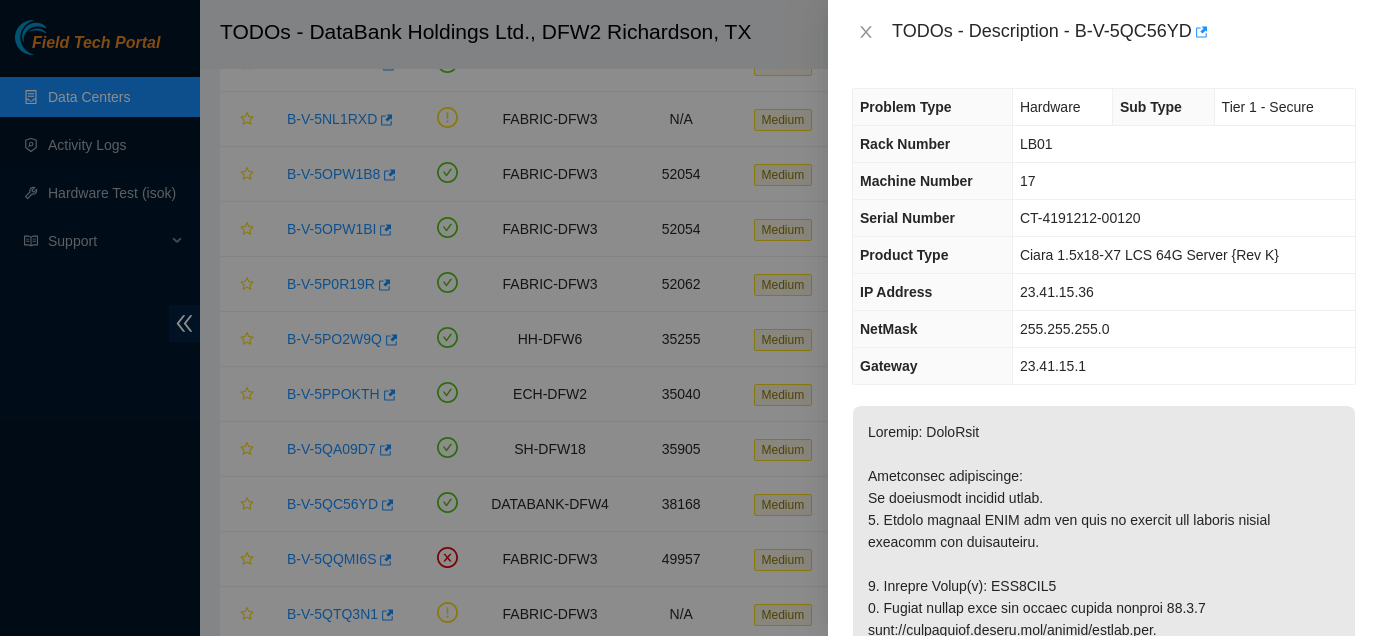 click at bounding box center [690, 318] 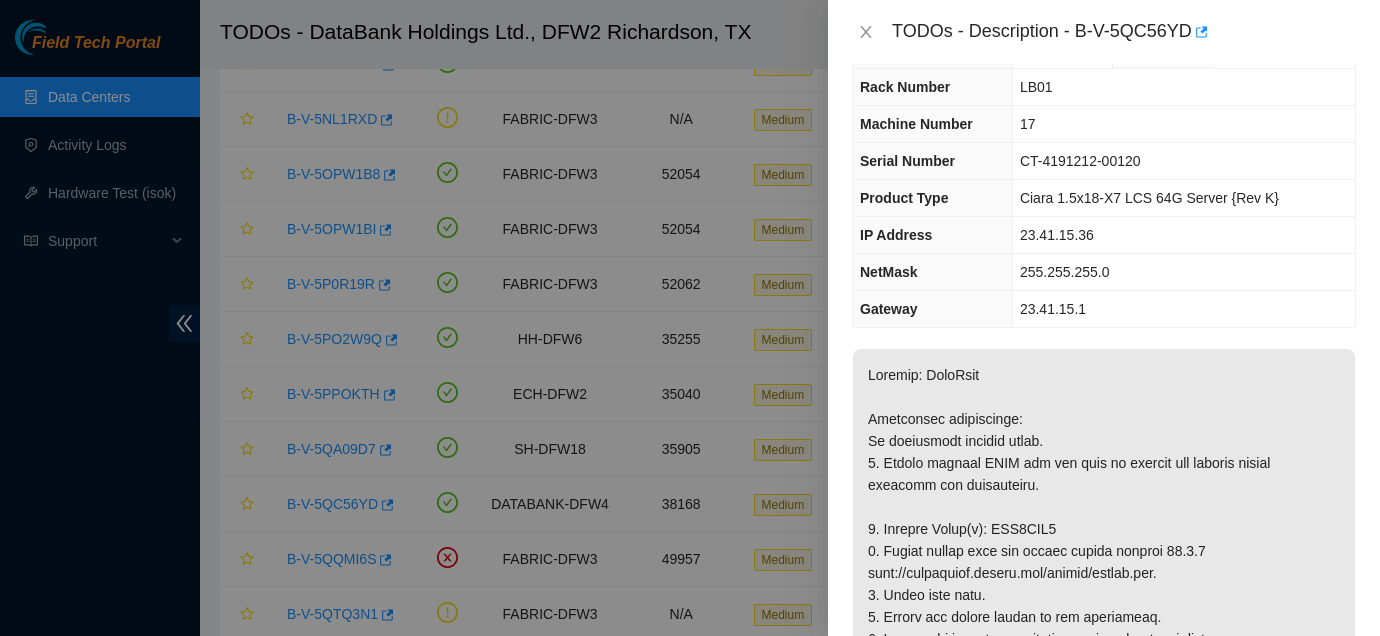 scroll, scrollTop: 76, scrollLeft: 0, axis: vertical 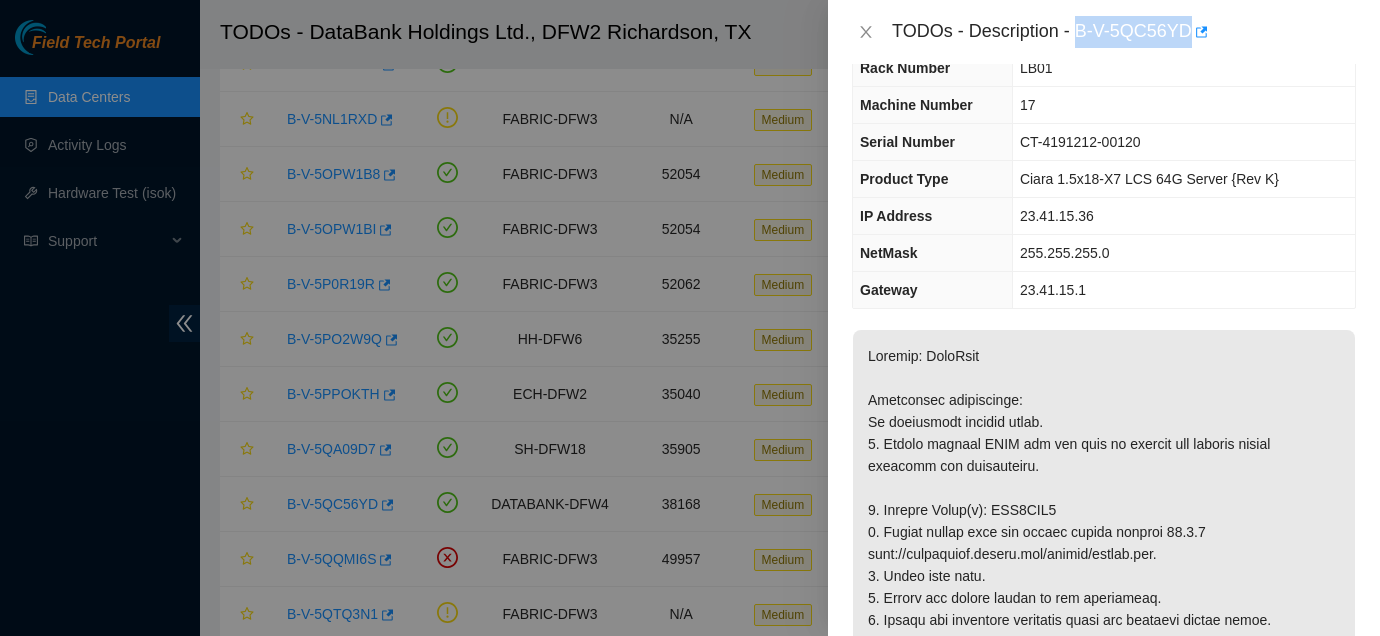 drag, startPoint x: 1083, startPoint y: 23, endPoint x: 1197, endPoint y: 35, distance: 114.62984 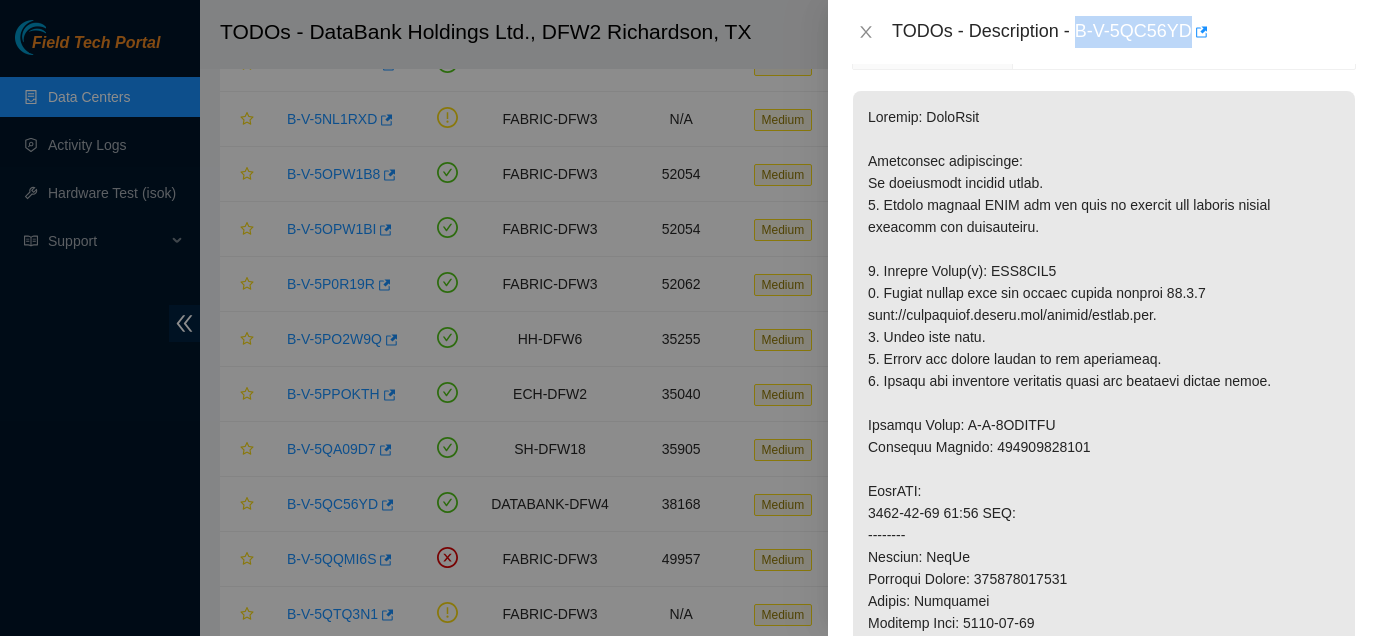 scroll, scrollTop: 387, scrollLeft: 0, axis: vertical 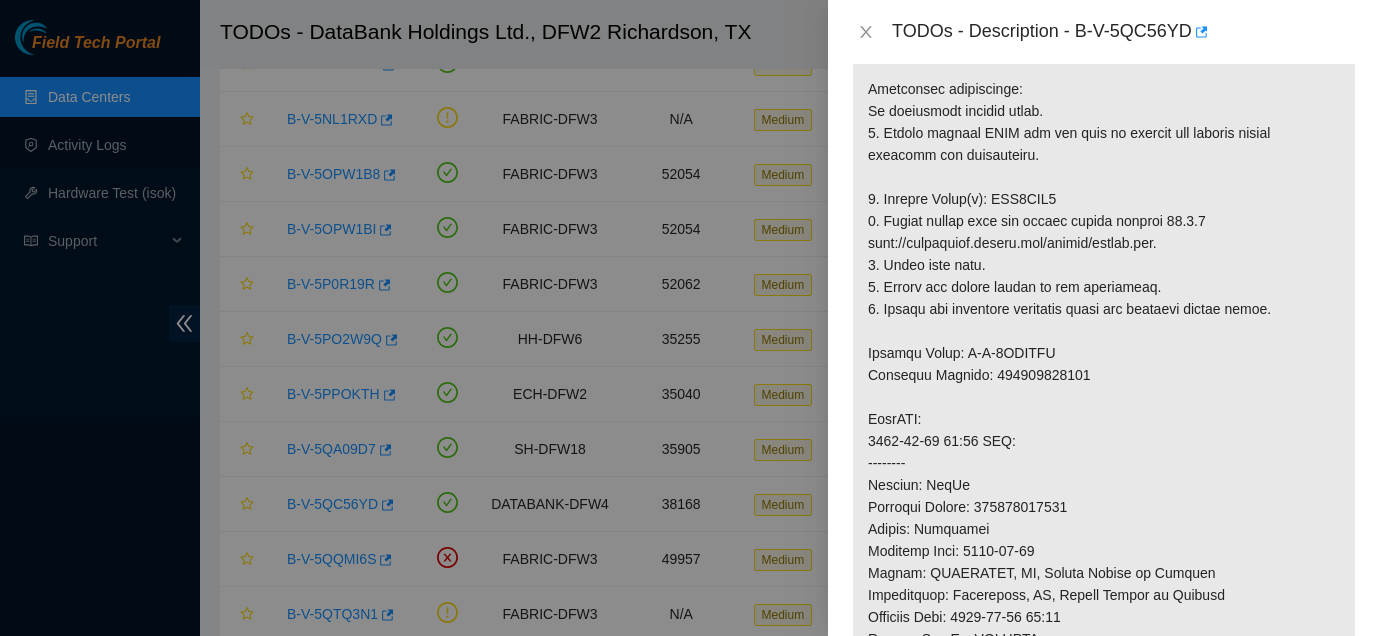 drag, startPoint x: 872, startPoint y: 351, endPoint x: 949, endPoint y: 360, distance: 77.52419 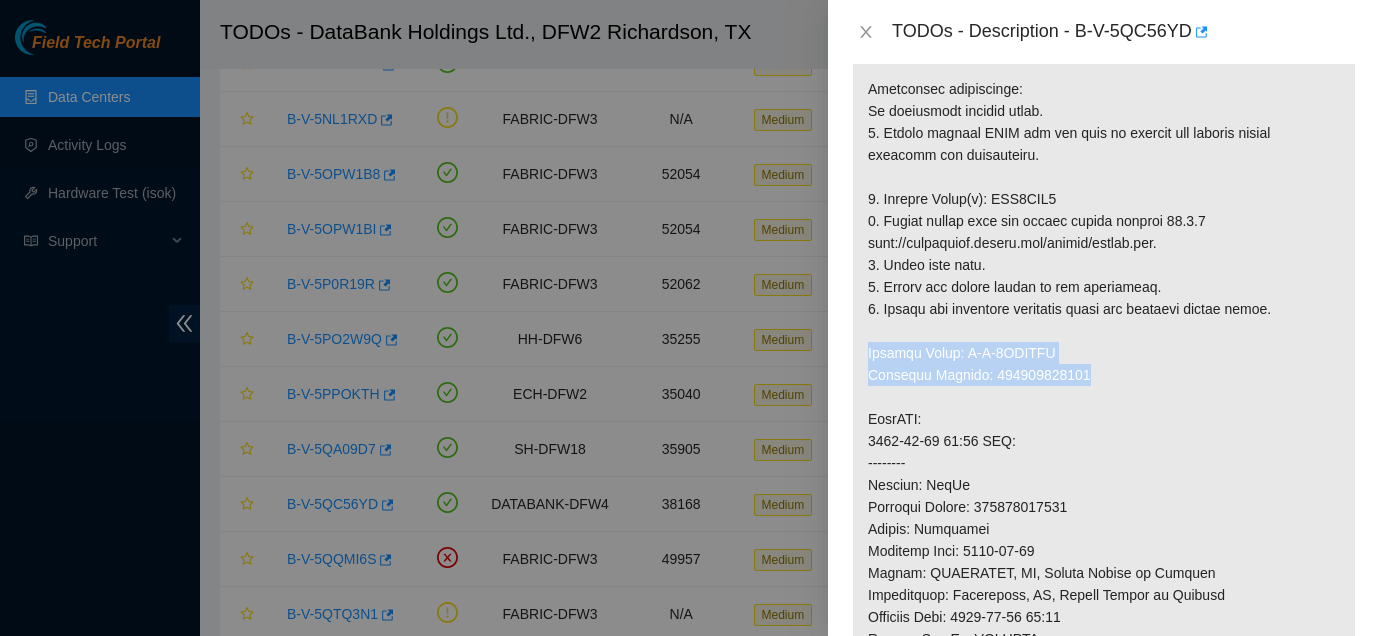 drag, startPoint x: 870, startPoint y: 348, endPoint x: 1098, endPoint y: 382, distance: 230.52115 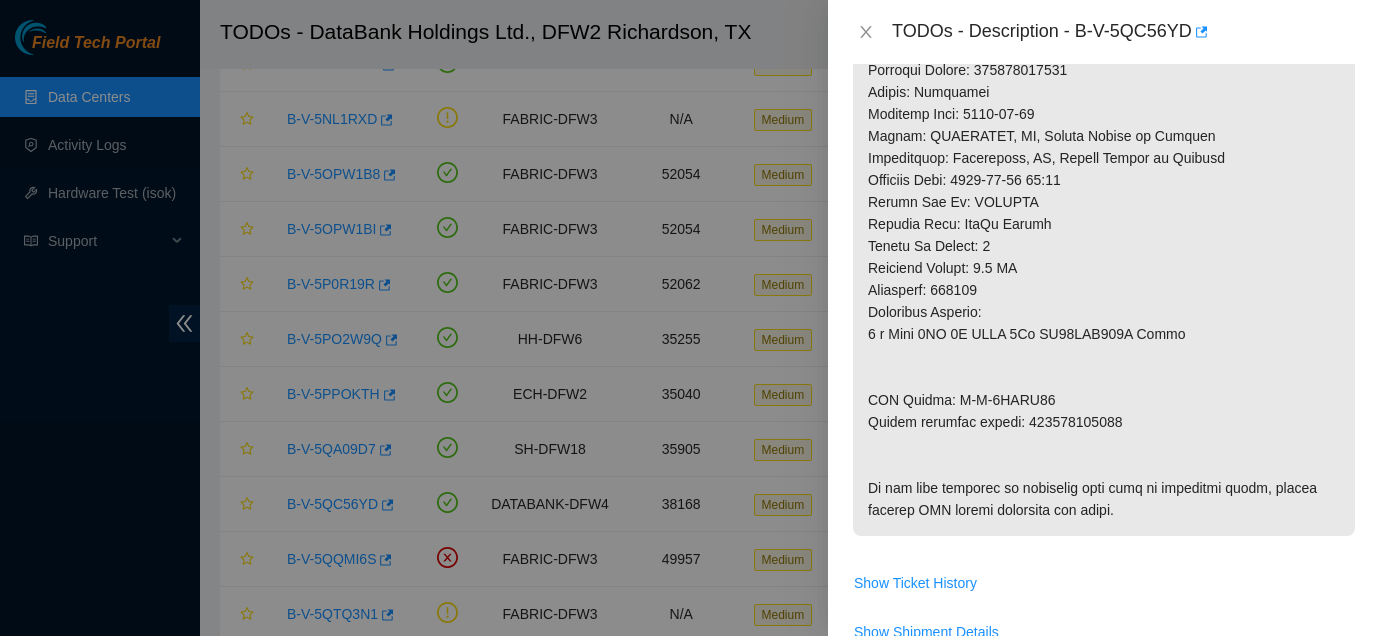 scroll, scrollTop: 835, scrollLeft: 0, axis: vertical 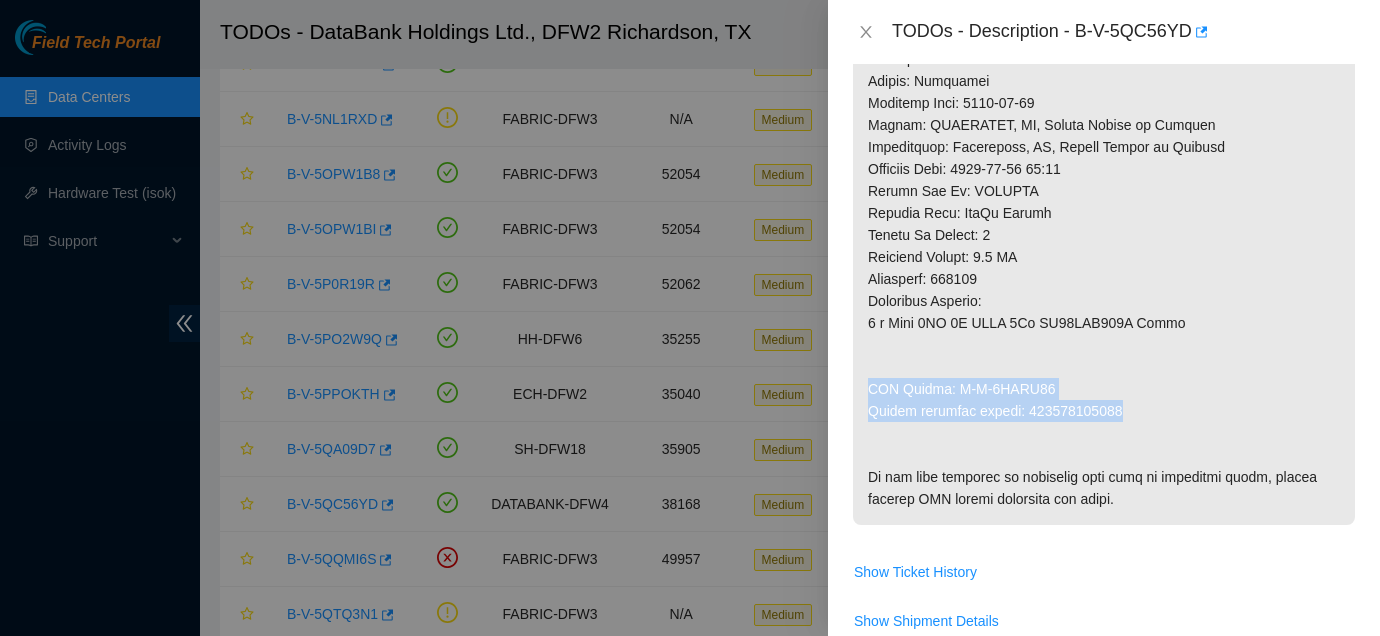 drag, startPoint x: 864, startPoint y: 387, endPoint x: 1137, endPoint y: 408, distance: 273.8065 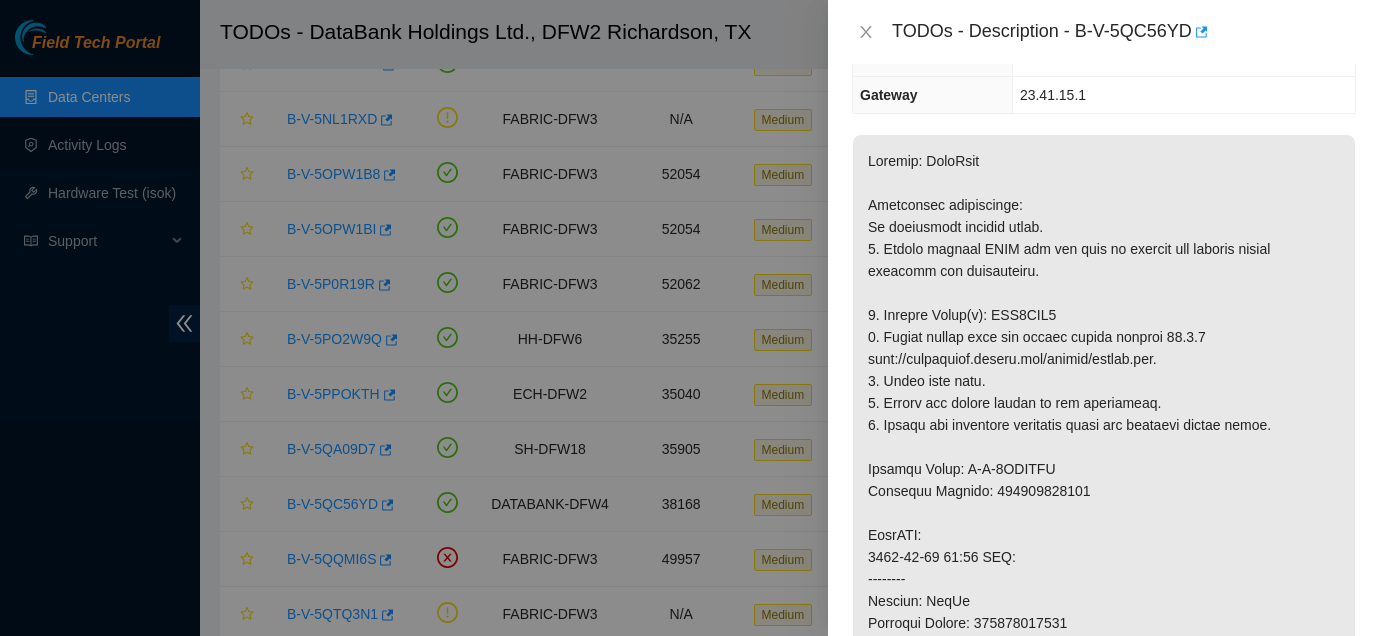 scroll, scrollTop: 269, scrollLeft: 0, axis: vertical 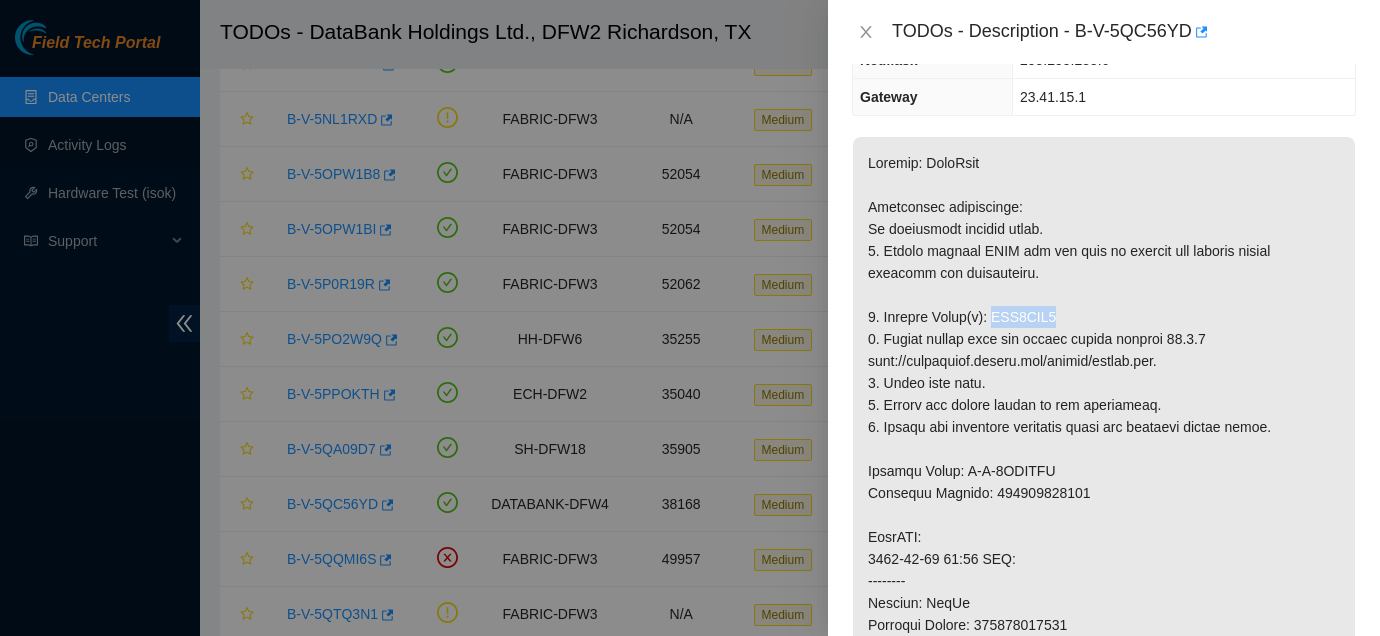 drag, startPoint x: 999, startPoint y: 318, endPoint x: 1092, endPoint y: 318, distance: 93 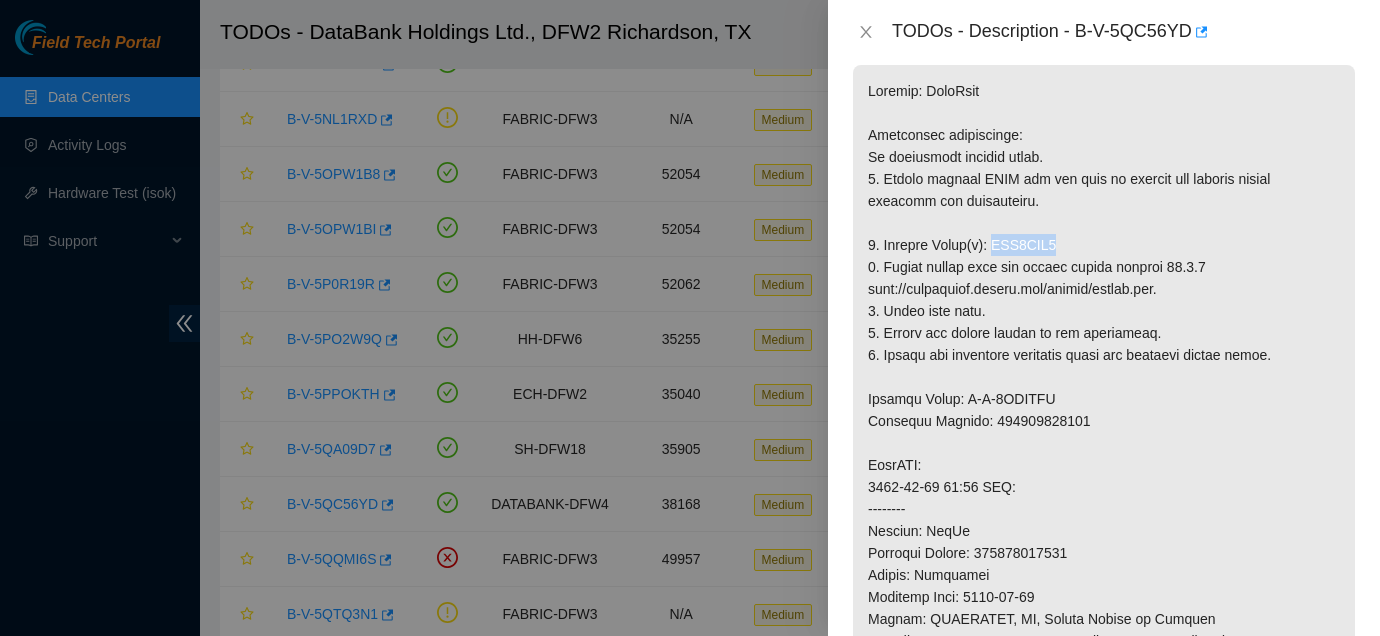 scroll, scrollTop: 346, scrollLeft: 0, axis: vertical 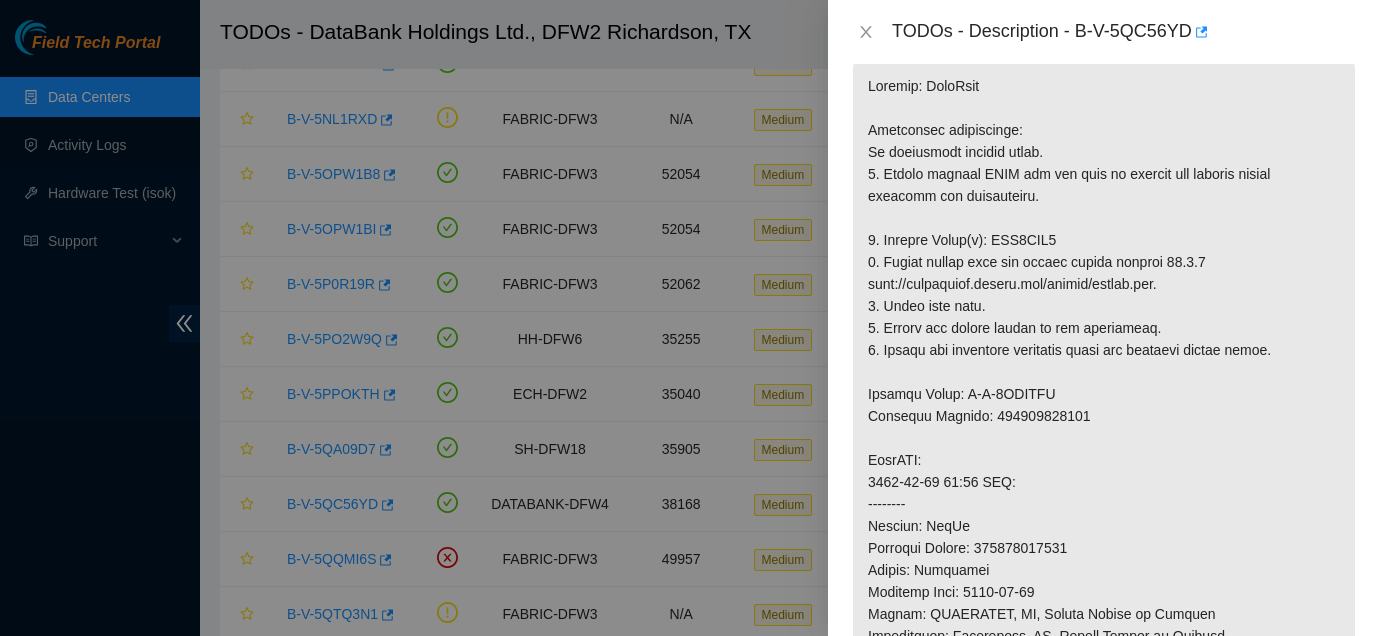 click at bounding box center (1104, 537) 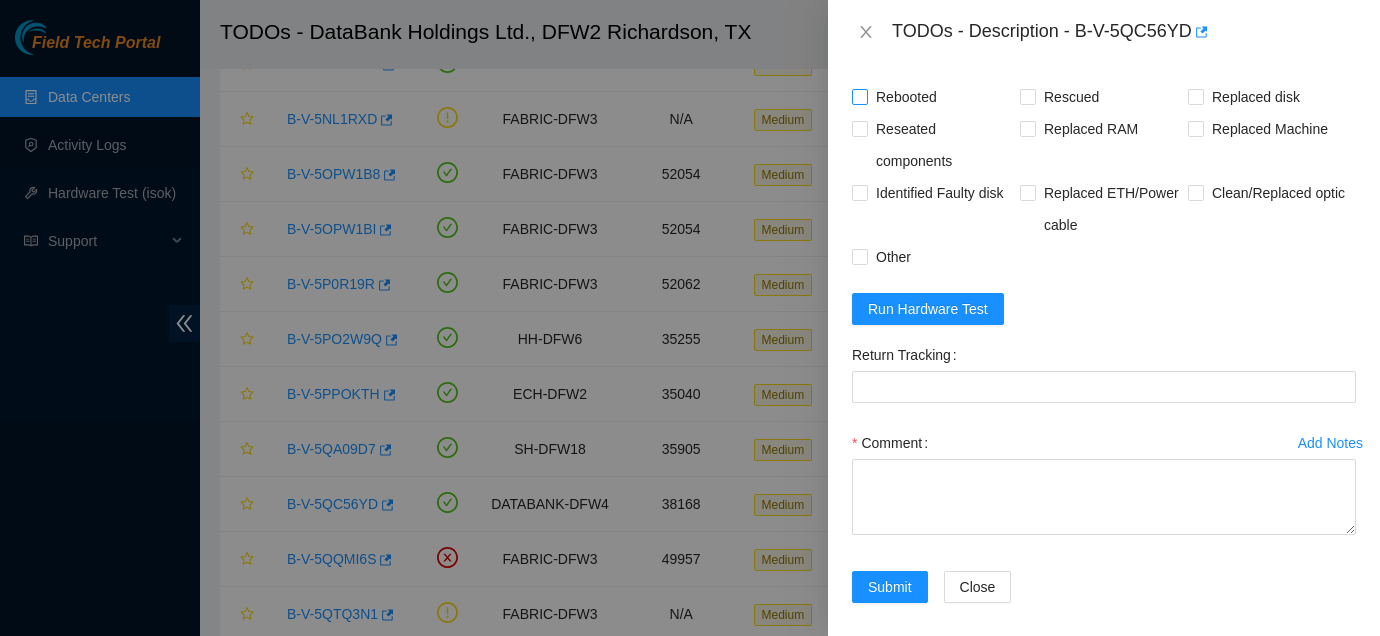 scroll, scrollTop: 1464, scrollLeft: 0, axis: vertical 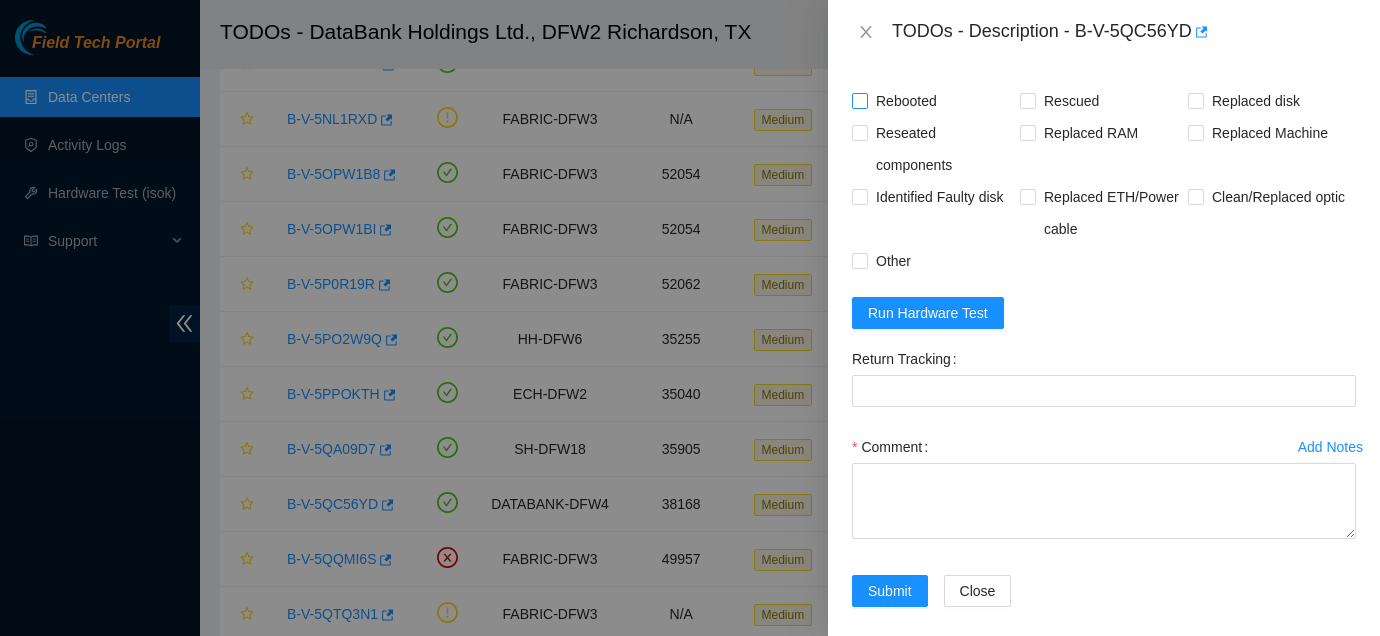 click on "Rebooted" at bounding box center [906, 101] 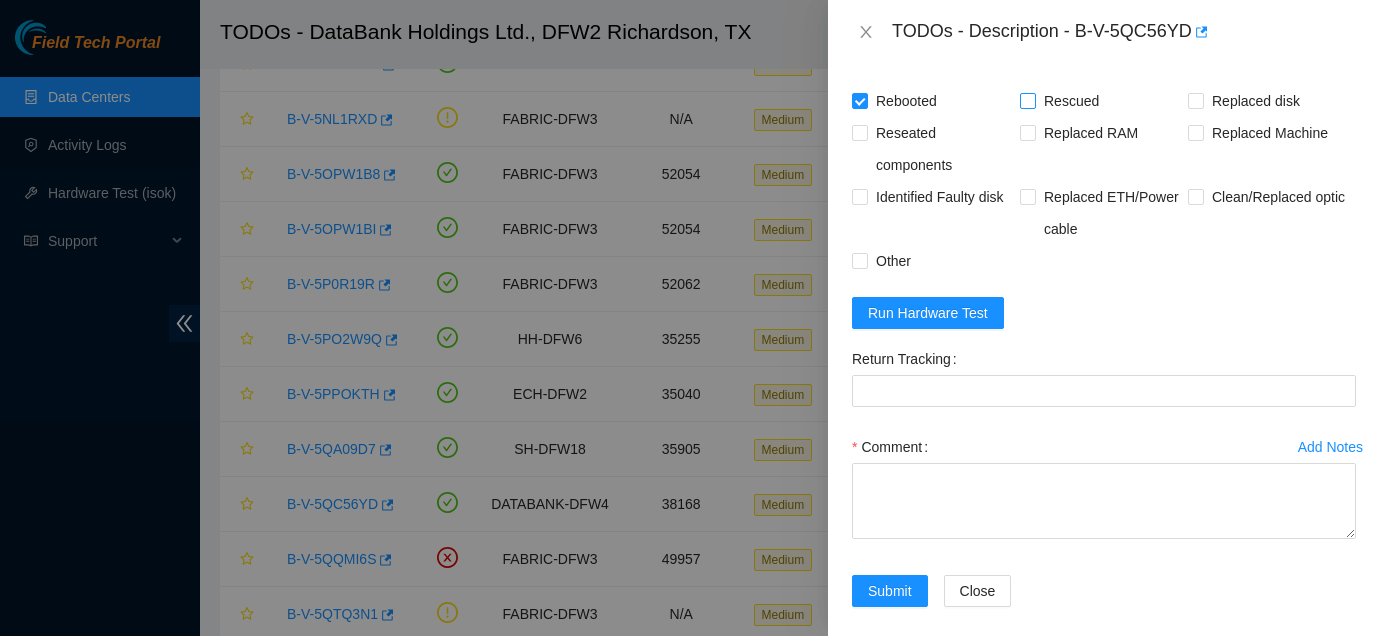 click on "Rescued" at bounding box center [1071, 101] 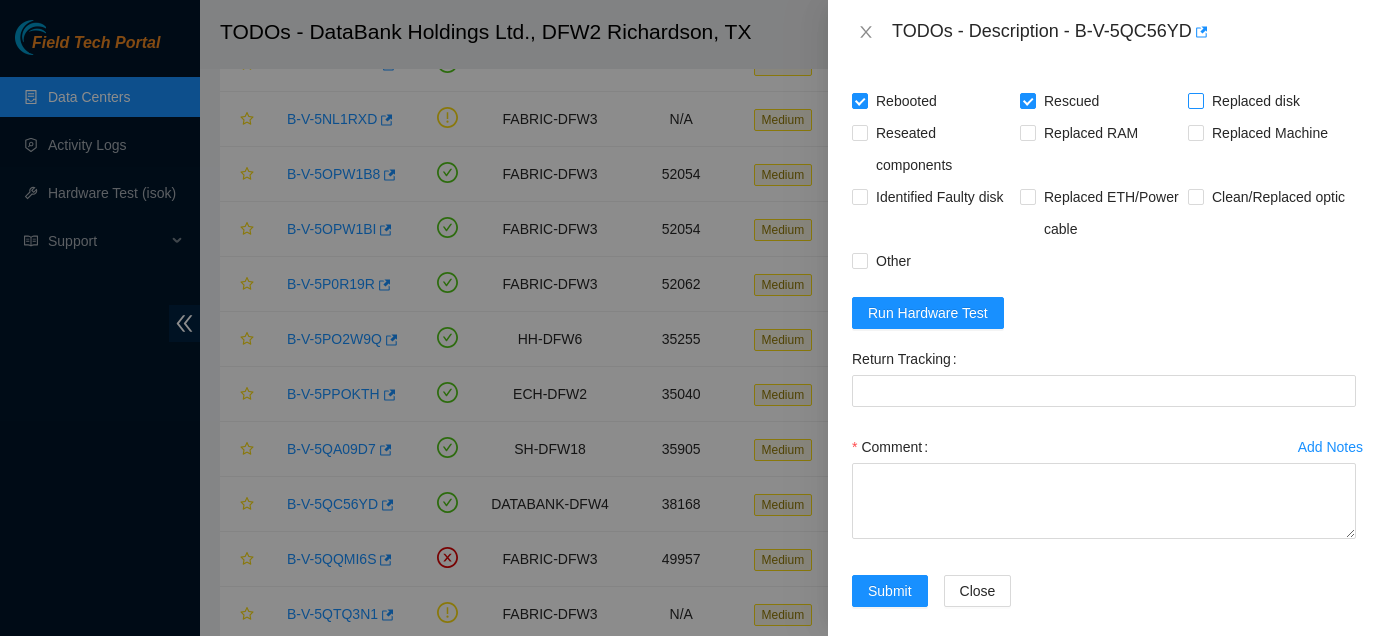 click on "Replaced disk" at bounding box center (1256, 101) 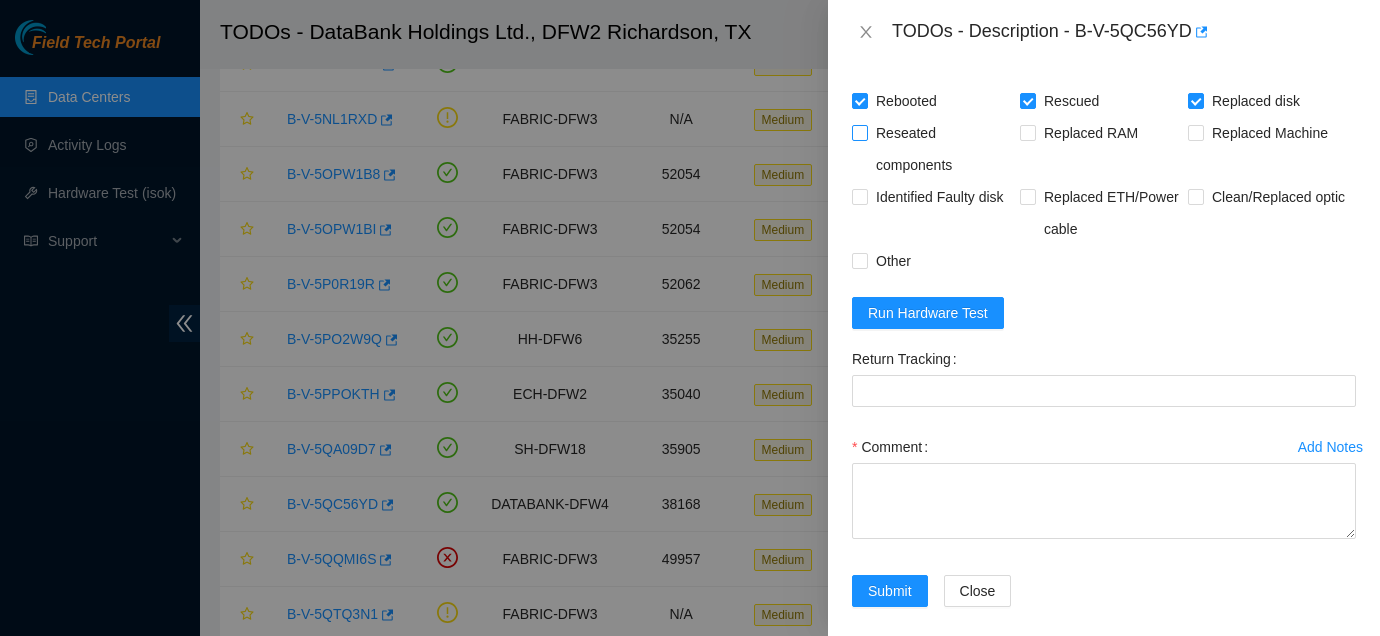 click on "Reseated components" at bounding box center (944, 149) 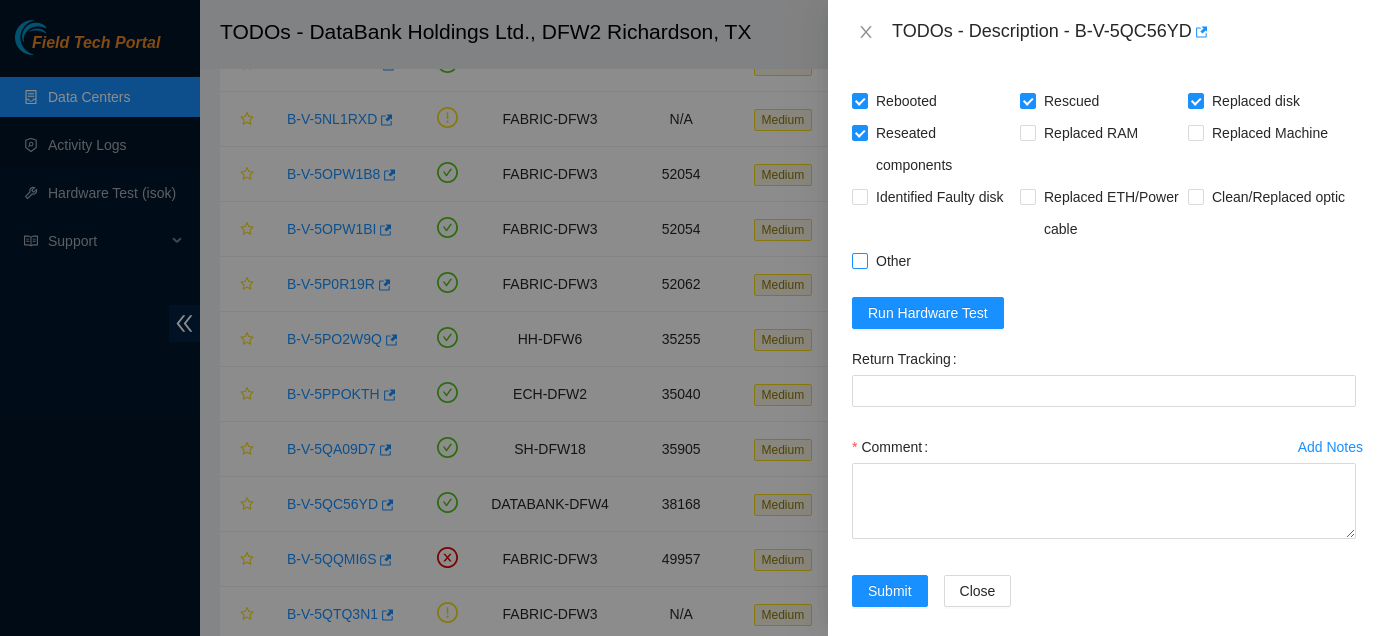 click on "Other" at bounding box center [893, 261] 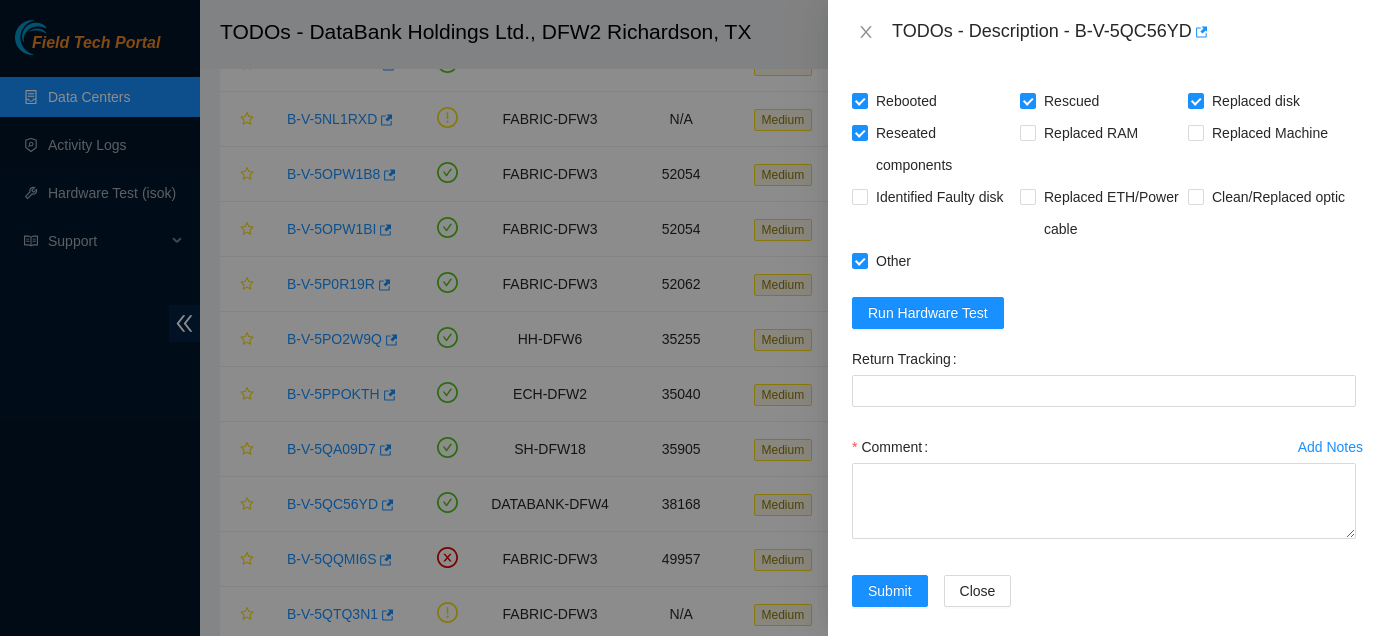 scroll, scrollTop: 1571, scrollLeft: 0, axis: vertical 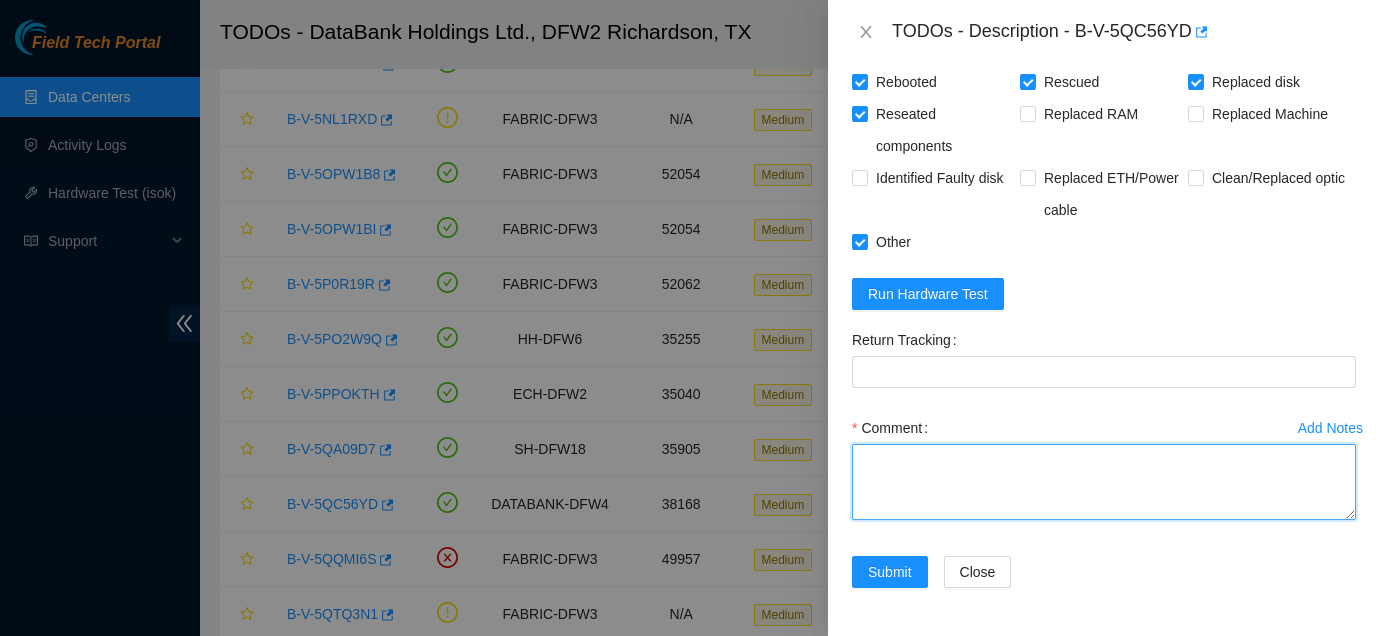 click on "Comment" at bounding box center [1104, 482] 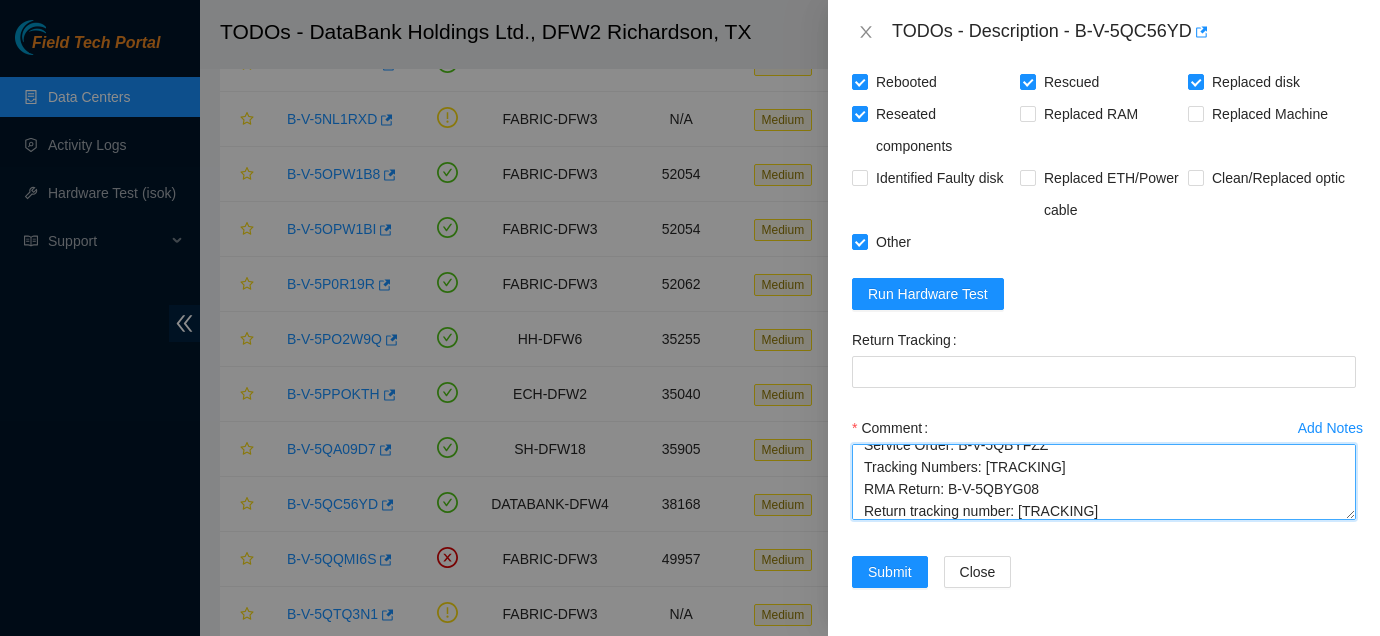 scroll, scrollTop: 0, scrollLeft: 0, axis: both 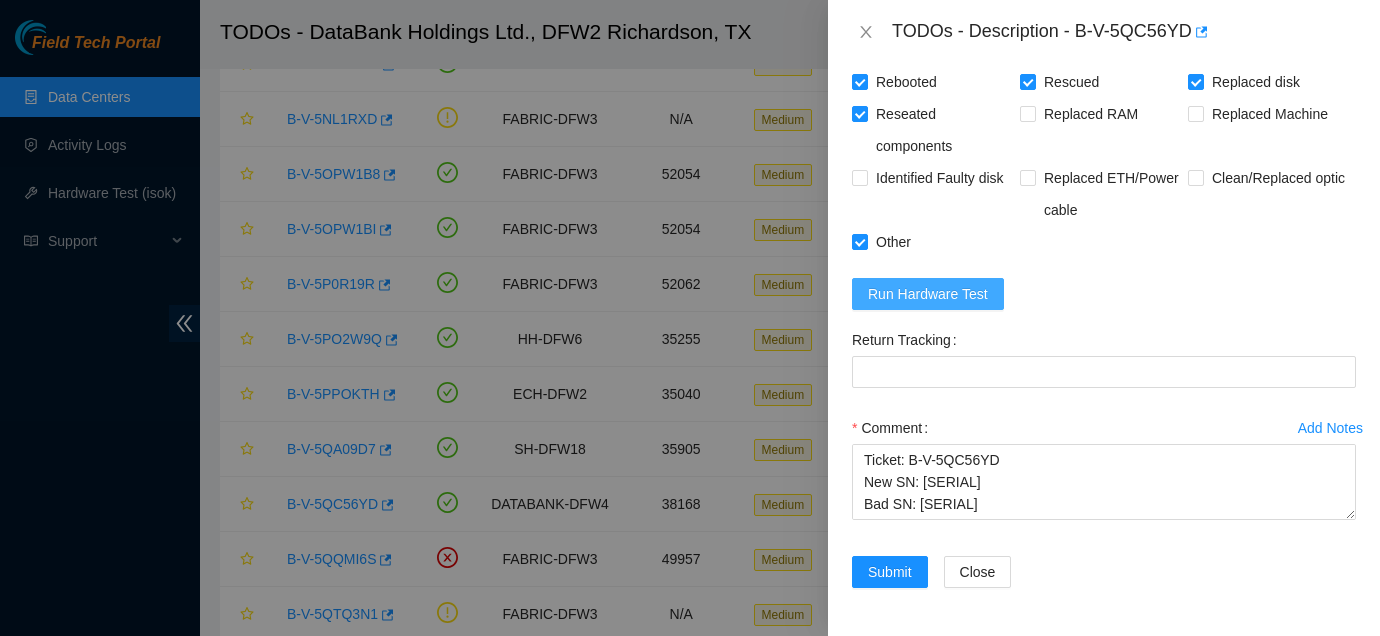 click on "Run Hardware Test" at bounding box center (928, 294) 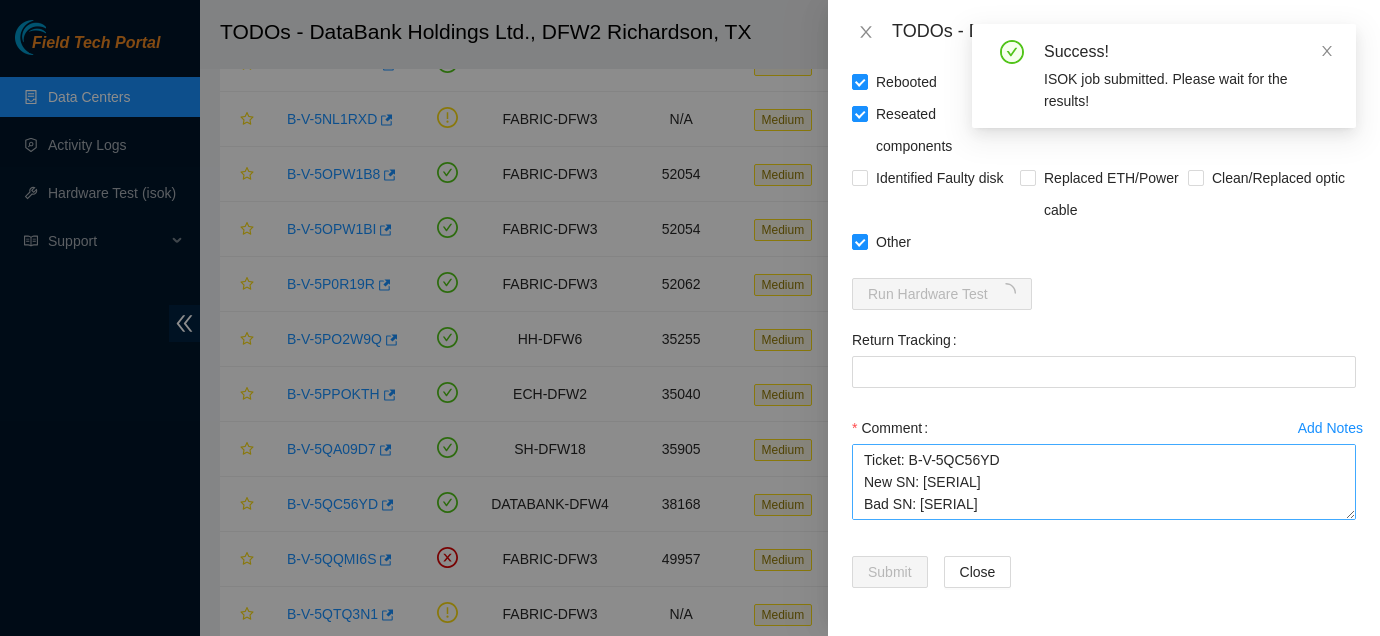 scroll, scrollTop: 88, scrollLeft: 0, axis: vertical 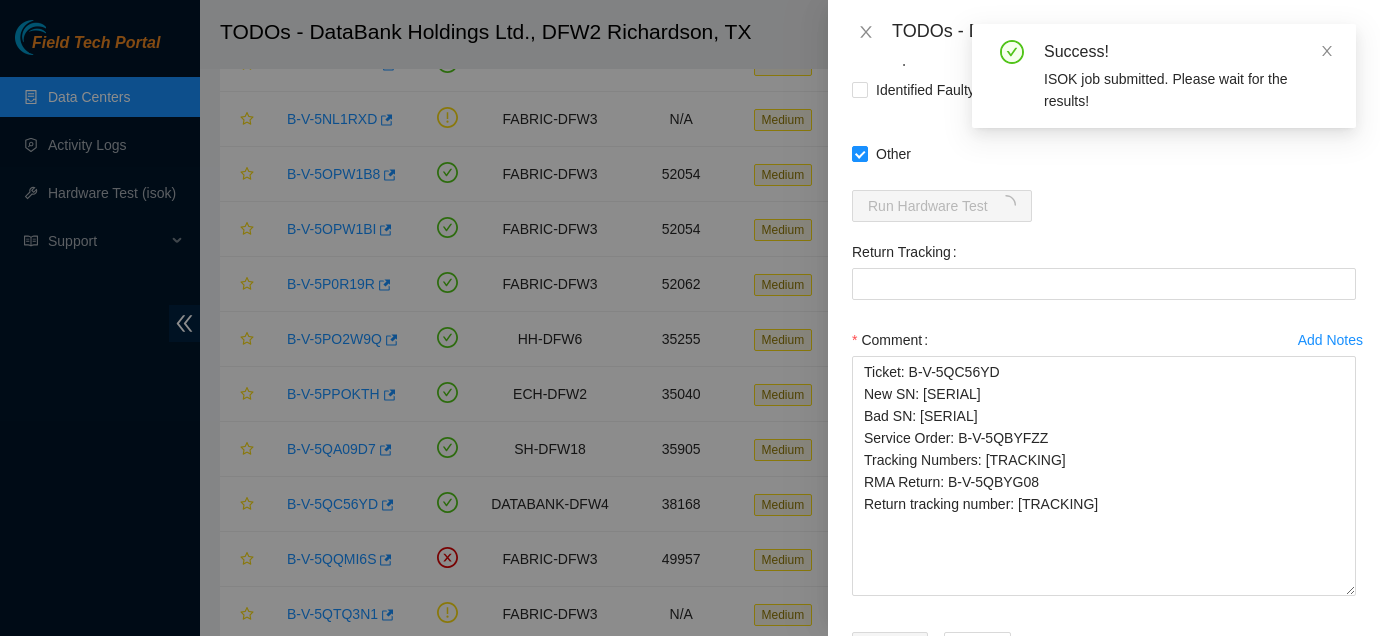 drag, startPoint x: 1352, startPoint y: 512, endPoint x: 1350, endPoint y: 676, distance: 164.01219 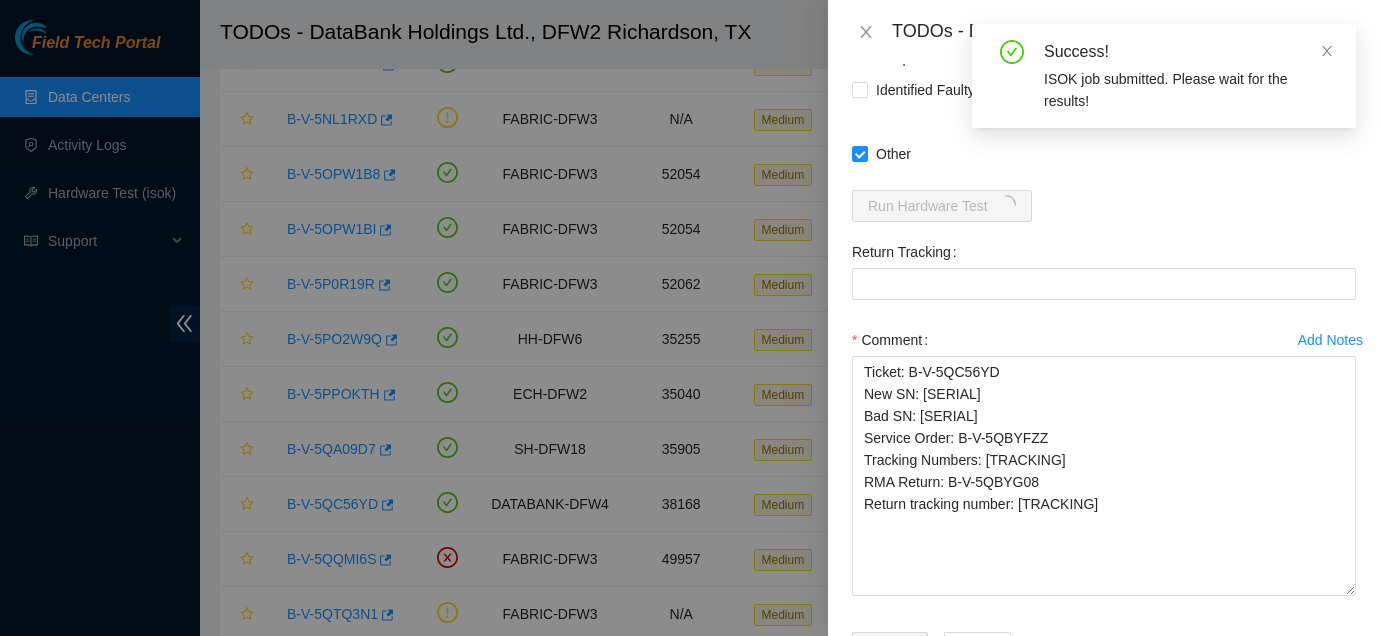 click on "Field Tech Portal Data Centers Activity Logs Hardware Test (isok) Support   TODOs - DataBank Holdings Ltd., [CITY], [STATE]     Ticket ID J Data shown here is not real-time and can be up to 10 minutes old Datacenters / Todos (B-C-17LTQ4O) / Ticket Number Safe Ecor Name Region Name Priority Compute Score Age SLA Rack Machine IP Address Serial Number Server Type                               B-V-59ZADJF N/A N/A High 29.70 56 373% N/A N/A N/A N/A Jabil 2x7-Crow 128C NVME-Q Server {HWCLID 294}{Linode}   B-W-TK0WLJ N/A N/A High 27.15 17 113%  01.11    h2637-rin1 N/A N/A Jabil 2x7-Crow 128C NVME-Q Server {HWCLID 323}{Linode}   B-V-5M9Q7ED N/A N/A High 17.45 42 280%  02.03    h2440-rin1 N/A N/A Jabil 2x7-Crow 128C NVME-Q Server {HWCLID 340}{Linode}   B-V-5M9H6W5 N/A N/A High 13.25 0 0%  02.03    h2451-rin1 N/A N/A Jabil 2x7-Crow 128C NVME-Q Server {HWCLID 340}{Linode}   B-W-11LPLAR ECH-DFW 32365 Critical 0.00 0 0%  KJ07-ECP    05 23.55.142.24 [SERIAL_NUMBER]   B-V-5NET6OX DATABANK-DFW3 37560 High" at bounding box center (690, -575) 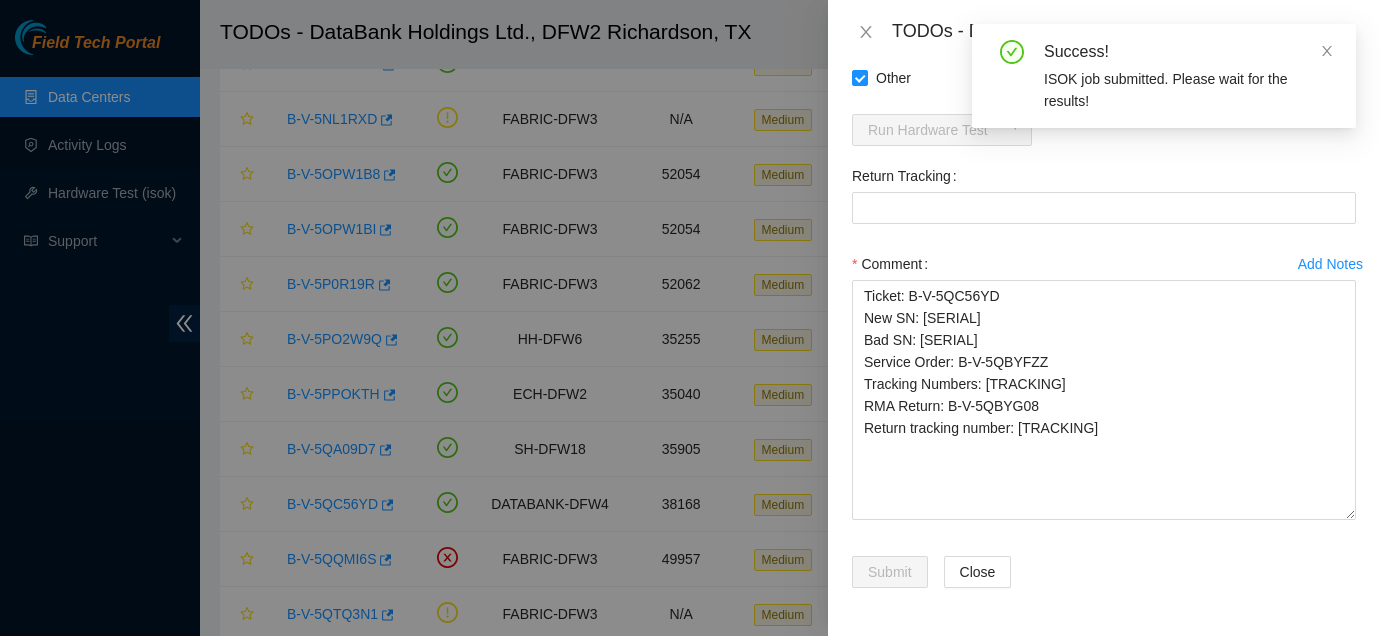 scroll, scrollTop: 1735, scrollLeft: 0, axis: vertical 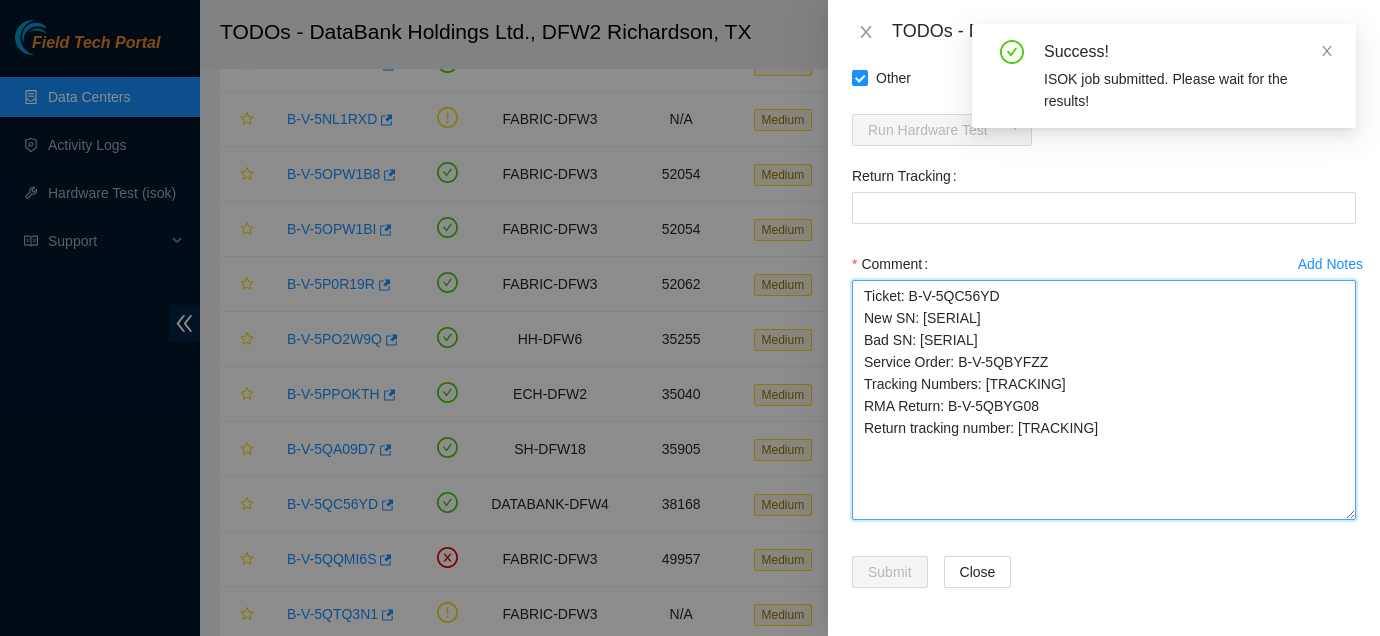 click on "Ticket: B-V-5QC56YD
New SN: [SERIAL]
Bad SN: [SERIAL]
Service Order: B-V-5QBYFZZ
Tracking Numbers: [TRACKING]
RMA Return: B-V-5QBYG08
Return tracking number: [TRACKING]" at bounding box center [1104, 400] 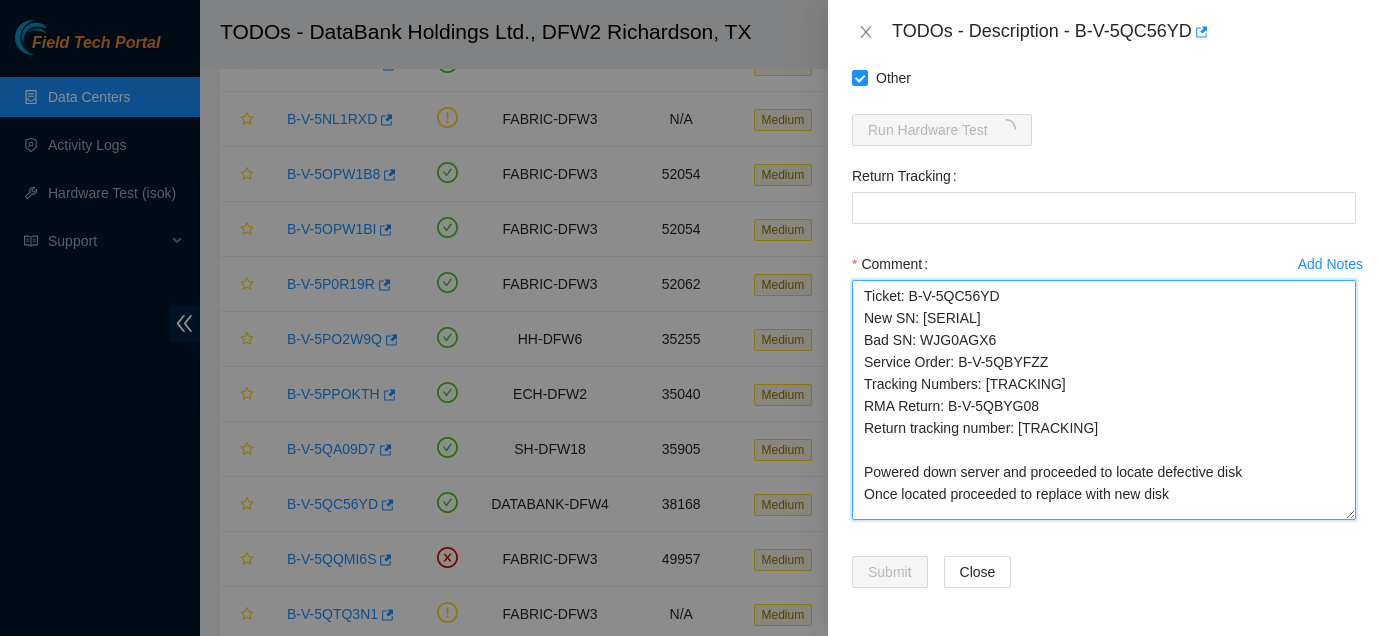 scroll, scrollTop: 5, scrollLeft: 0, axis: vertical 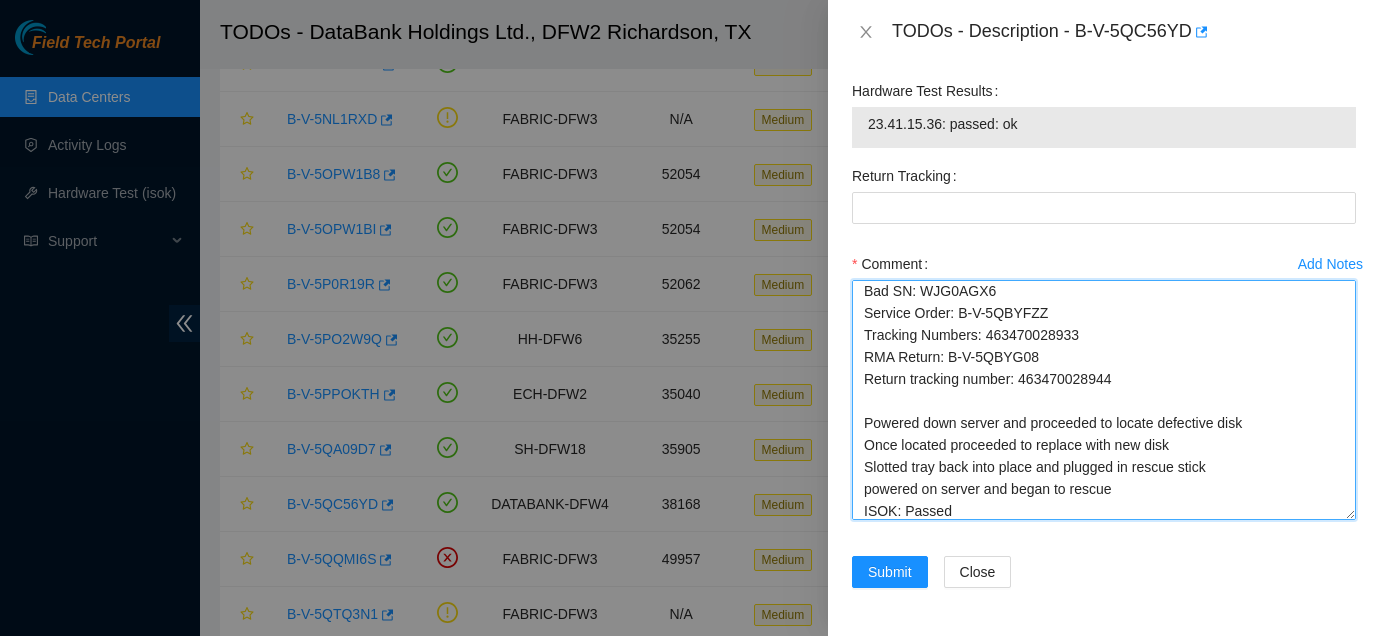 drag, startPoint x: 1023, startPoint y: 377, endPoint x: 1142, endPoint y: 376, distance: 119.0042 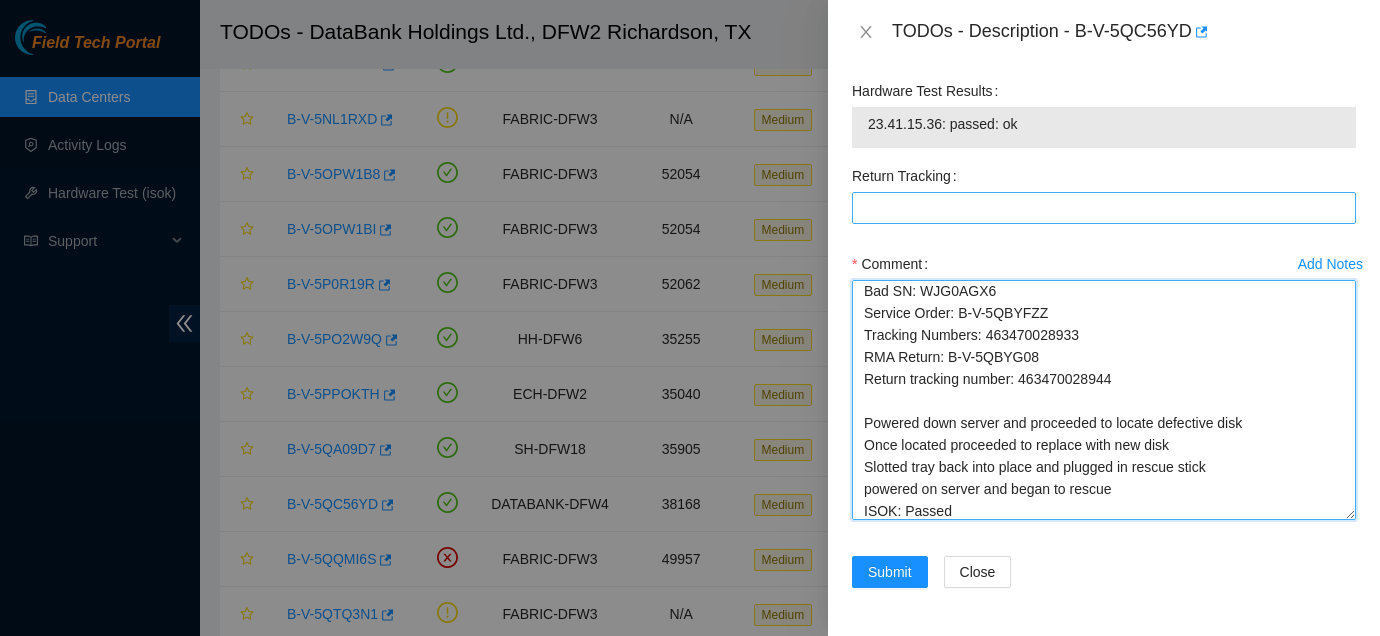 type on "Ticket: B-V-5QC56YD
New SN: 7912KBX4FJKA
Bad SN: WJG0AGX6
Service Order: B-V-5QBYFZZ
Tracking Numbers: 463470028933
RMA Return: B-V-5QBYG08
Return tracking number: 463470028944
Powered down server and proceeded to locate defective disk
Once located proceeded to replace with new disk
Slotted tray back into place and plugged in rescue stick
powered on server and began to rescue
ISOK: Passed" 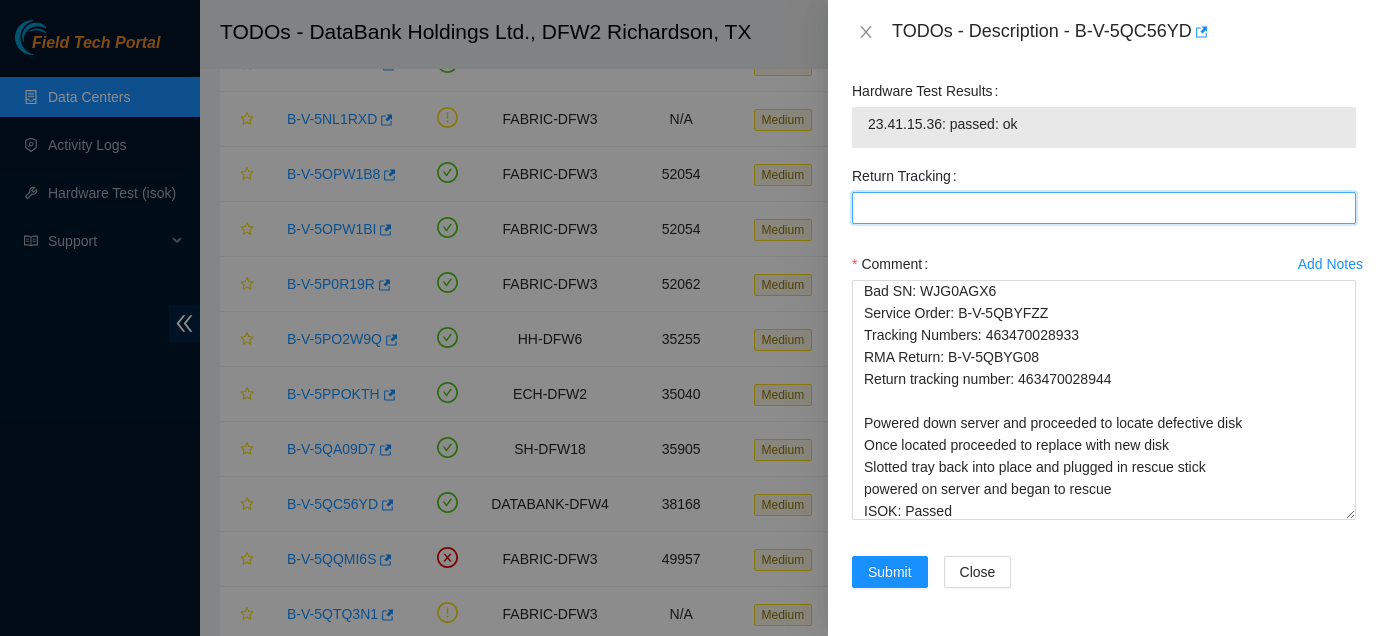 click on "Return Tracking" at bounding box center [1104, 208] 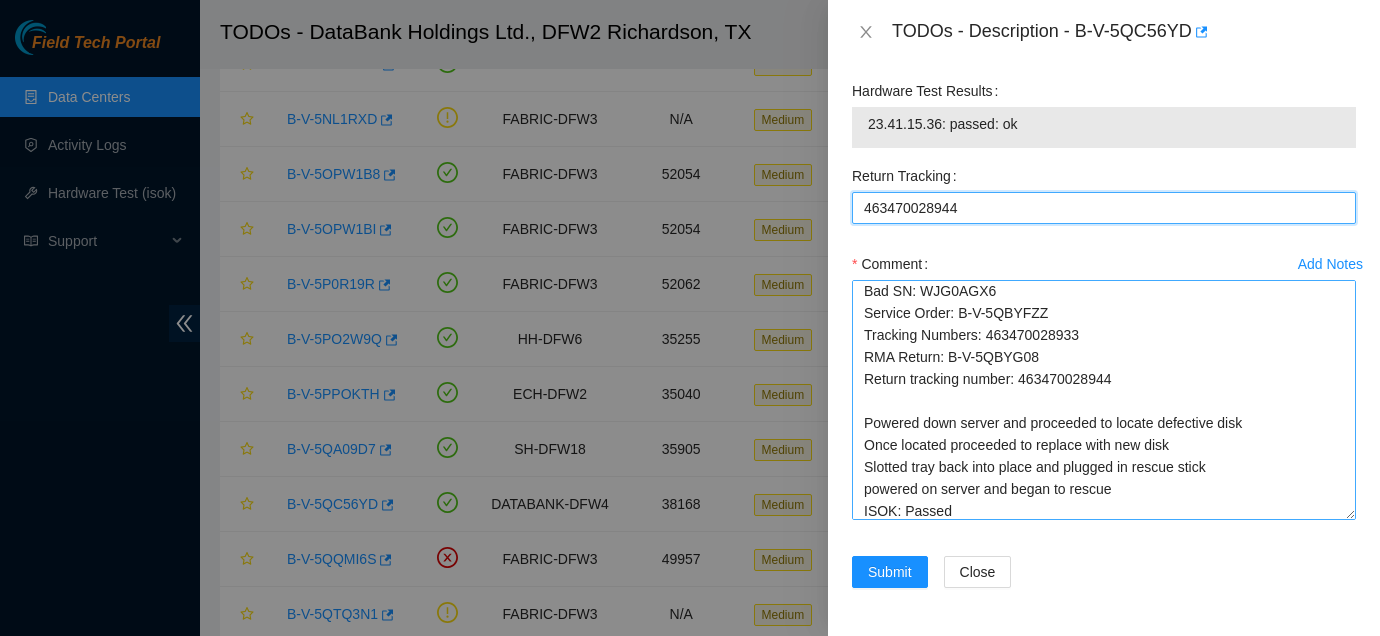 scroll, scrollTop: 0, scrollLeft: 0, axis: both 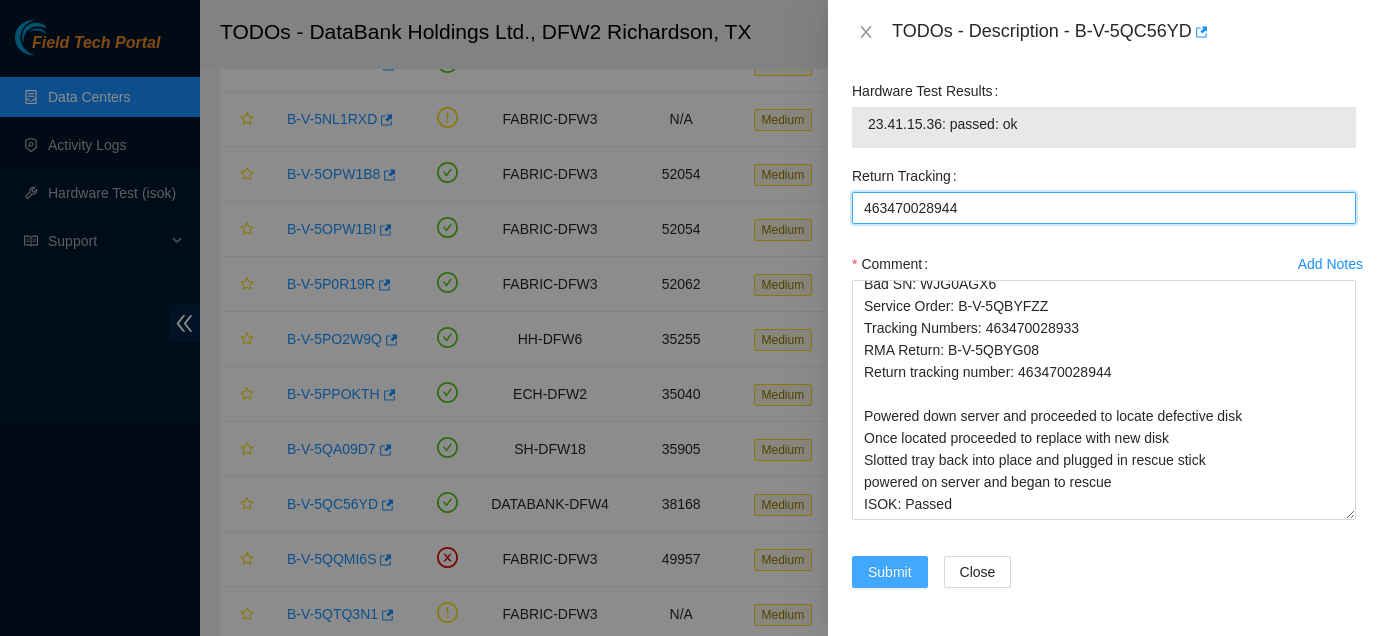 type on "463470028944" 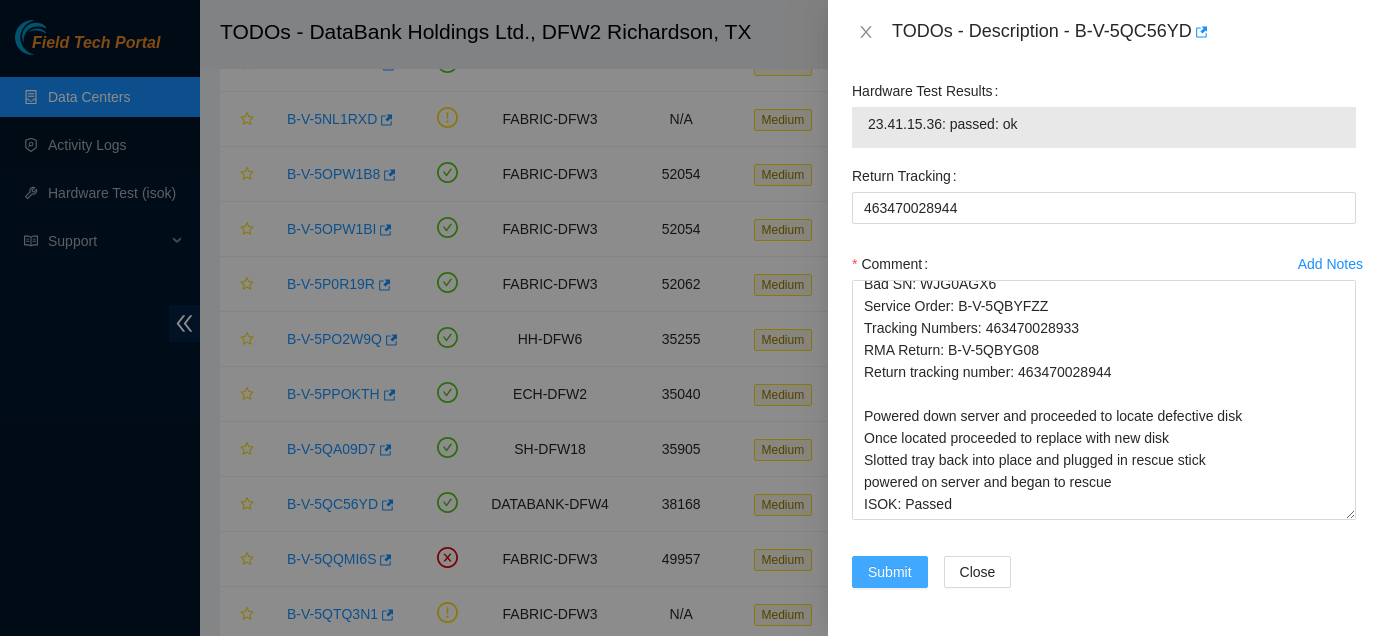 click on "Submit" at bounding box center (890, 572) 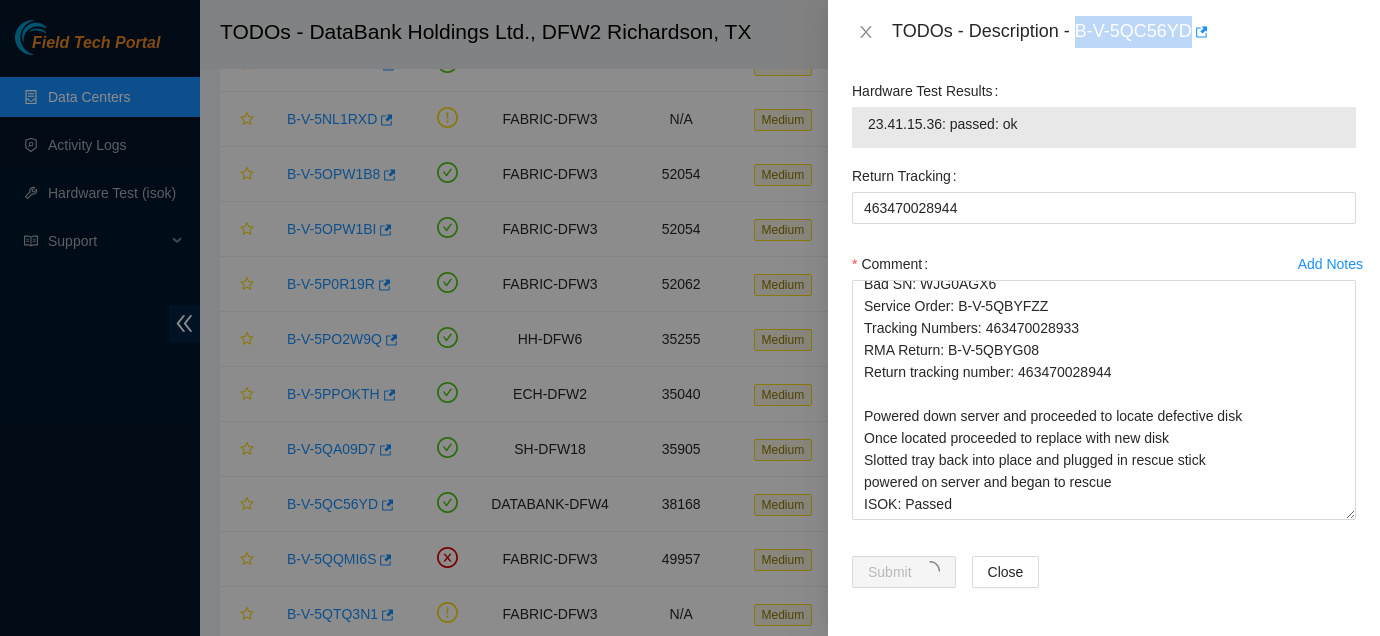 drag, startPoint x: 1079, startPoint y: 27, endPoint x: 1199, endPoint y: 33, distance: 120.14991 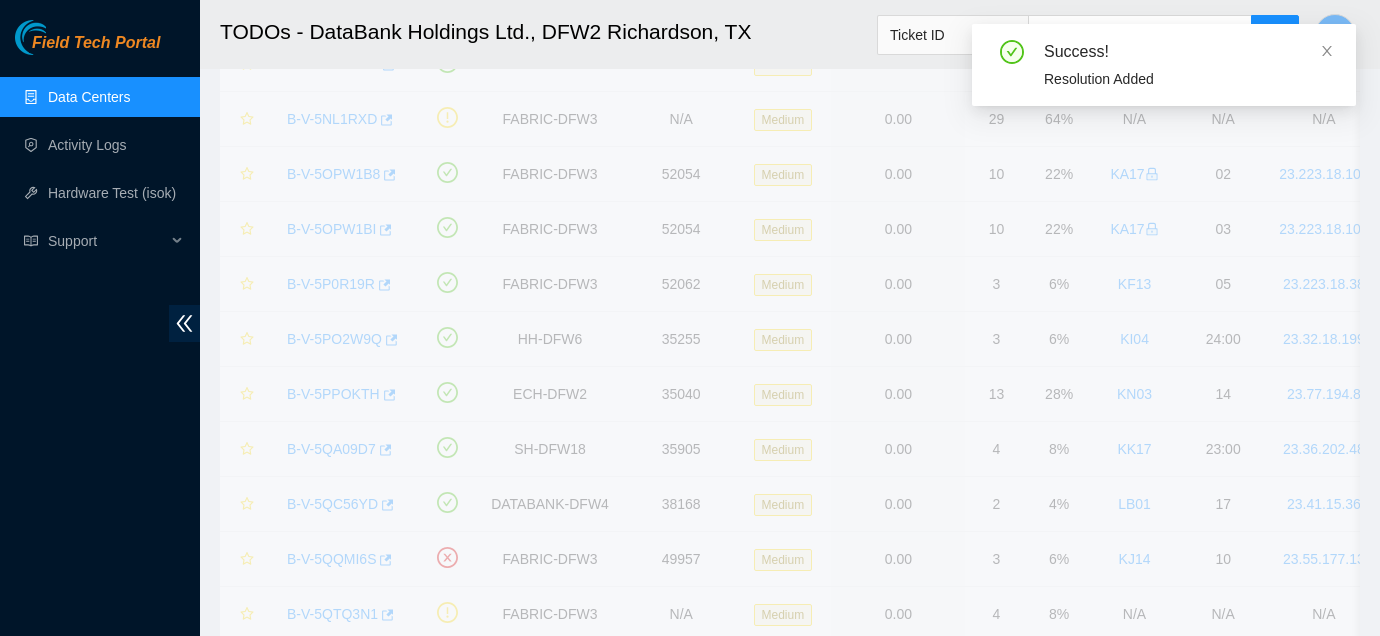 scroll, scrollTop: 654, scrollLeft: 0, axis: vertical 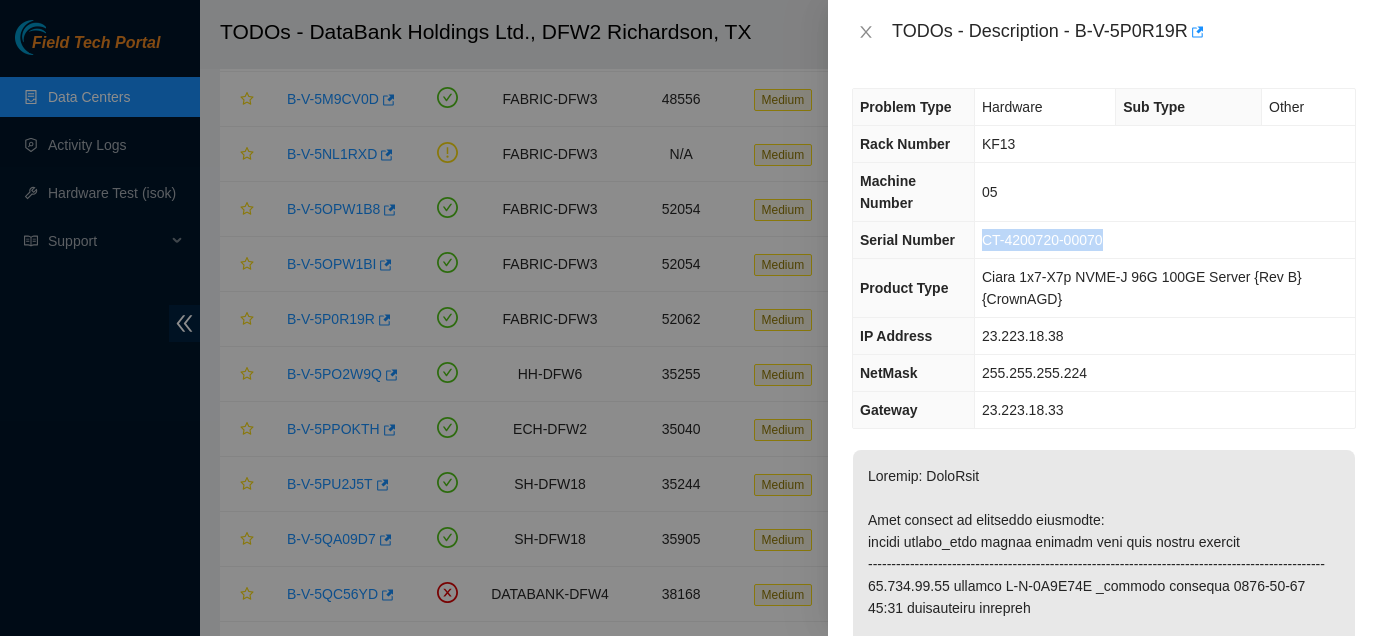 drag, startPoint x: 1118, startPoint y: 238, endPoint x: 980, endPoint y: 238, distance: 138 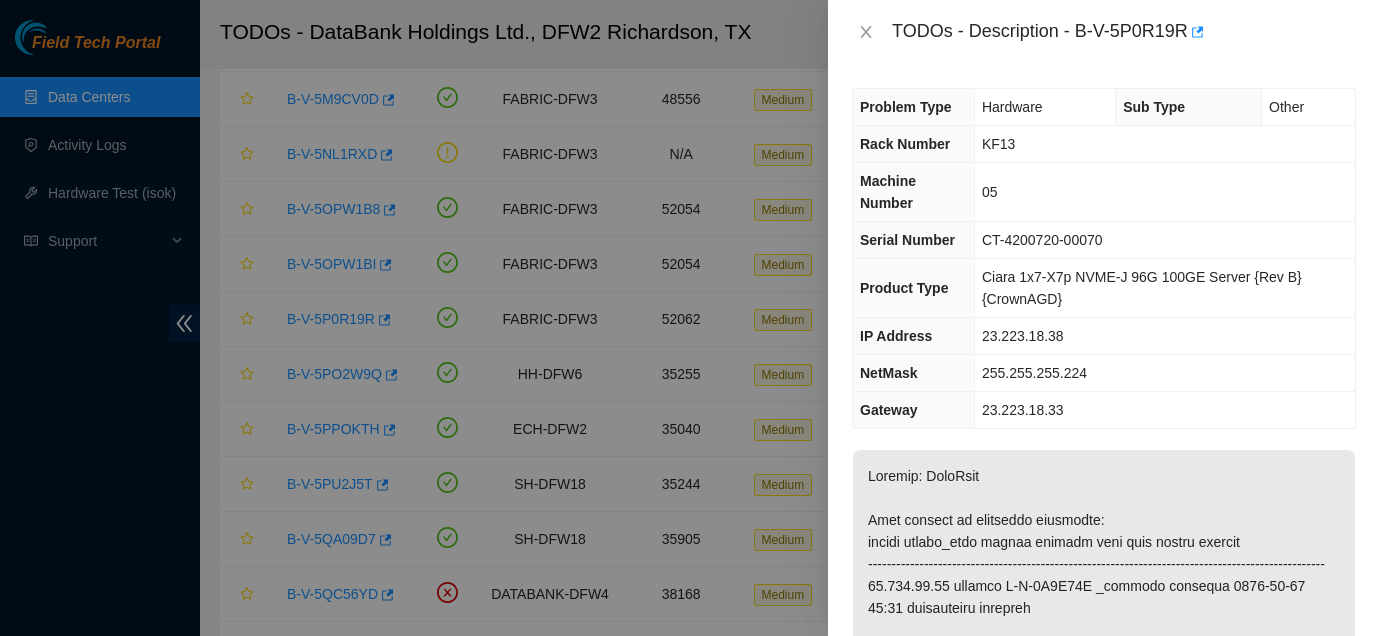 click at bounding box center [1104, 1037] 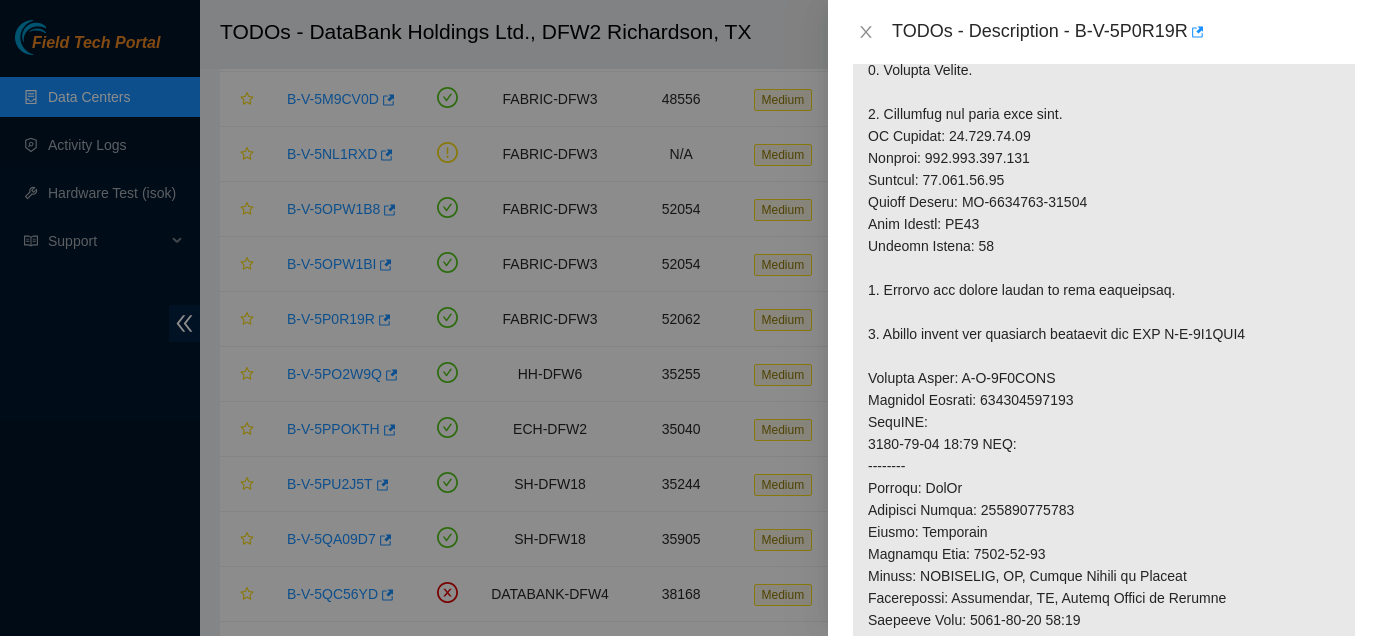 scroll, scrollTop: 678, scrollLeft: 0, axis: vertical 